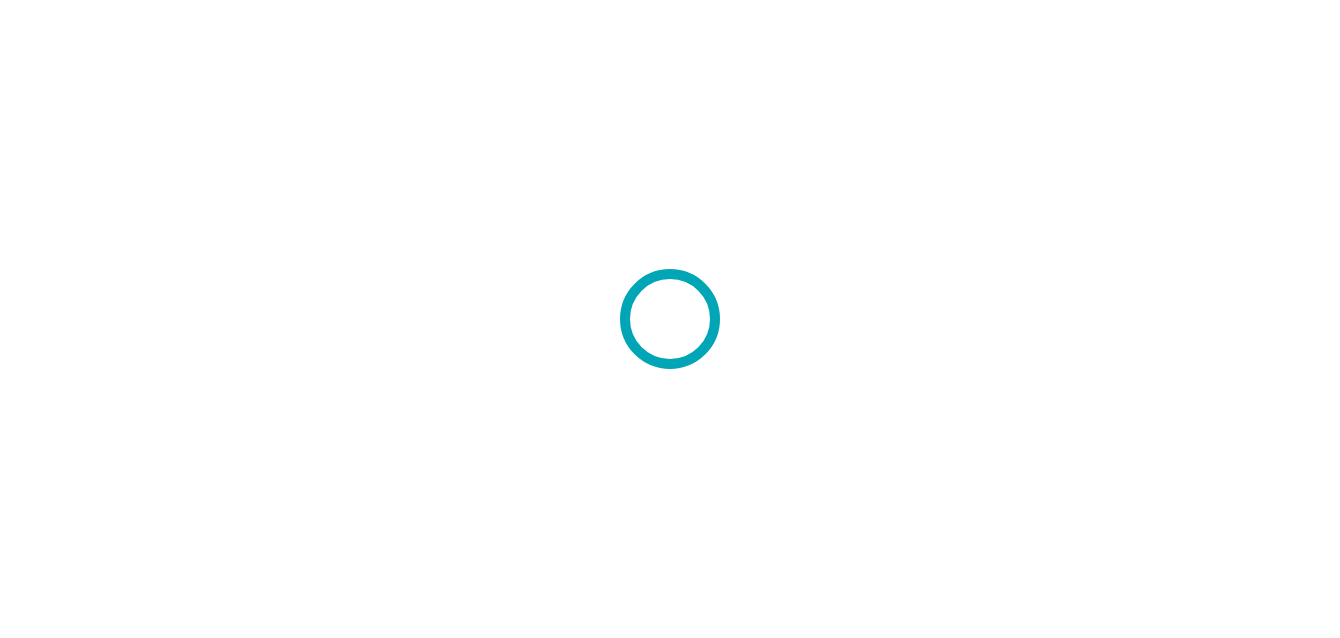 scroll, scrollTop: 0, scrollLeft: 0, axis: both 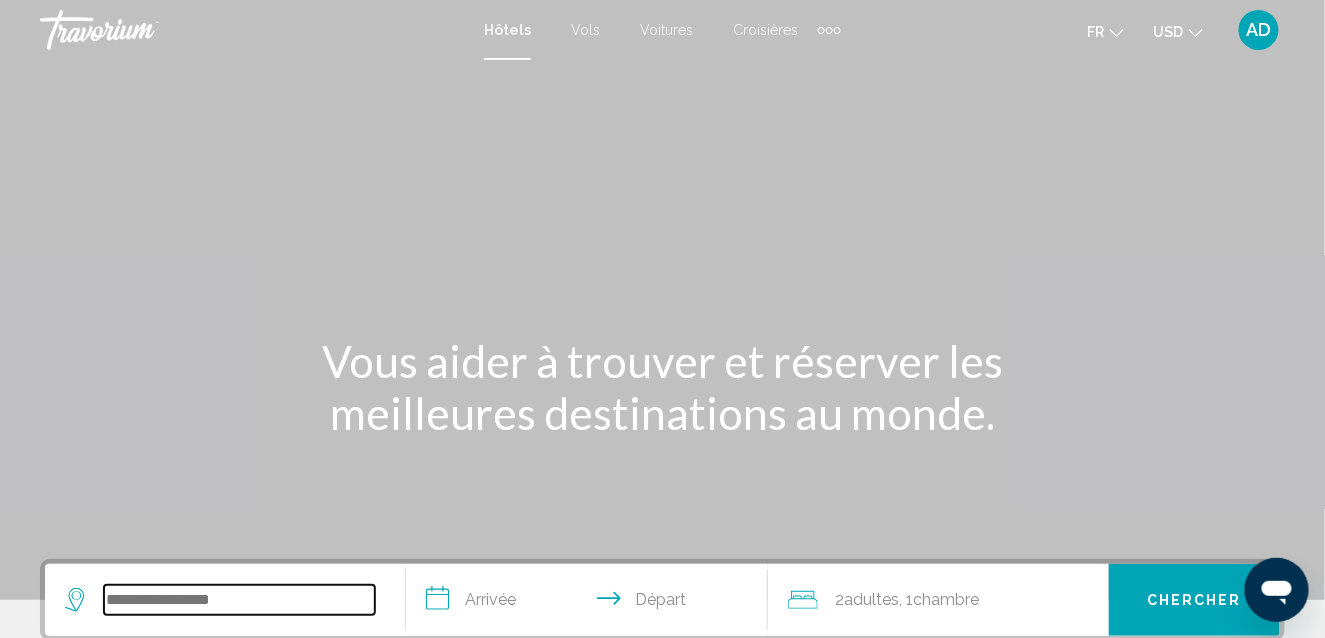 click at bounding box center (239, 600) 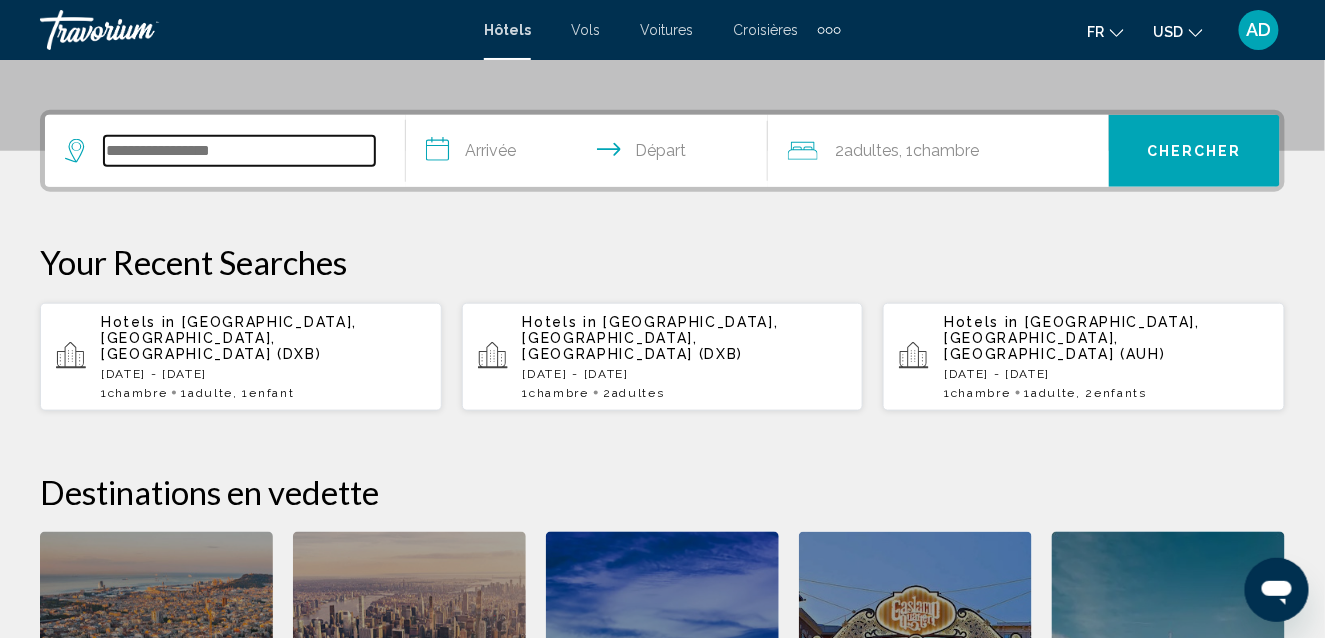 scroll, scrollTop: 494, scrollLeft: 0, axis: vertical 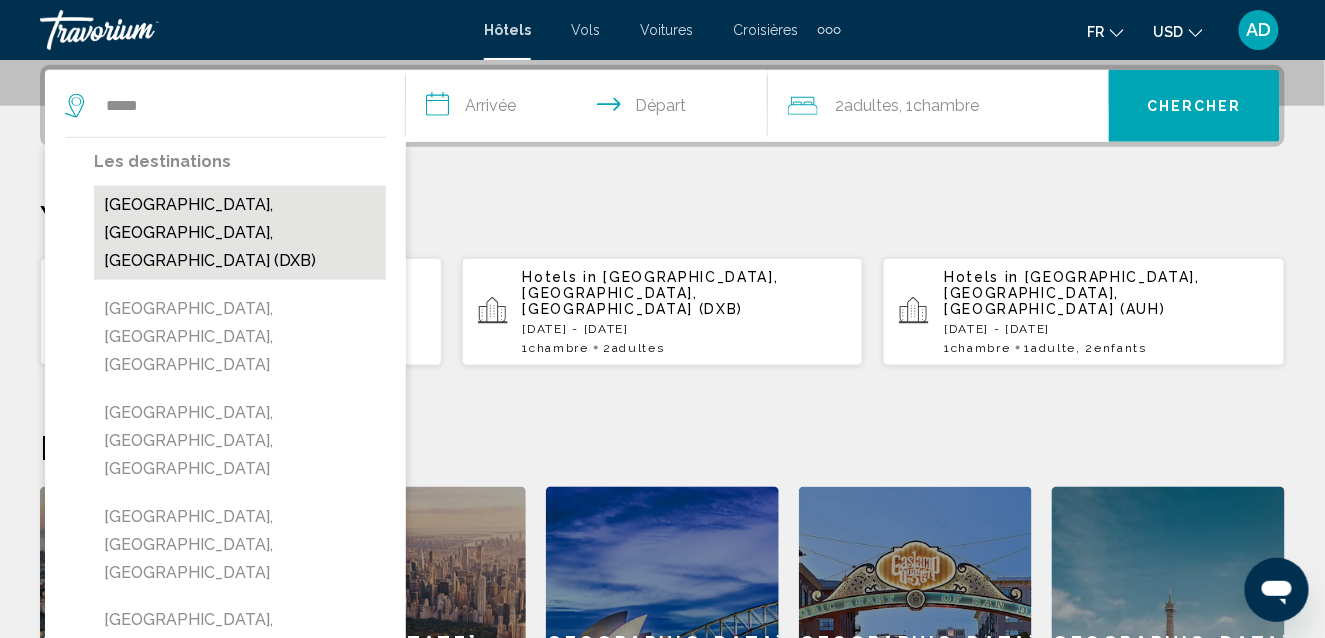 click on "[GEOGRAPHIC_DATA], [GEOGRAPHIC_DATA], [GEOGRAPHIC_DATA] (DXB)" at bounding box center (240, 233) 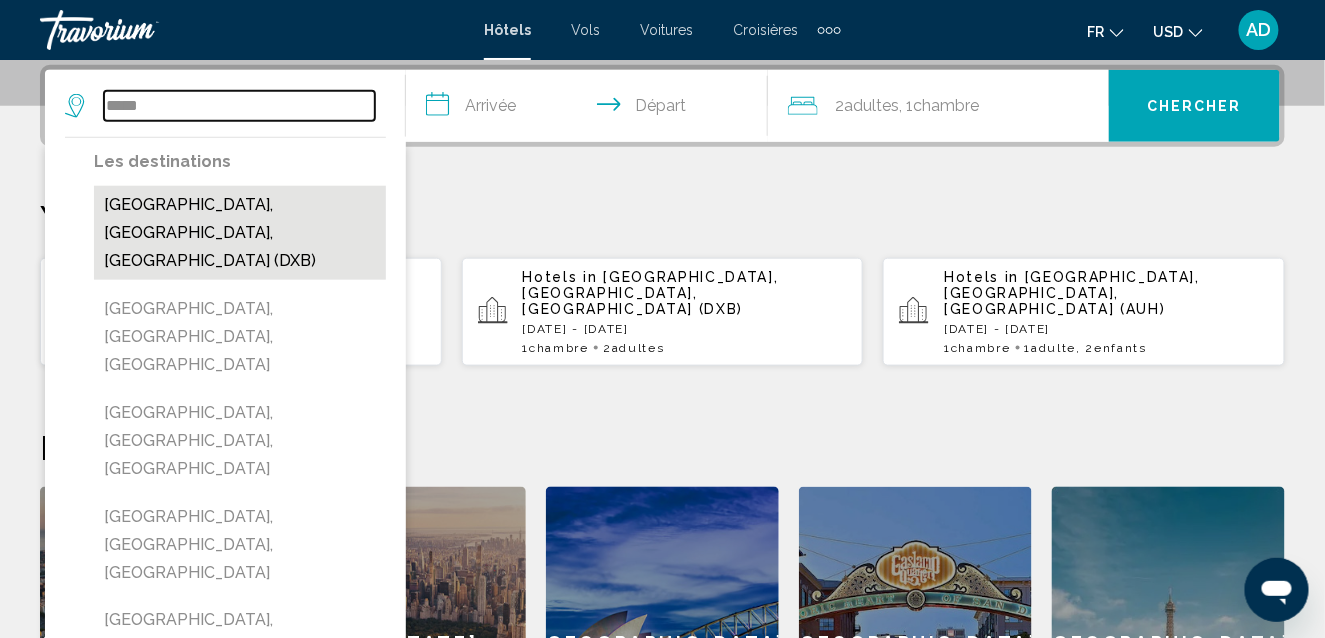 type on "**********" 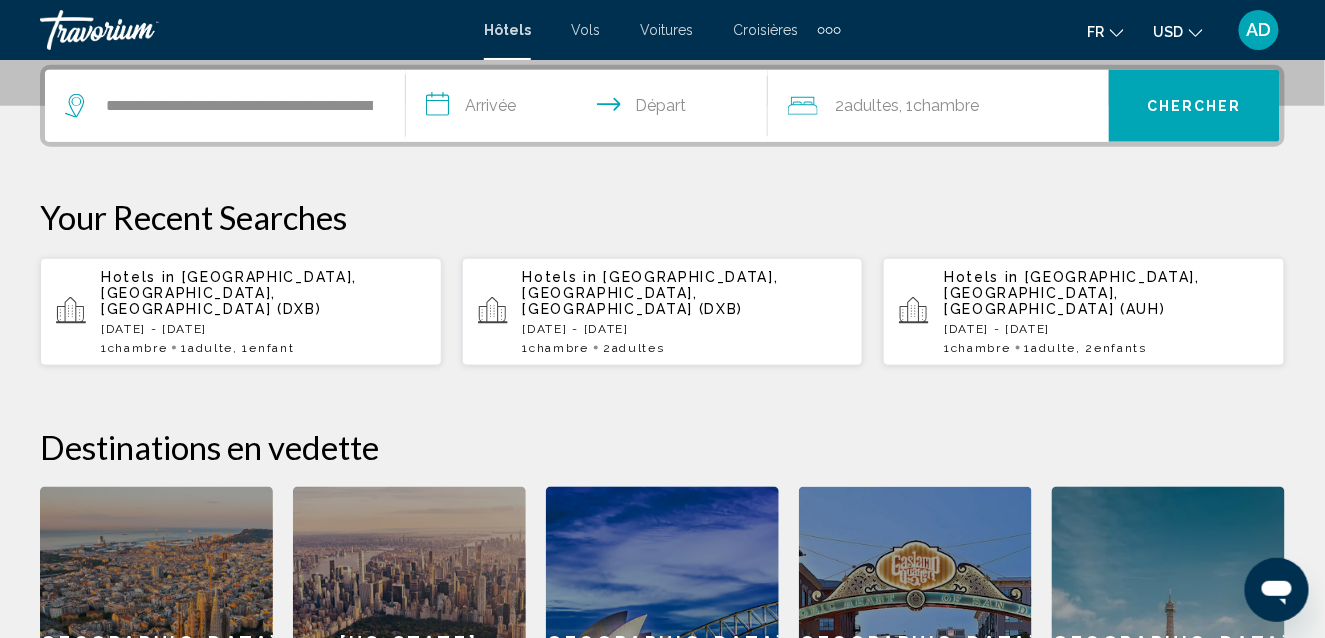 click on "**********" at bounding box center (590, 109) 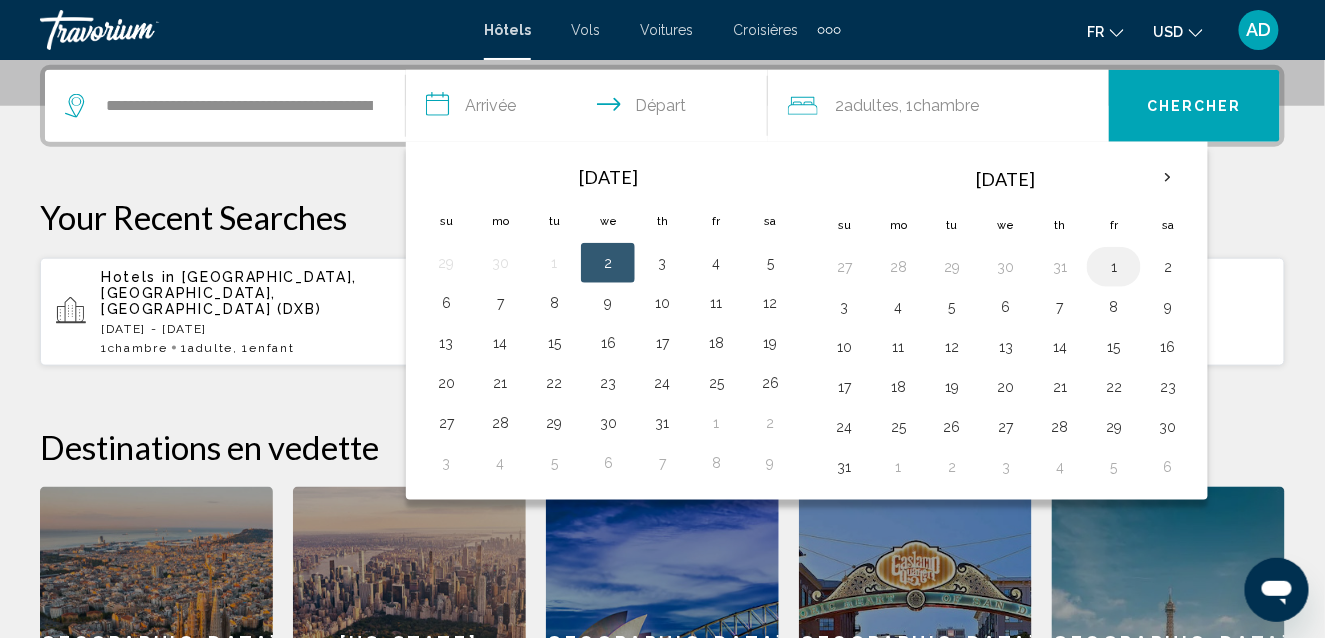 click on "1" at bounding box center [1114, 267] 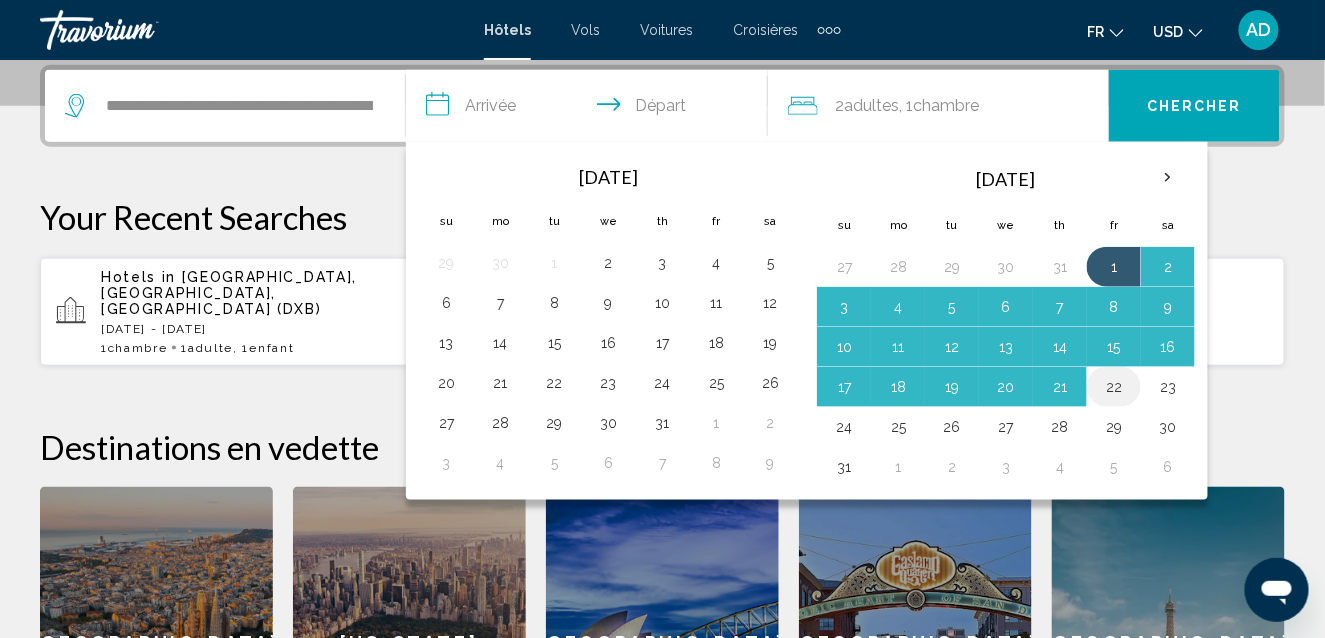 click on "22" at bounding box center [1114, 387] 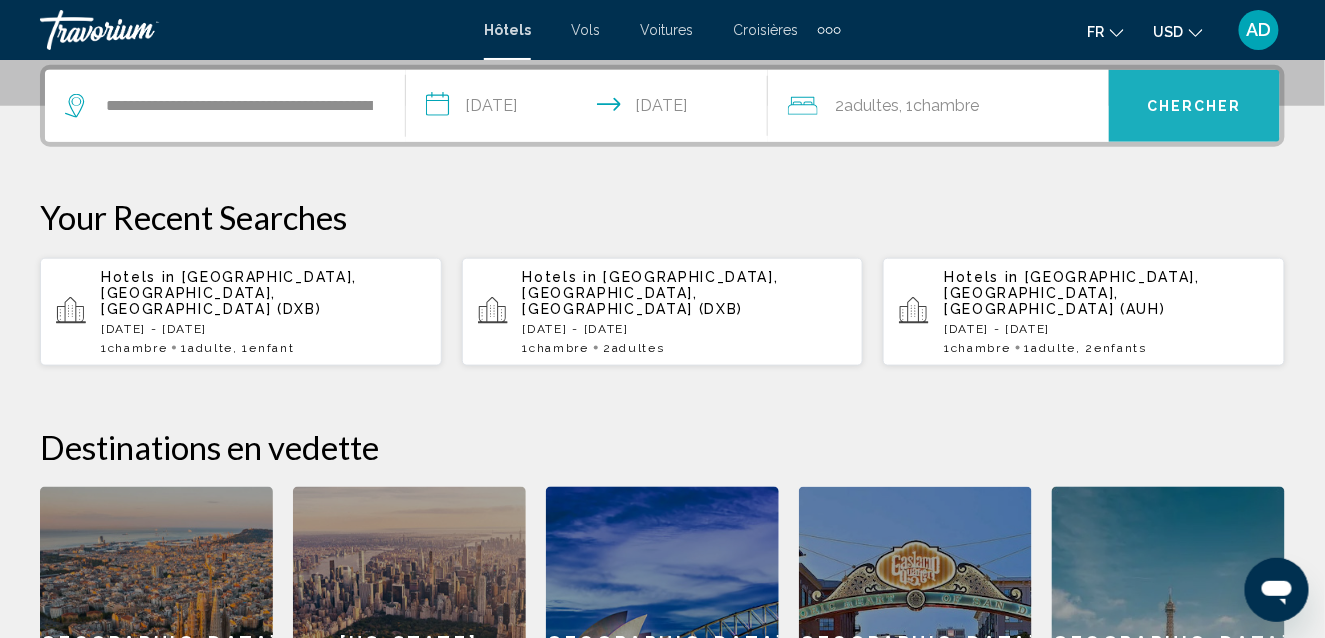 click on "Chercher" at bounding box center [1194, 107] 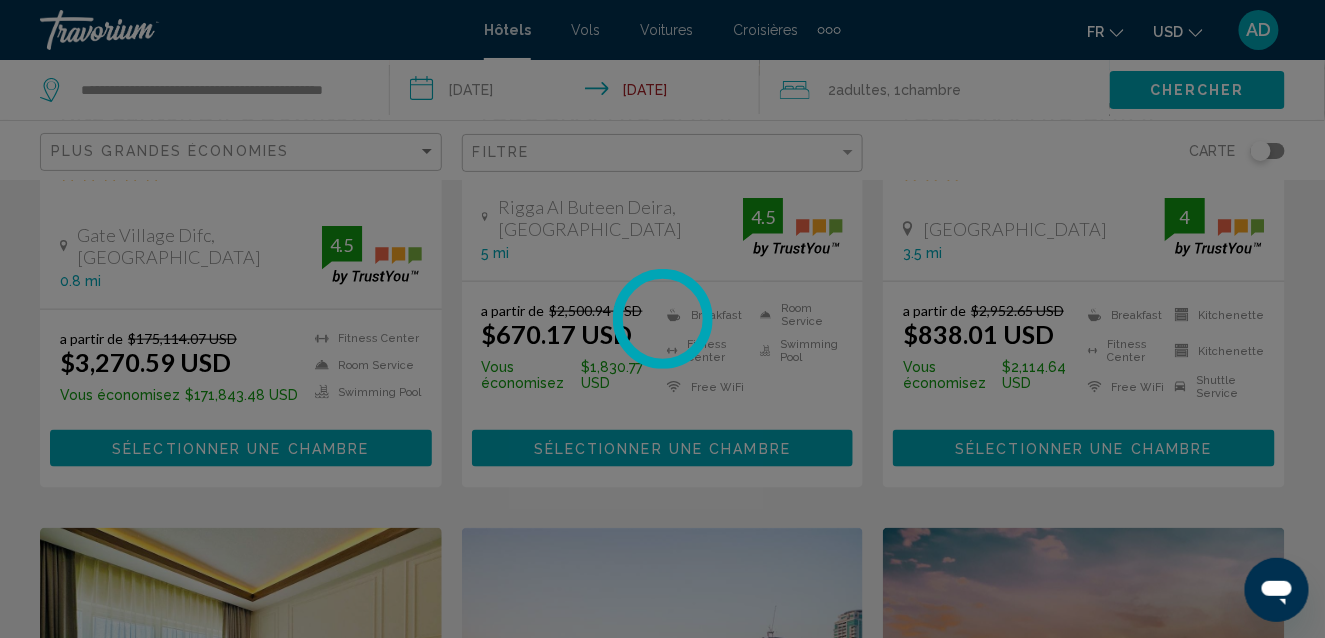 scroll, scrollTop: 0, scrollLeft: 0, axis: both 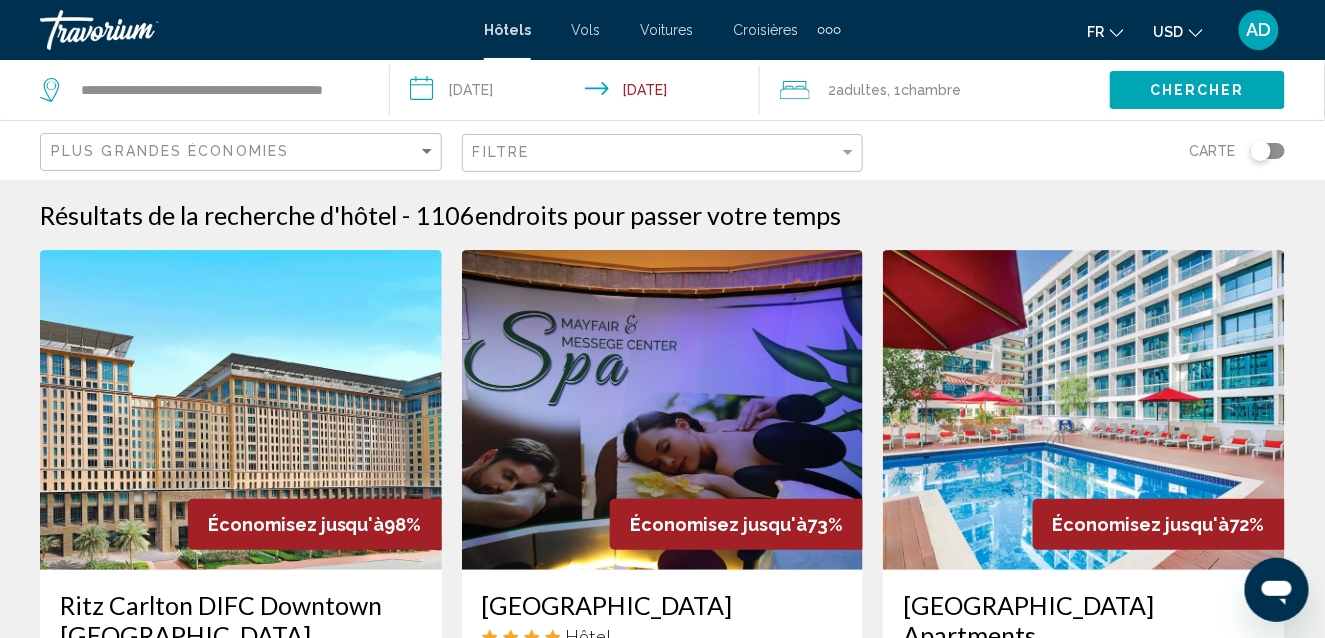 click on "2  Adulte Adultes" 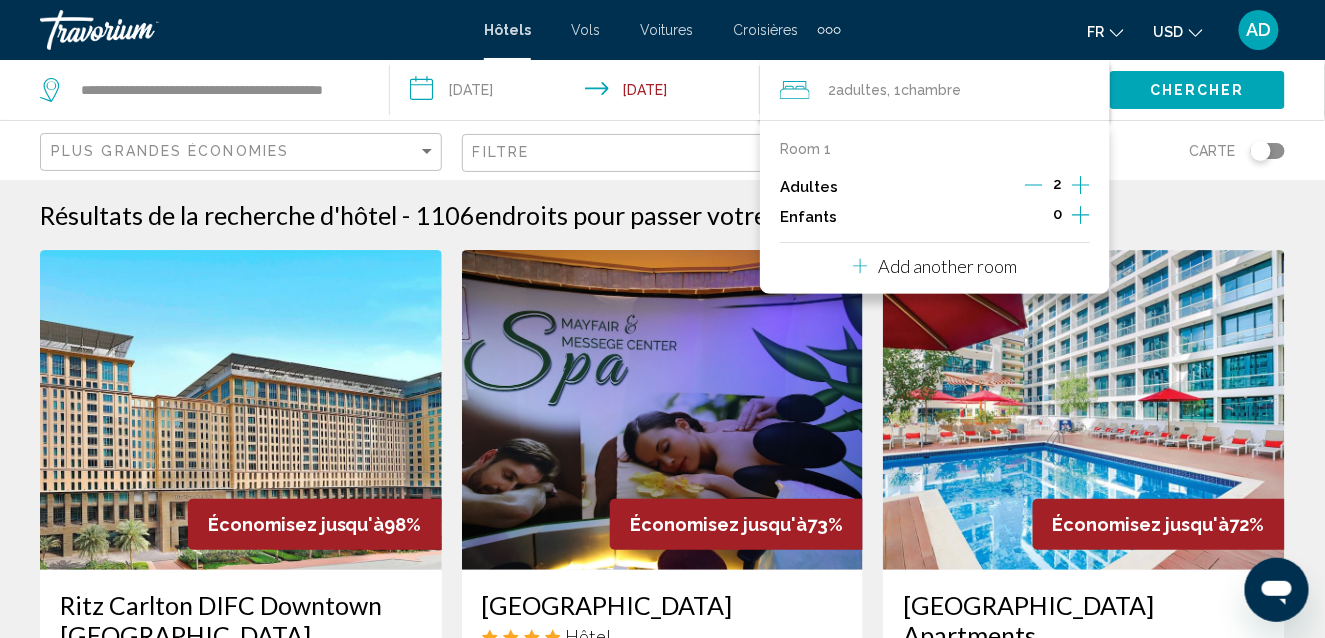 click 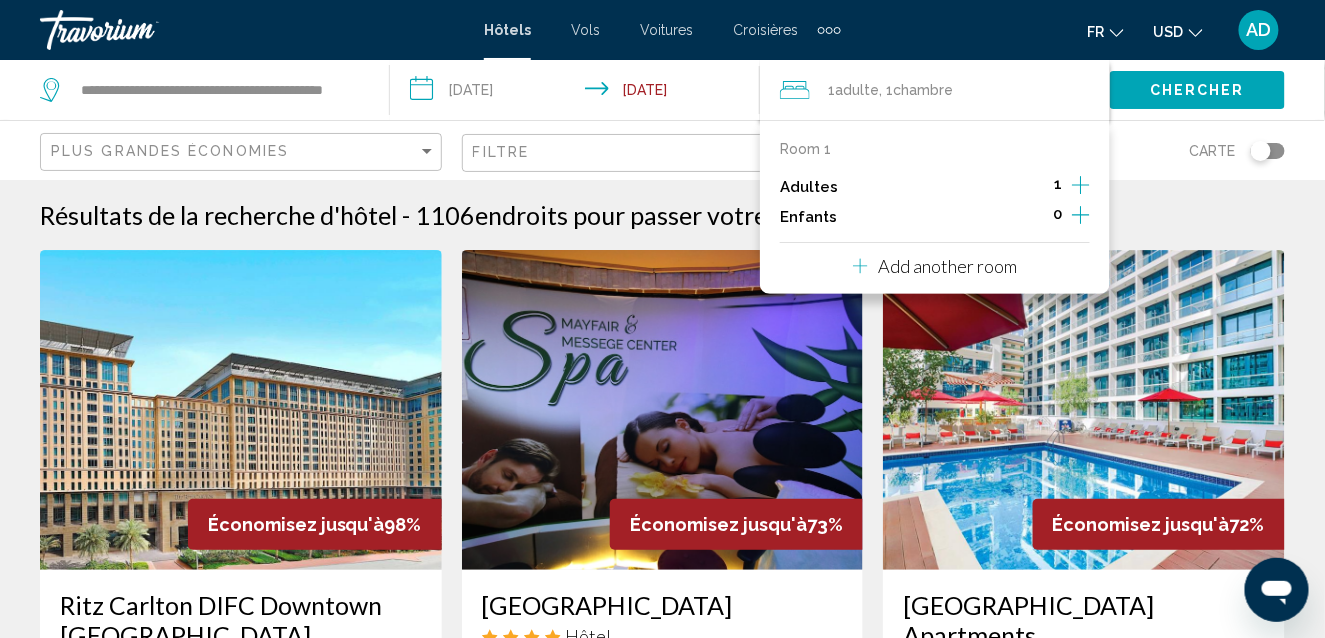 click 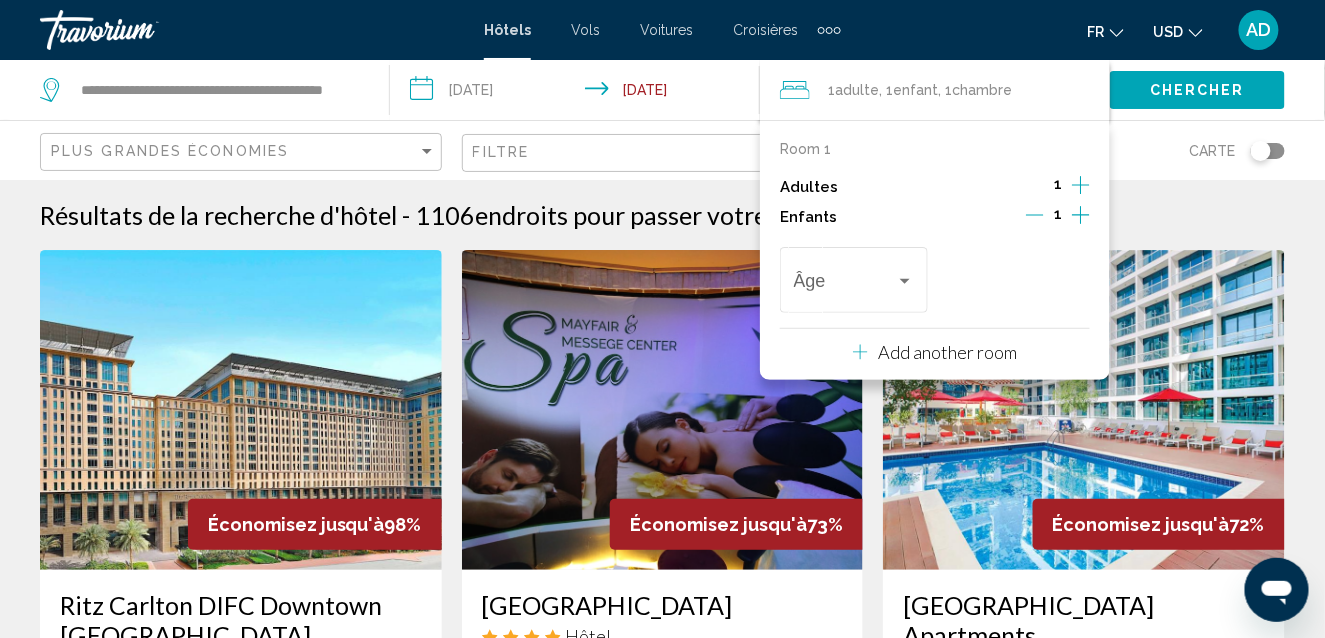 click 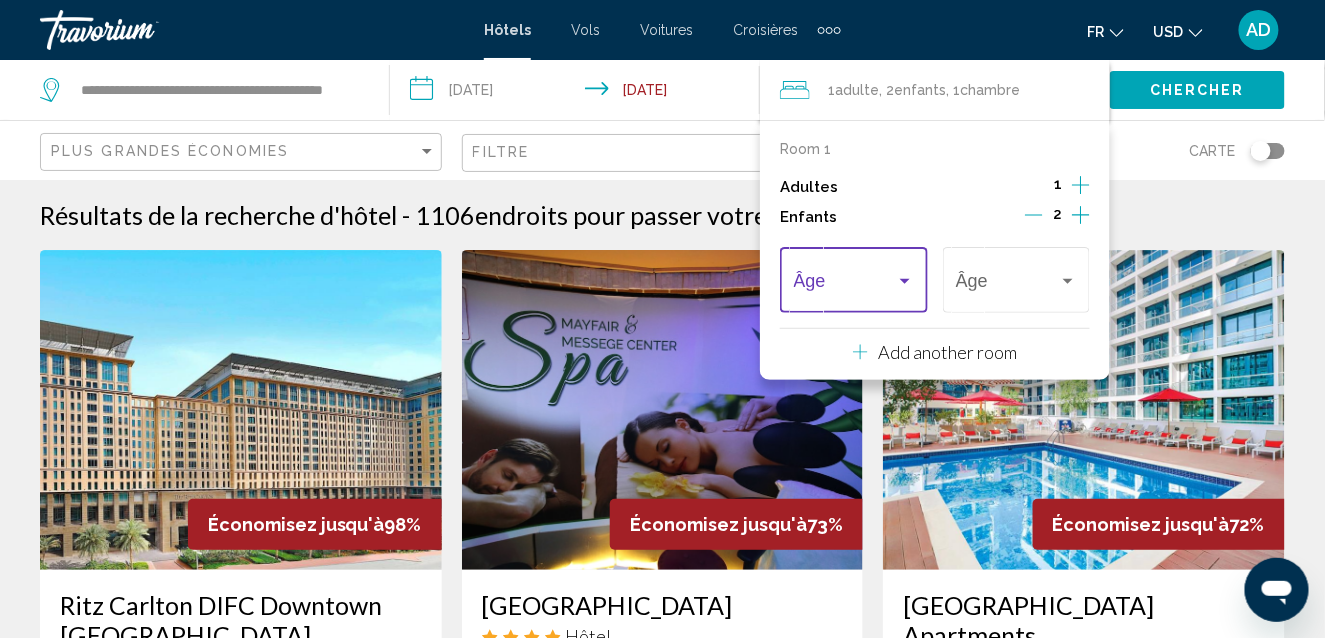 click at bounding box center (905, 281) 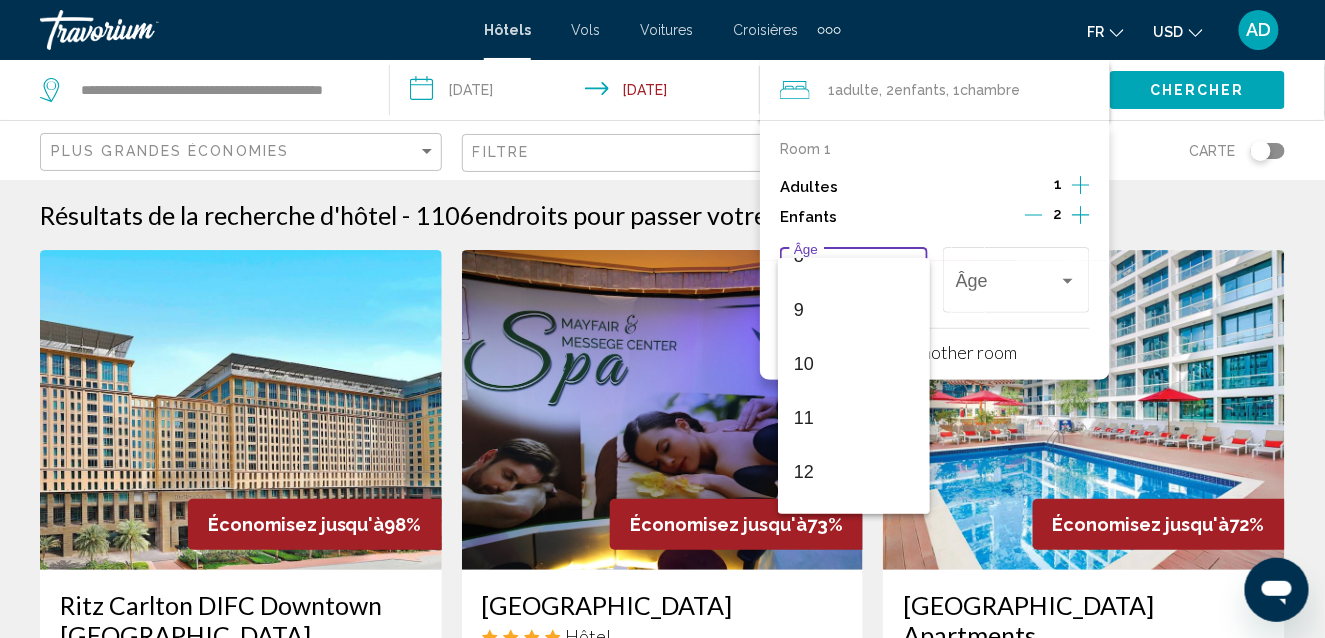 scroll, scrollTop: 480, scrollLeft: 0, axis: vertical 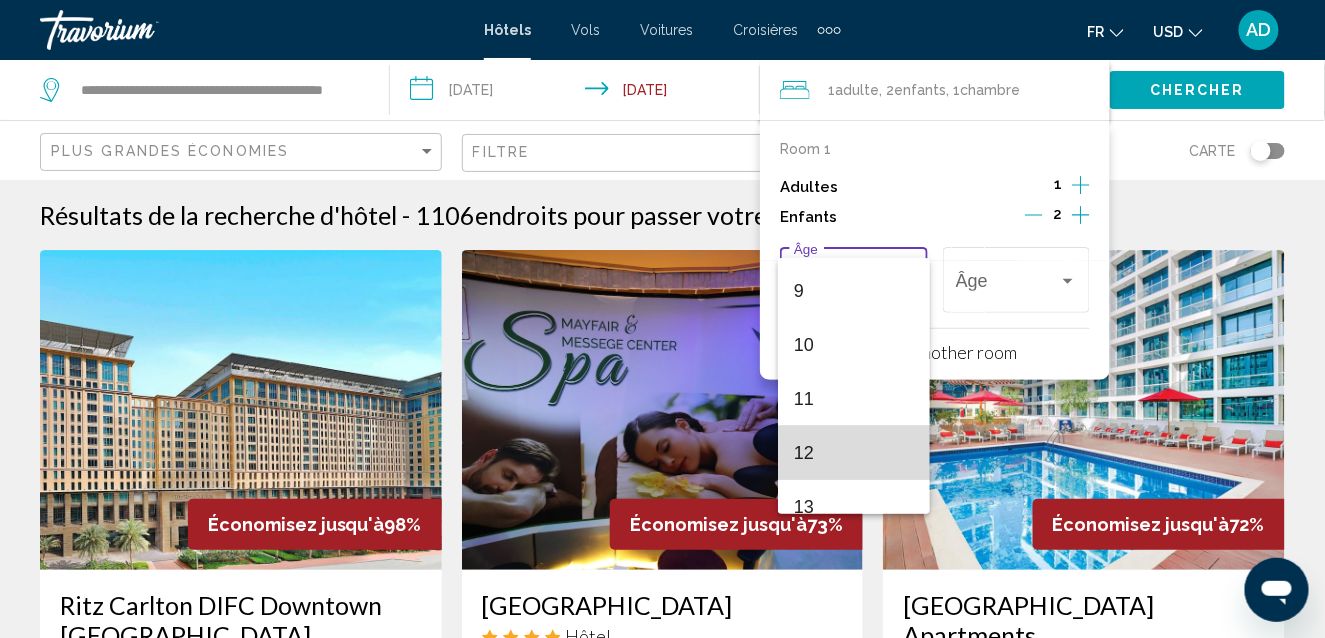click on "12" at bounding box center (854, 453) 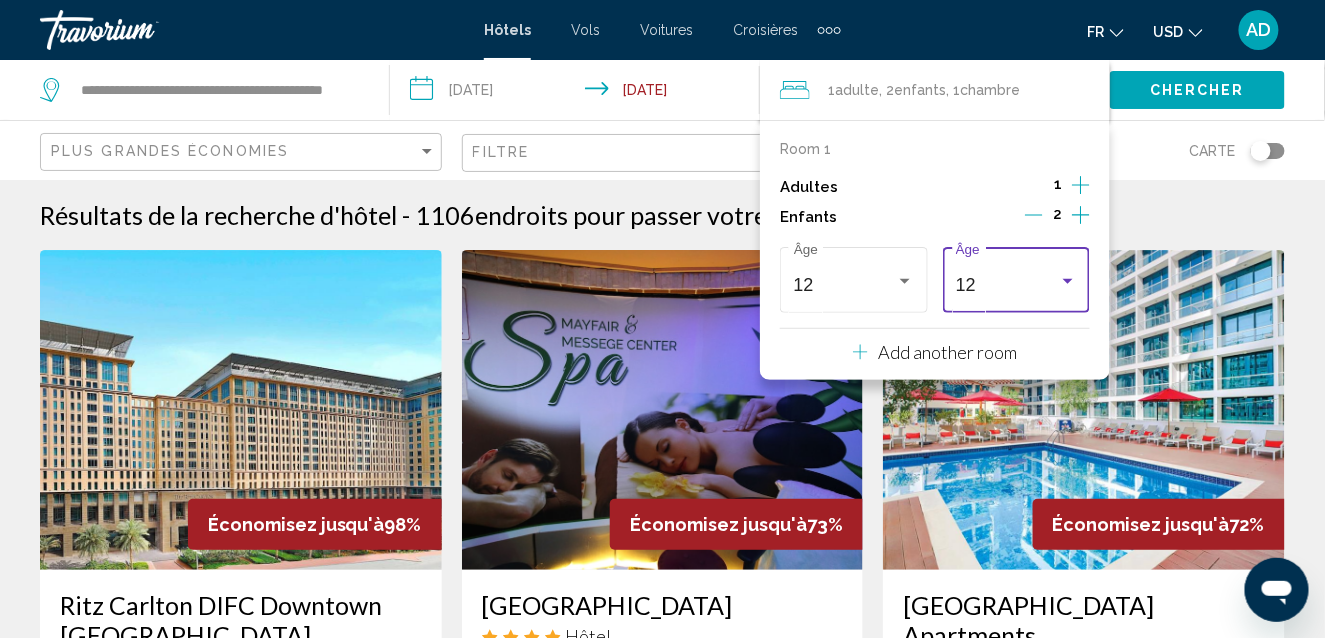 click at bounding box center [1068, 281] 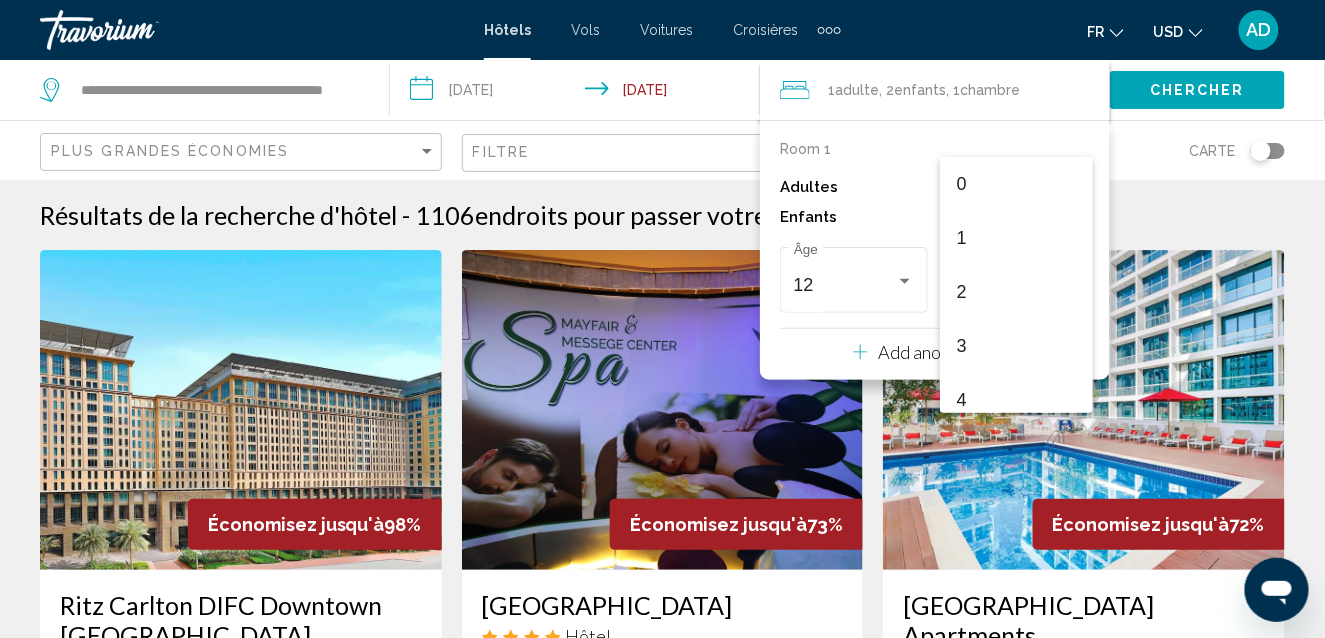 scroll, scrollTop: 546, scrollLeft: 0, axis: vertical 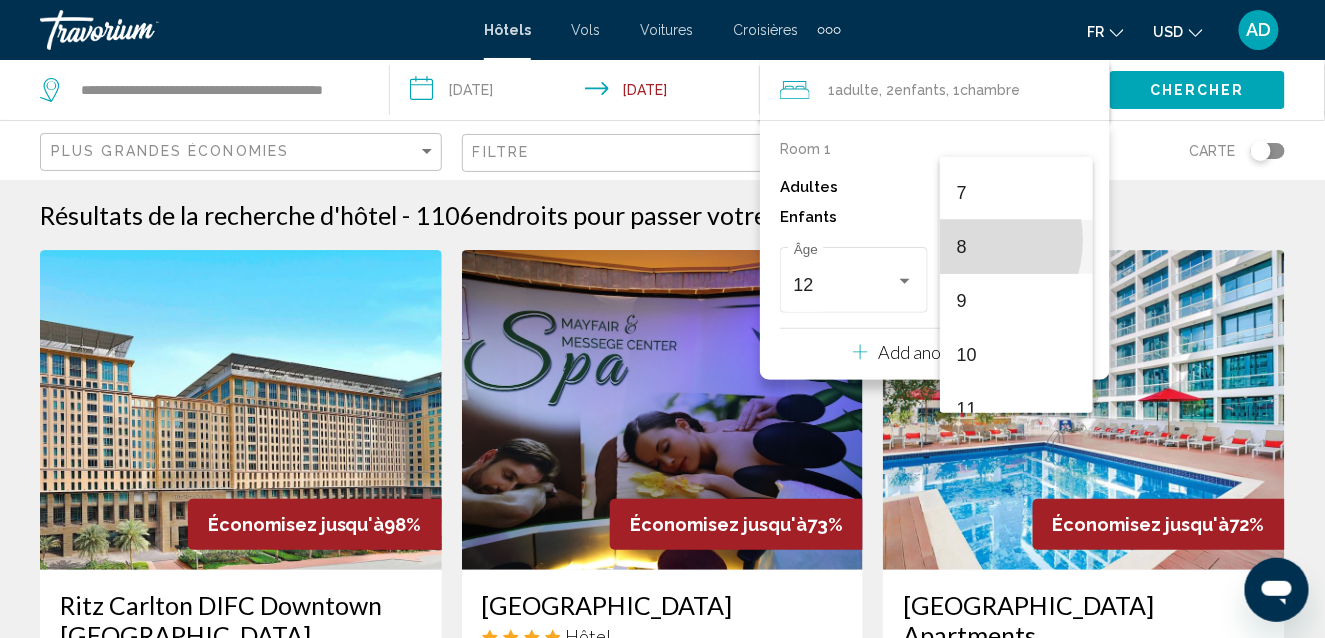 click on "8" at bounding box center (1016, 247) 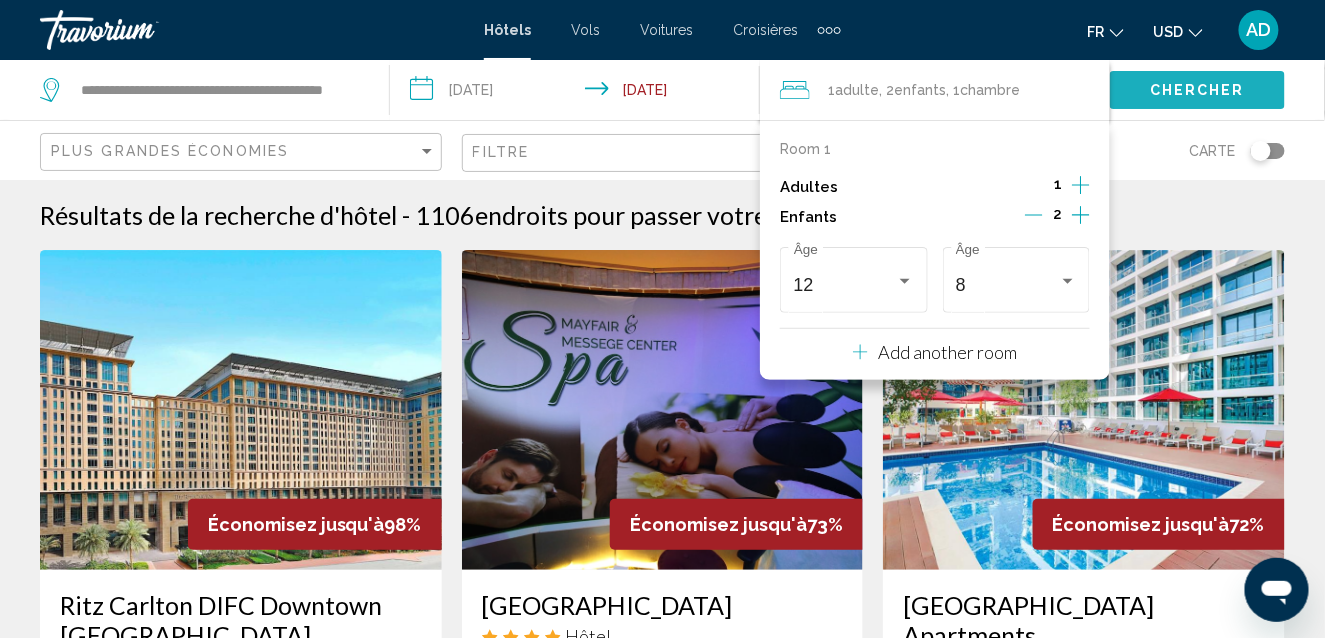 click on "Chercher" 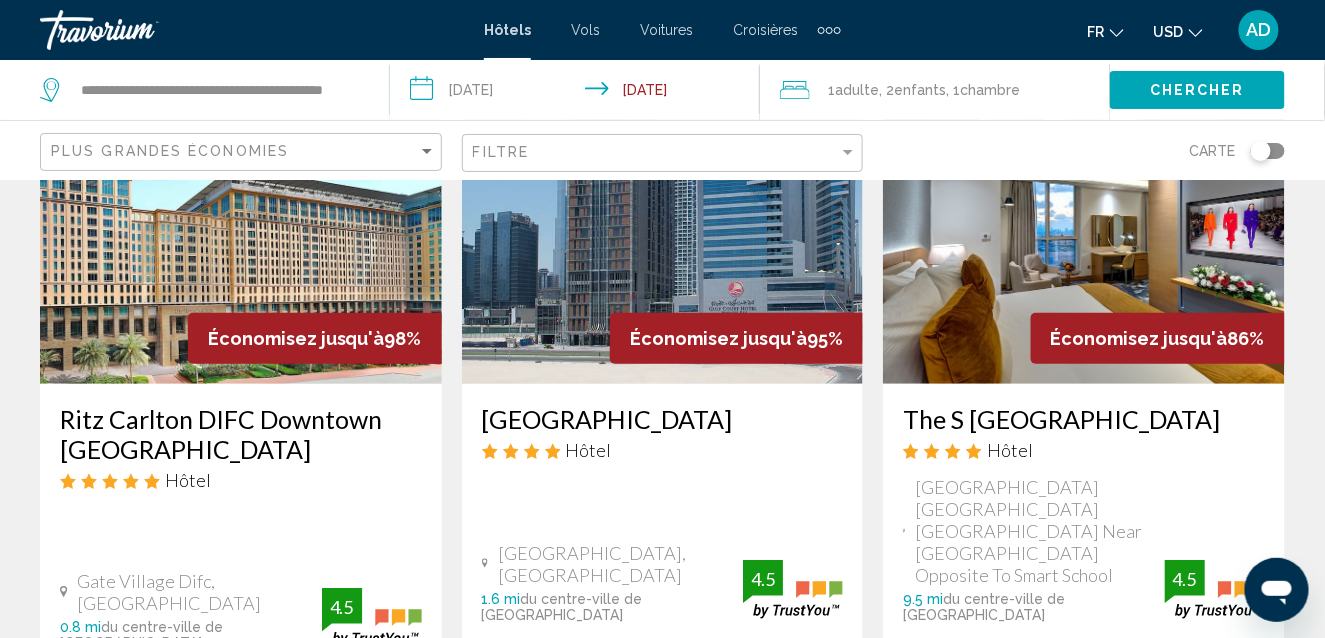 scroll, scrollTop: 177, scrollLeft: 0, axis: vertical 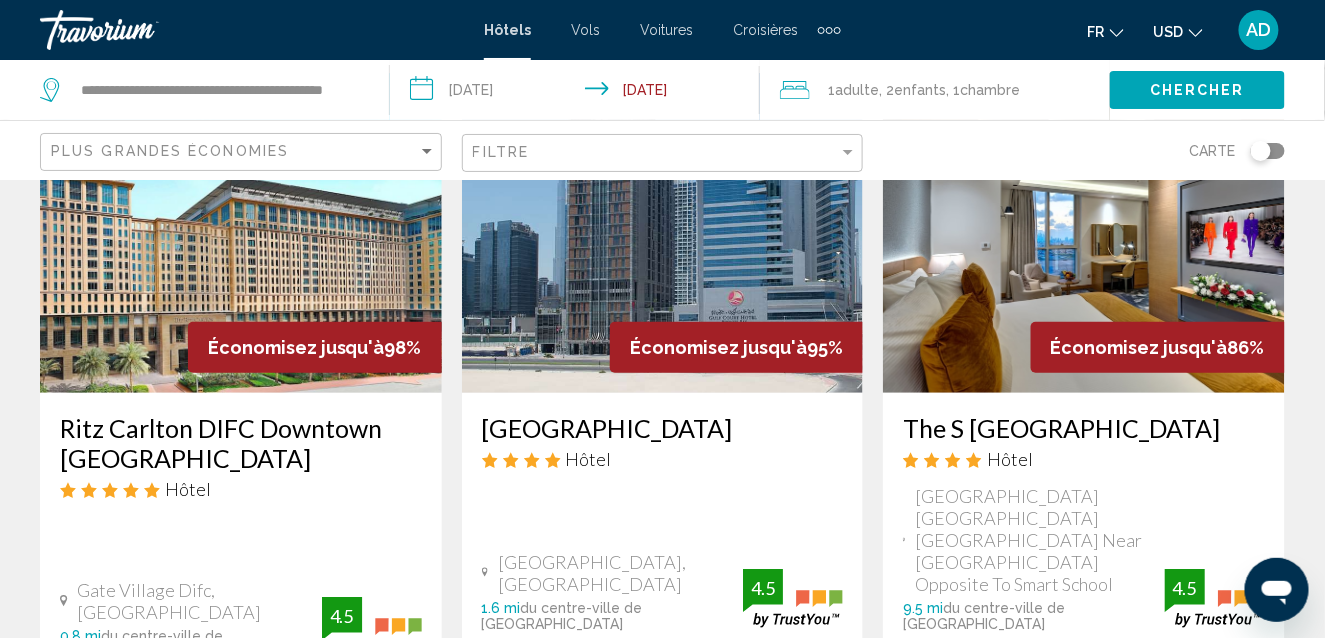 click 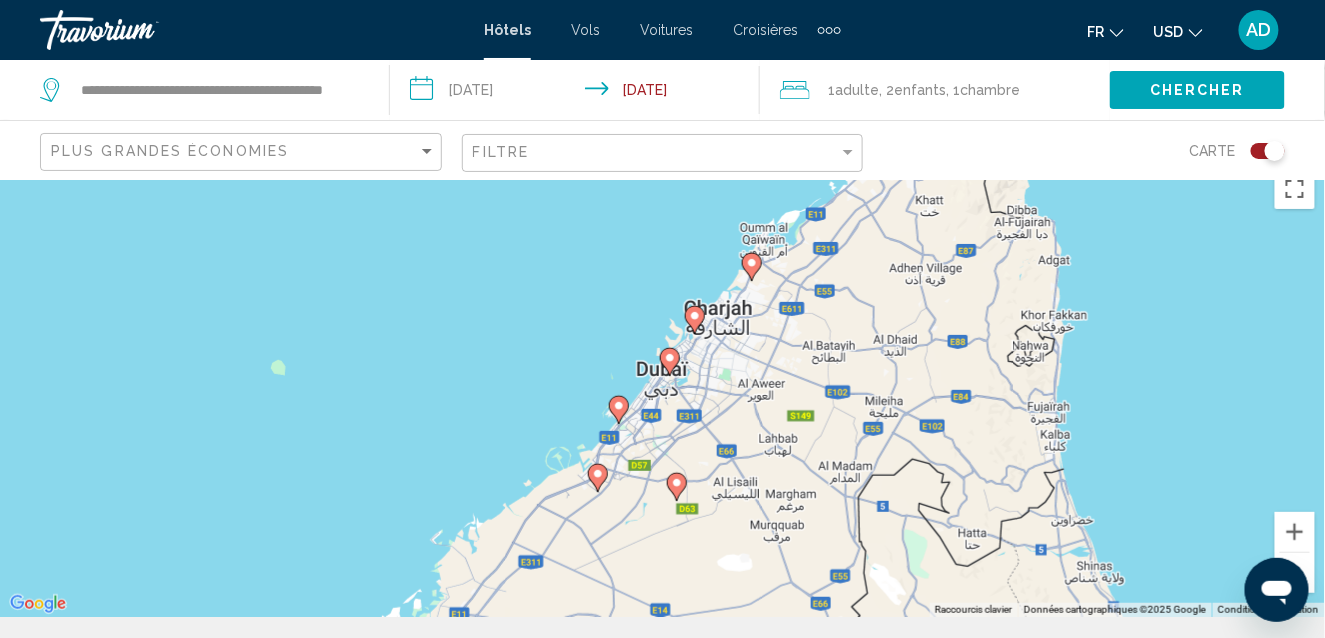 scroll, scrollTop: 25, scrollLeft: 0, axis: vertical 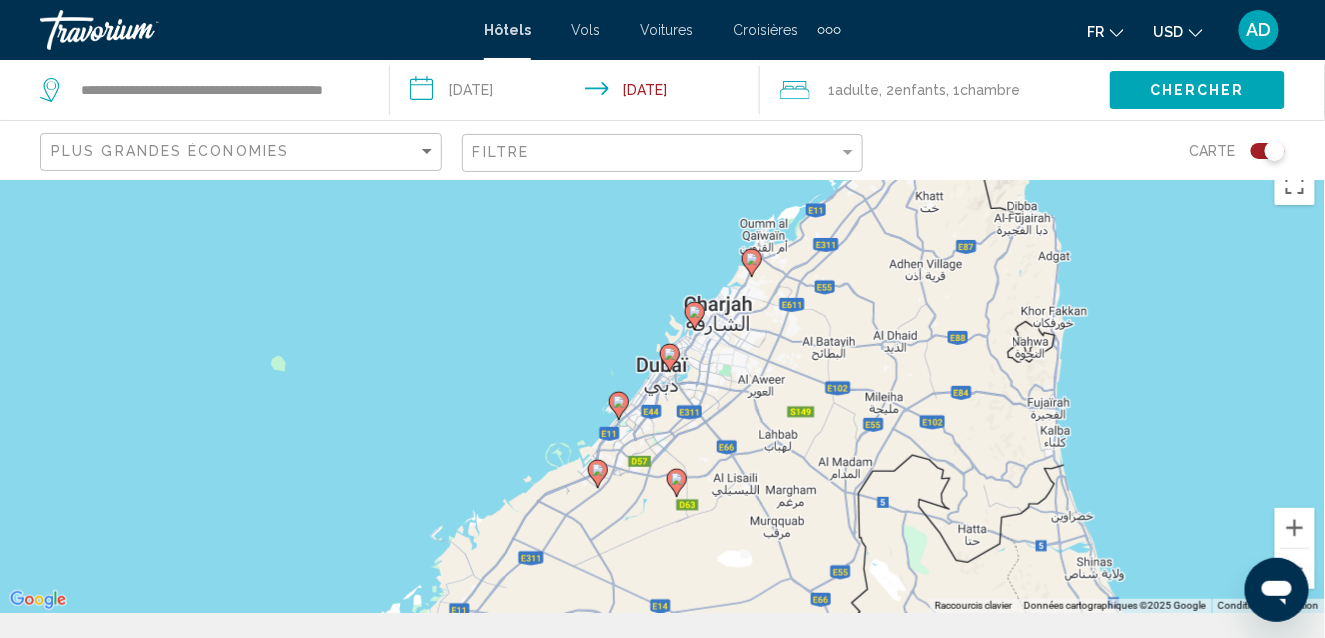 click on "Pour naviguer, appuyez sur les touches fléchées. Pour activer le glissement avec le clavier, appuyez sur Alt+Entrée. Une fois ce mode activé, utilisez les touches fléchées pour déplacer le repère. Pour valider le déplacement, appuyez sur Entrée. Pour annuler, appuyez sur Échap." at bounding box center [662, 384] 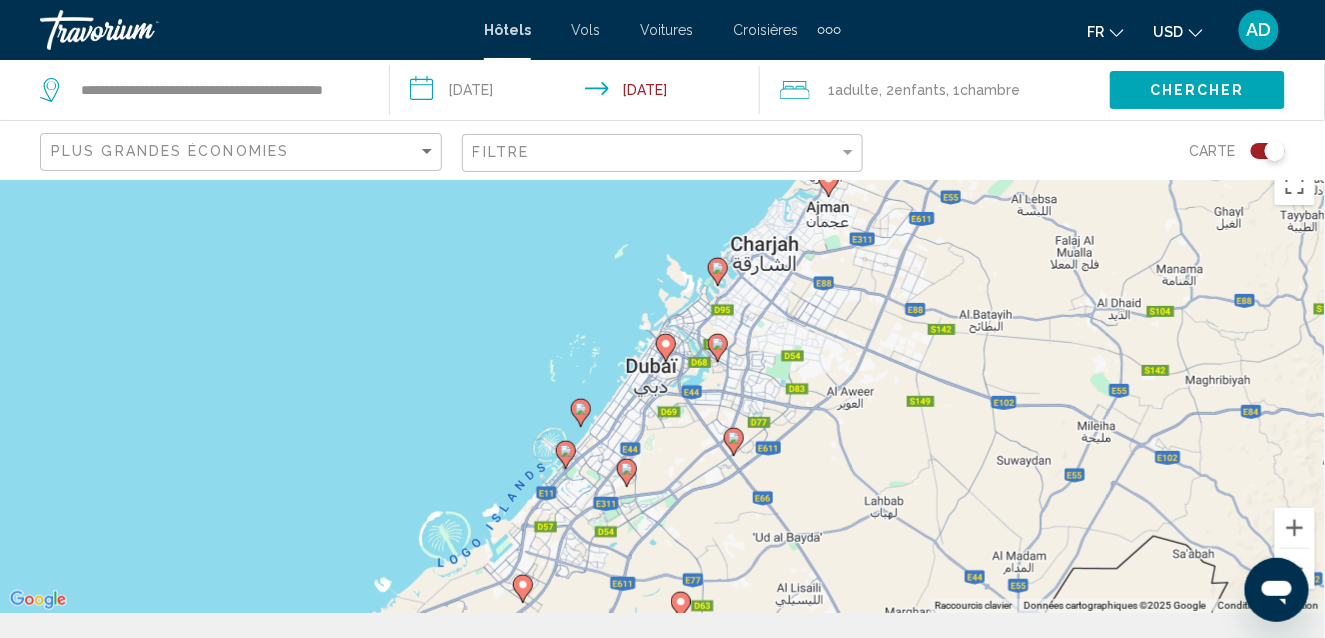 click on "Pour naviguer, appuyez sur les touches fléchées. Pour activer le glissement avec le clavier, appuyez sur Alt+Entrée. Une fois ce mode activé, utilisez les touches fléchées pour déplacer le repère. Pour valider le déplacement, appuyez sur Entrée. Pour annuler, appuyez sur Échap." at bounding box center [662, 384] 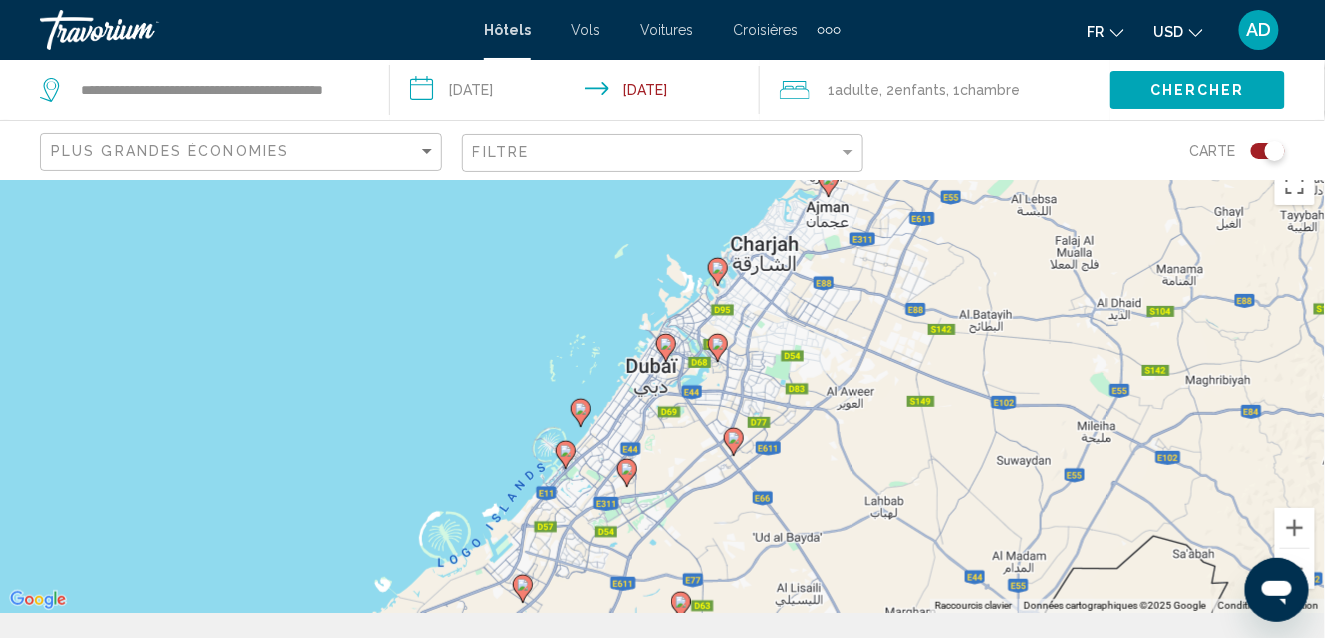 click on "Pour naviguer, appuyez sur les touches fléchées. Pour activer le glissement avec le clavier, appuyez sur Alt+Entrée. Une fois ce mode activé, utilisez les touches fléchées pour déplacer le repère. Pour valider le déplacement, appuyez sur Entrée. Pour annuler, appuyez sur Échap." at bounding box center [662, 384] 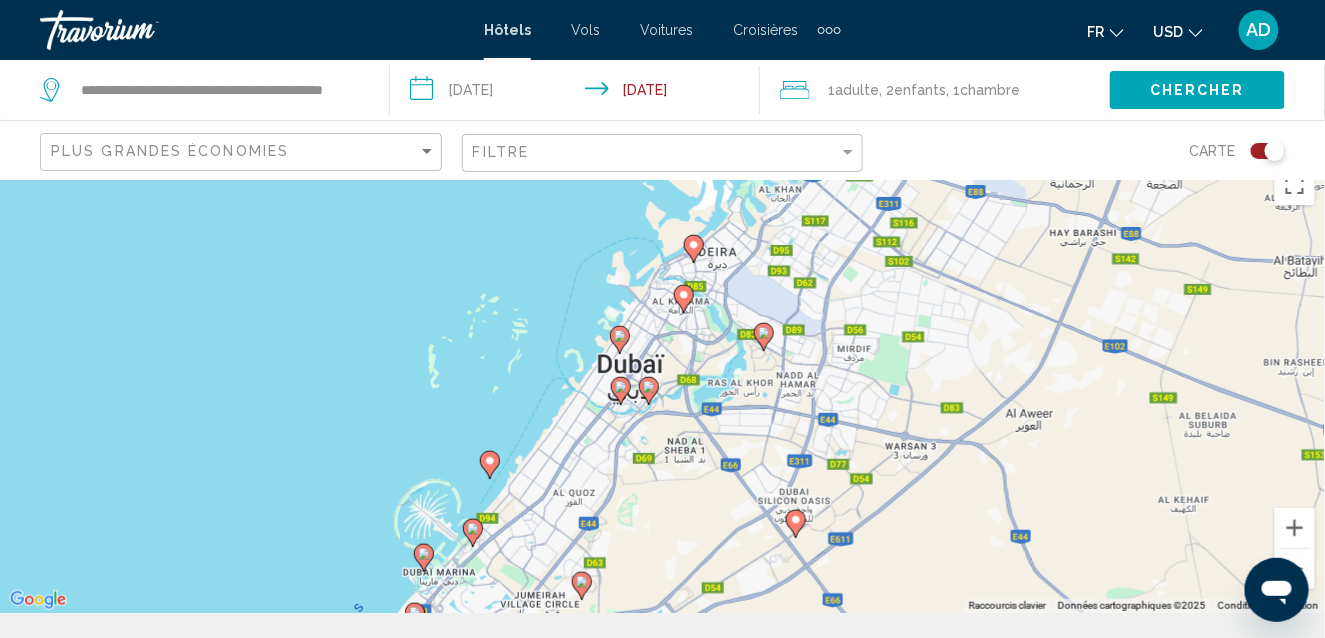 click on "Pour naviguer, appuyez sur les touches fléchées. Pour activer le glissement avec le clavier, appuyez sur Alt+Entrée. Une fois ce mode activé, utilisez les touches fléchées pour déplacer le repère. Pour valider le déplacement, appuyez sur Entrée. Pour annuler, appuyez sur Échap." at bounding box center (662, 384) 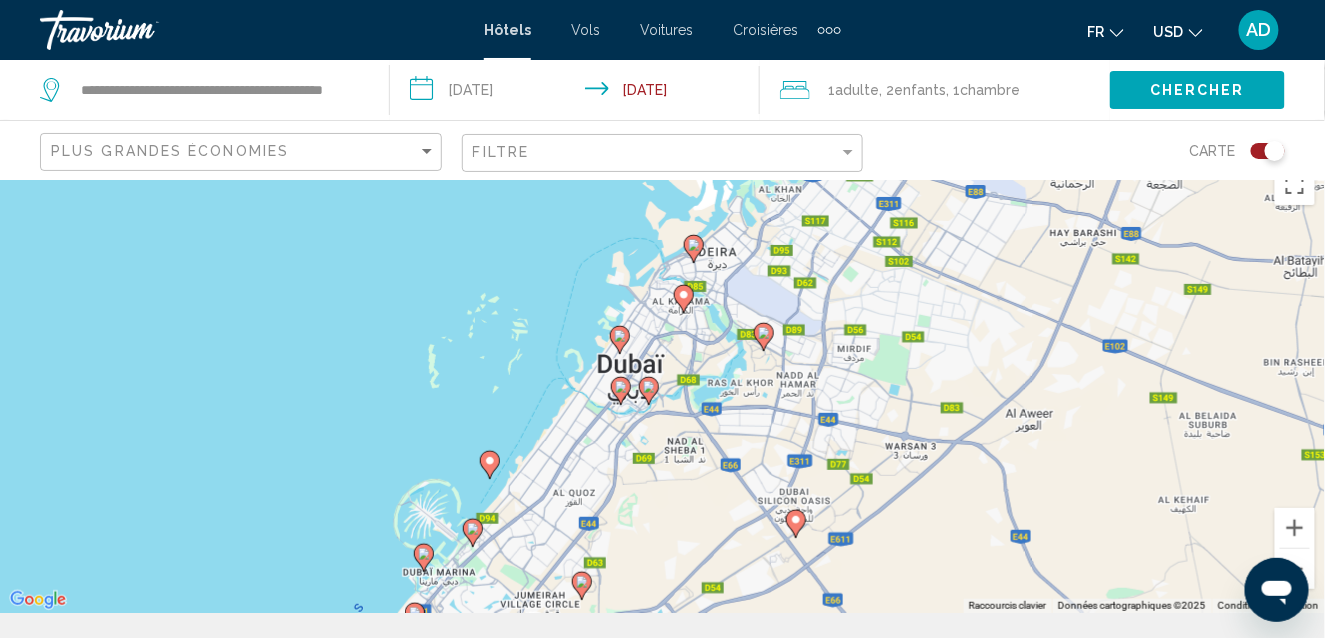 click on "Pour naviguer, appuyez sur les touches fléchées. Pour activer le glissement avec le clavier, appuyez sur Alt+Entrée. Une fois ce mode activé, utilisez les touches fléchées pour déplacer le repère. Pour valider le déplacement, appuyez sur Entrée. Pour annuler, appuyez sur Échap." at bounding box center [662, 384] 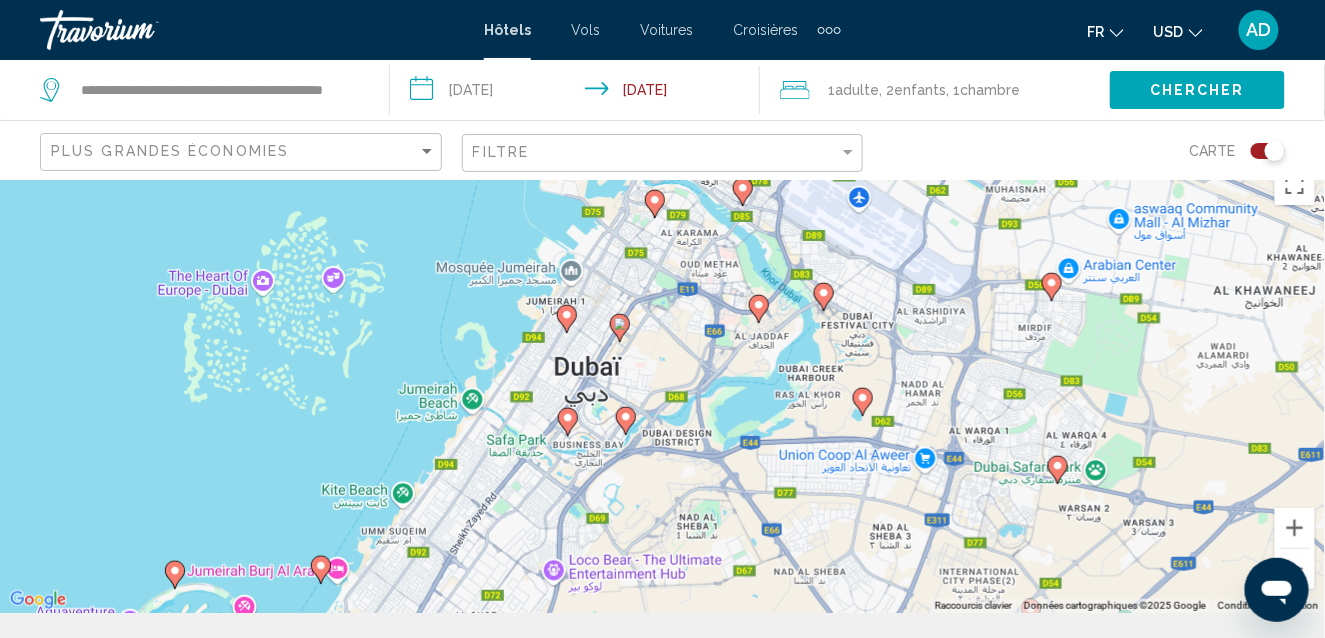 click on "Pour naviguer, appuyez sur les touches fléchées. Pour activer le glissement avec le clavier, appuyez sur Alt+Entrée. Une fois ce mode activé, utilisez les touches fléchées pour déplacer le repère. Pour valider le déplacement, appuyez sur Entrée. Pour annuler, appuyez sur Échap." at bounding box center (662, 384) 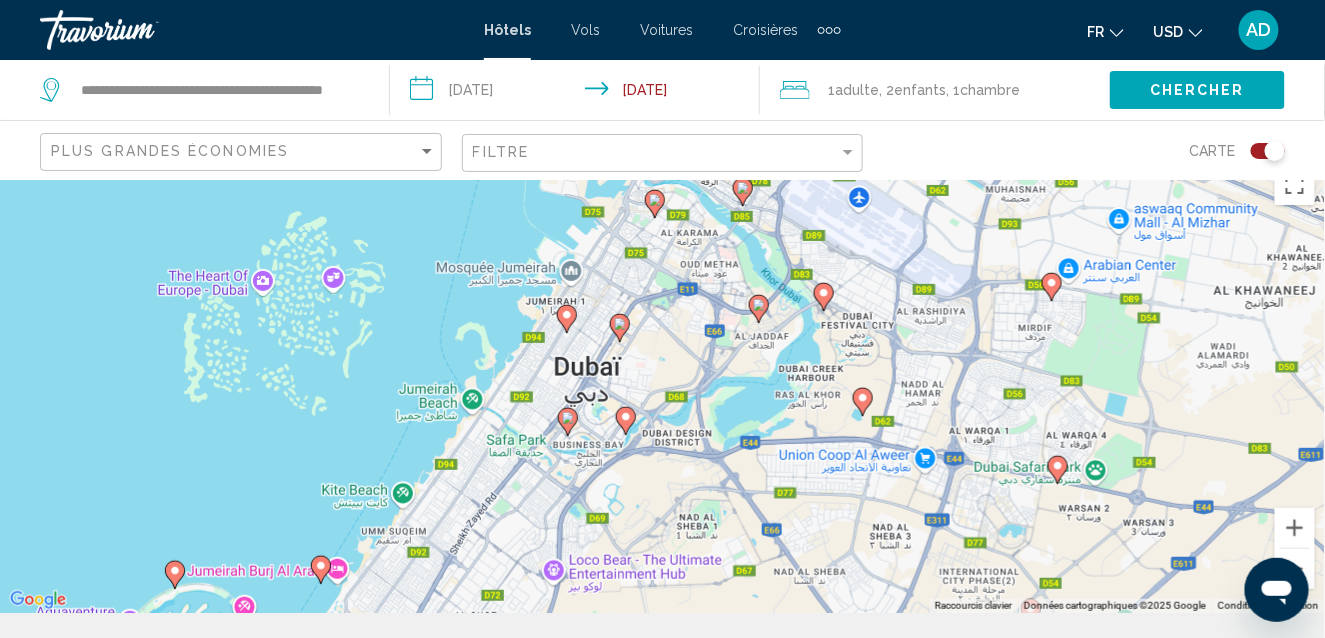 click on "Pour naviguer, appuyez sur les touches fléchées. Pour activer le glissement avec le clavier, appuyez sur Alt+Entrée. Une fois ce mode activé, utilisez les touches fléchées pour déplacer le repère. Pour valider le déplacement, appuyez sur Entrée. Pour annuler, appuyez sur Échap." at bounding box center (662, 384) 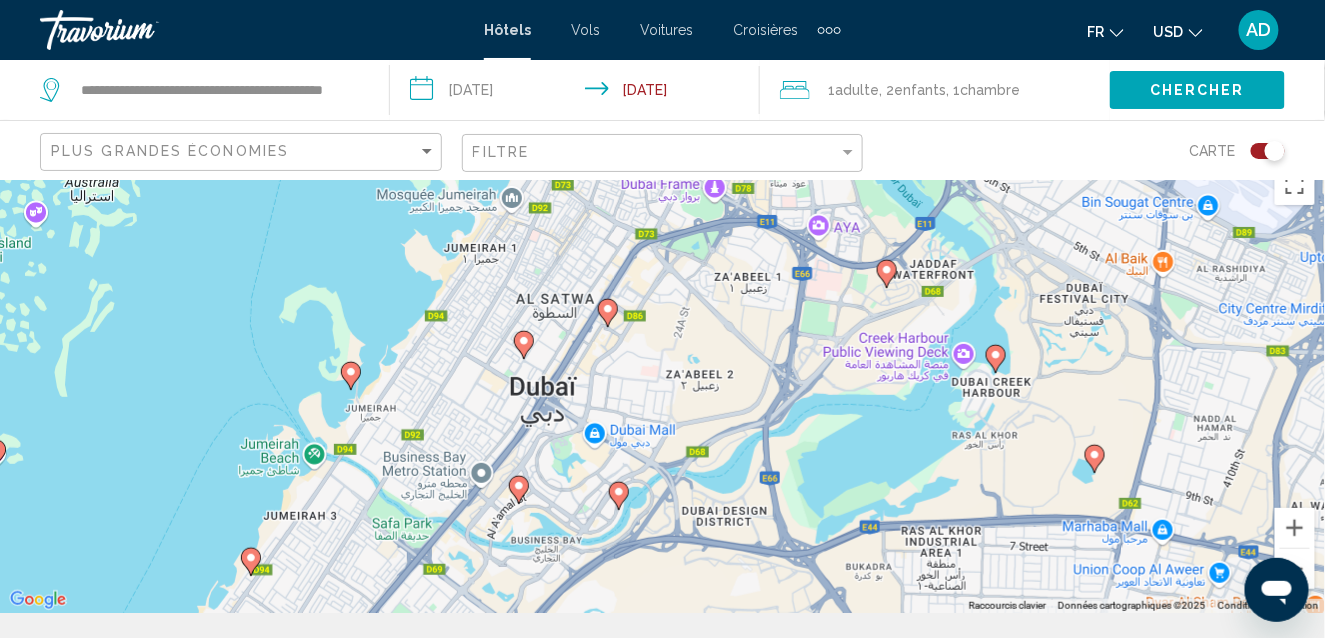click on "Pour naviguer, appuyez sur les touches fléchées. Pour activer le glissement avec le clavier, appuyez sur Alt+Entrée. Une fois ce mode activé, utilisez les touches fléchées pour déplacer le repère. Pour valider le déplacement, appuyez sur Entrée. Pour annuler, appuyez sur Échap." at bounding box center (662, 384) 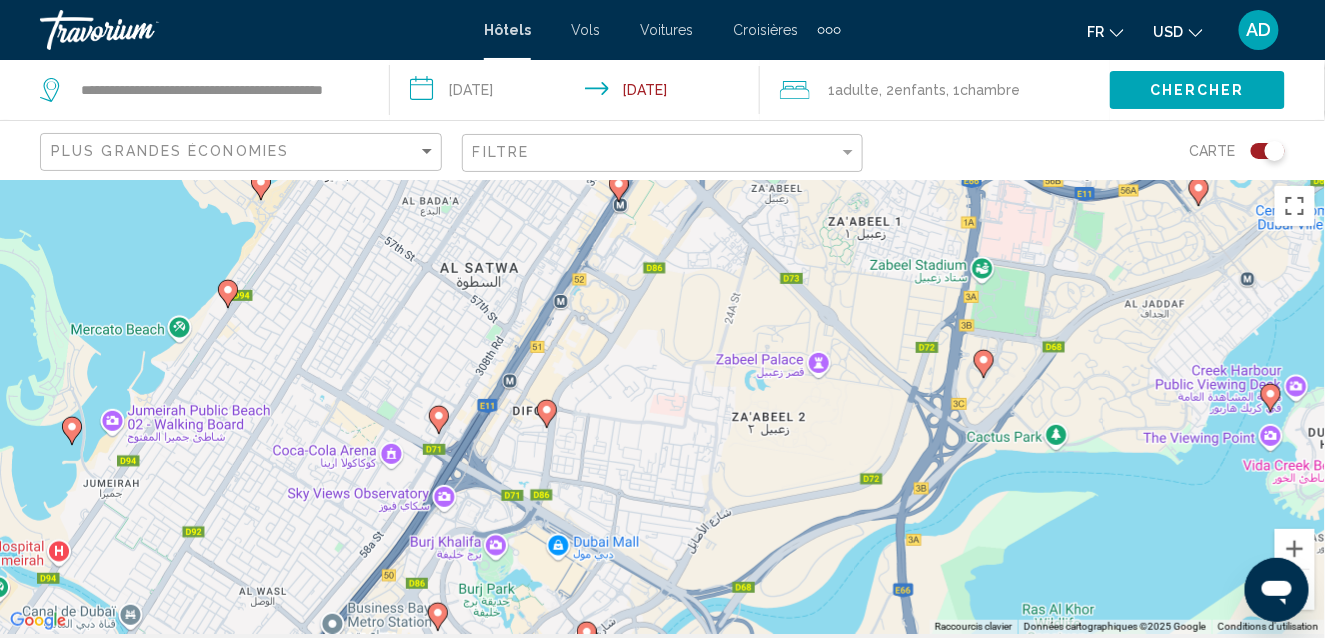 scroll, scrollTop: 0, scrollLeft: 0, axis: both 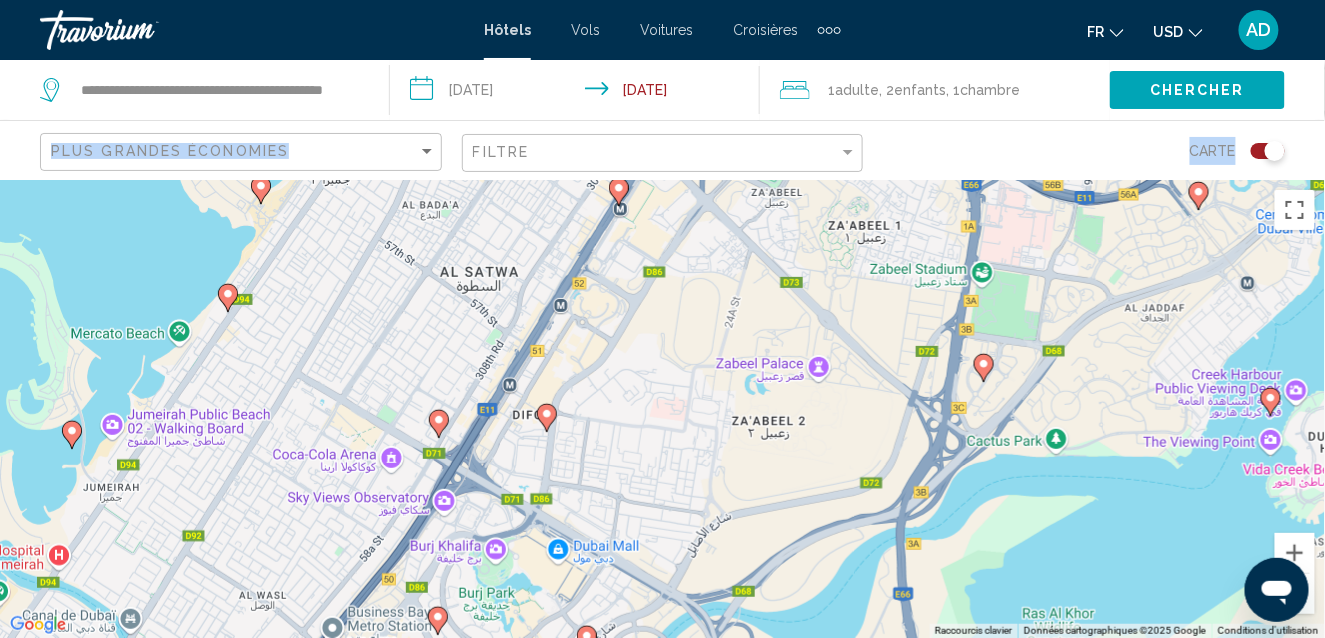 drag, startPoint x: 1317, startPoint y: 110, endPoint x: 1332, endPoint y: 93, distance: 22.671568 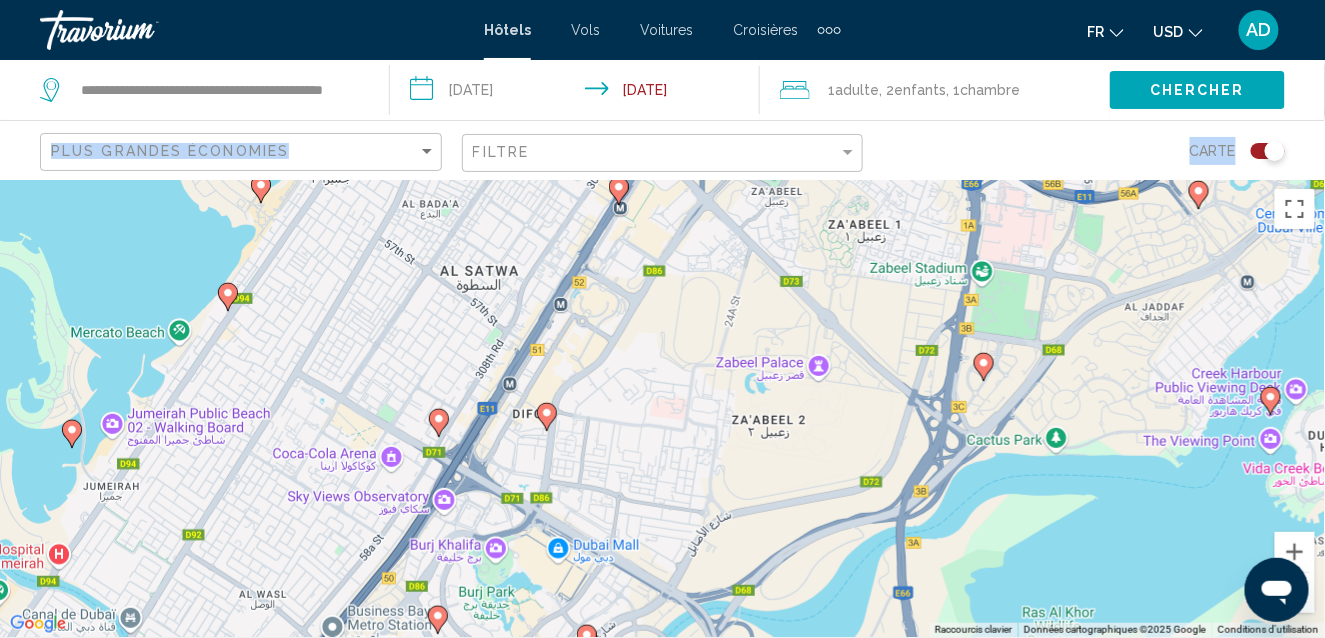 scroll, scrollTop: 0, scrollLeft: 0, axis: both 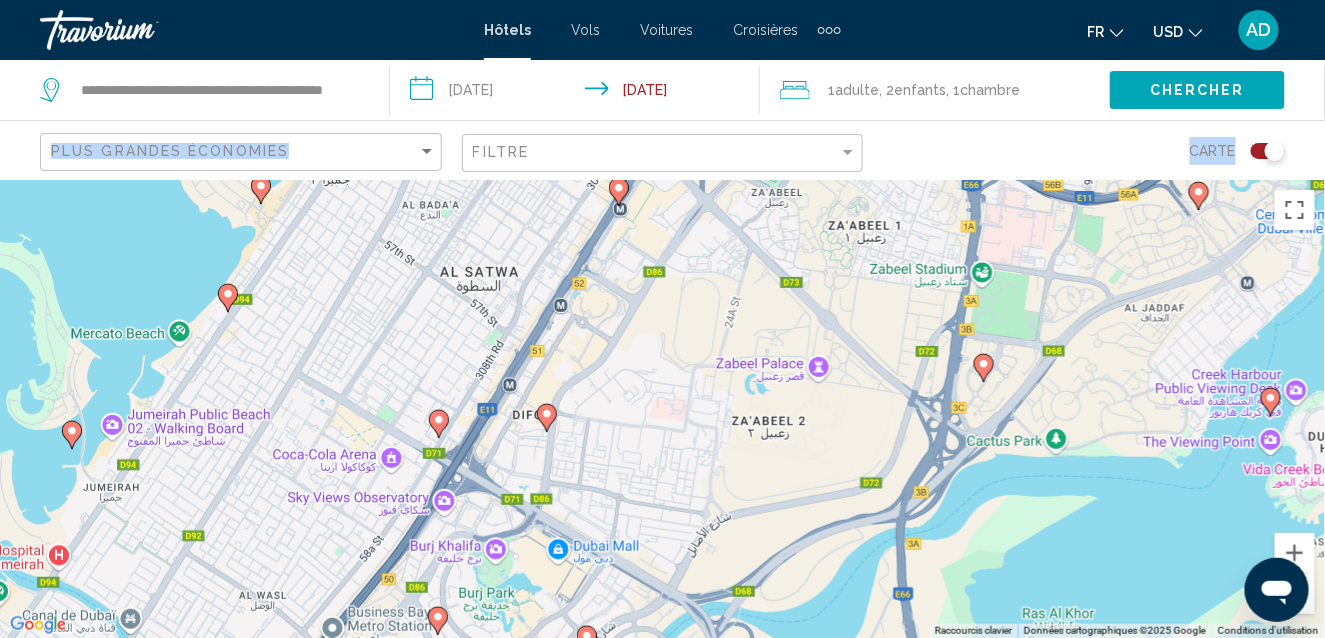 click on "Pour naviguer, appuyez sur les touches fléchées. Pour activer le glissement avec le clavier, appuyez sur Alt+Entrée. Une fois ce mode activé, utilisez les touches fléchées pour déplacer le repère. Pour valider le déplacement, appuyez sur Entrée. Pour annuler, appuyez sur Échap." at bounding box center [662, 409] 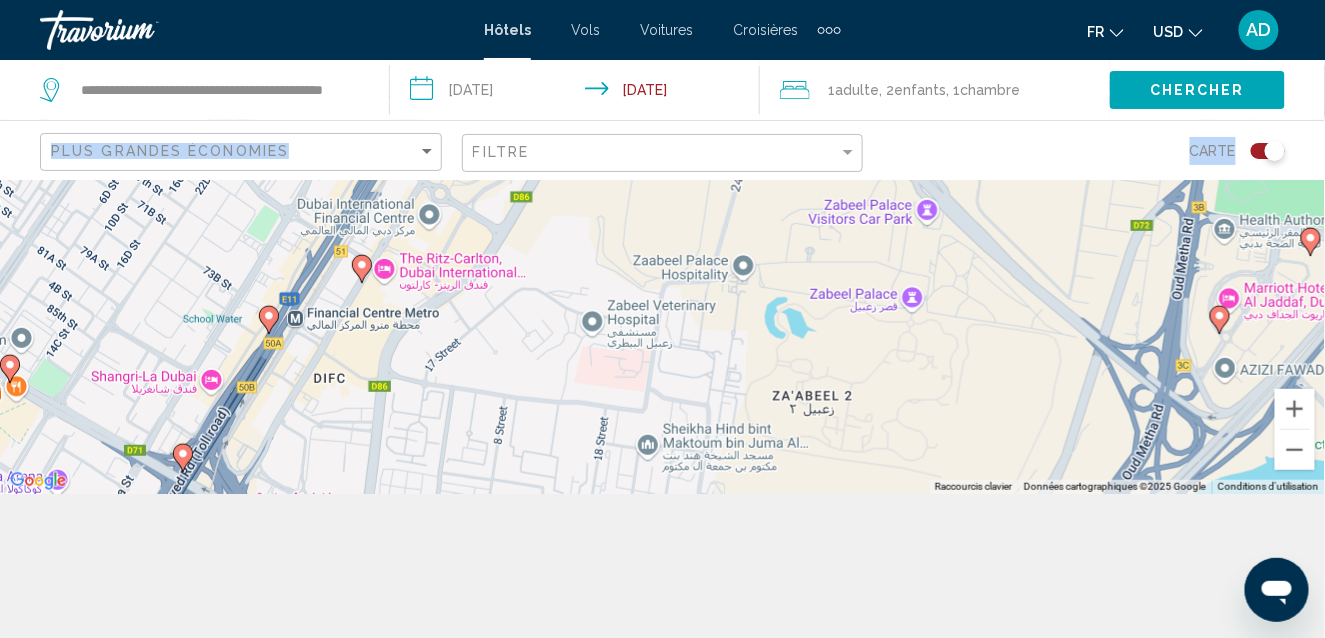 scroll, scrollTop: 159, scrollLeft: 0, axis: vertical 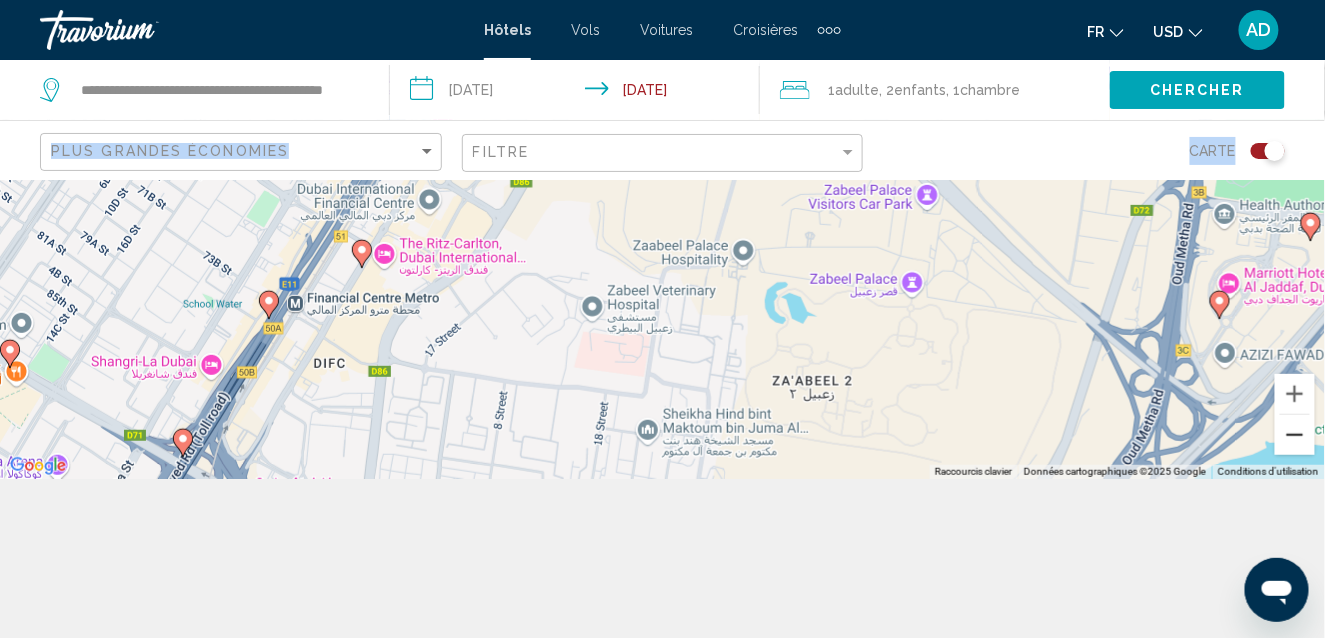 click at bounding box center [1295, 435] 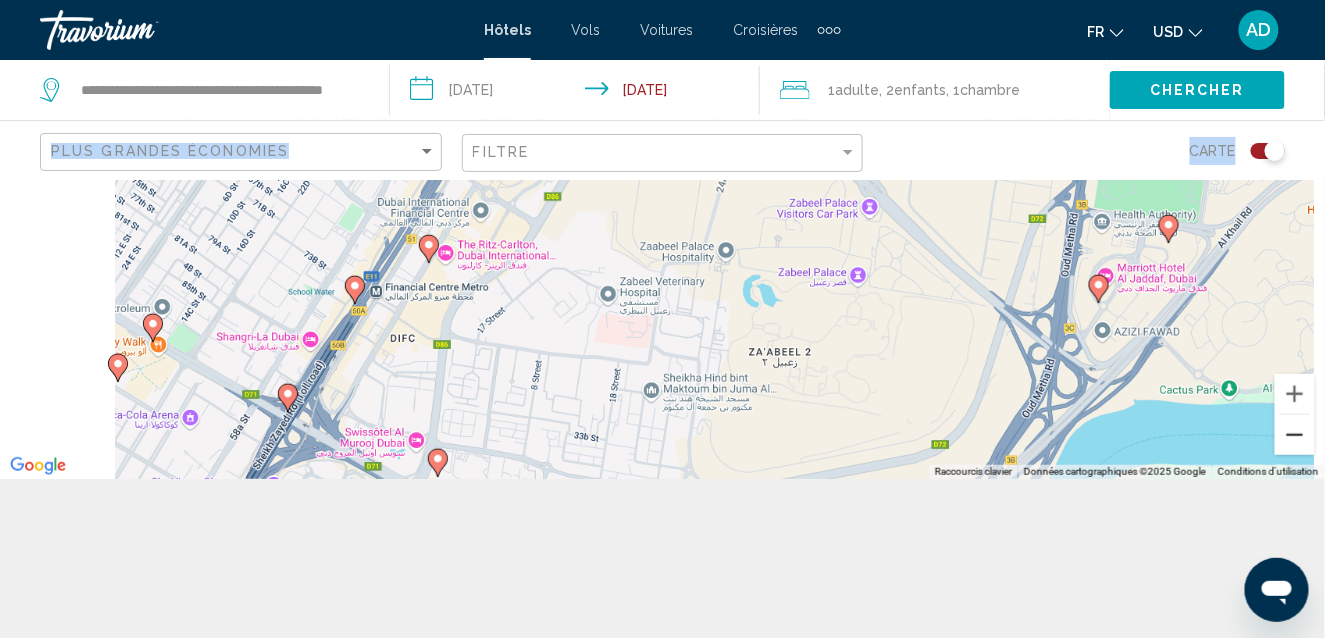 click at bounding box center (1295, 435) 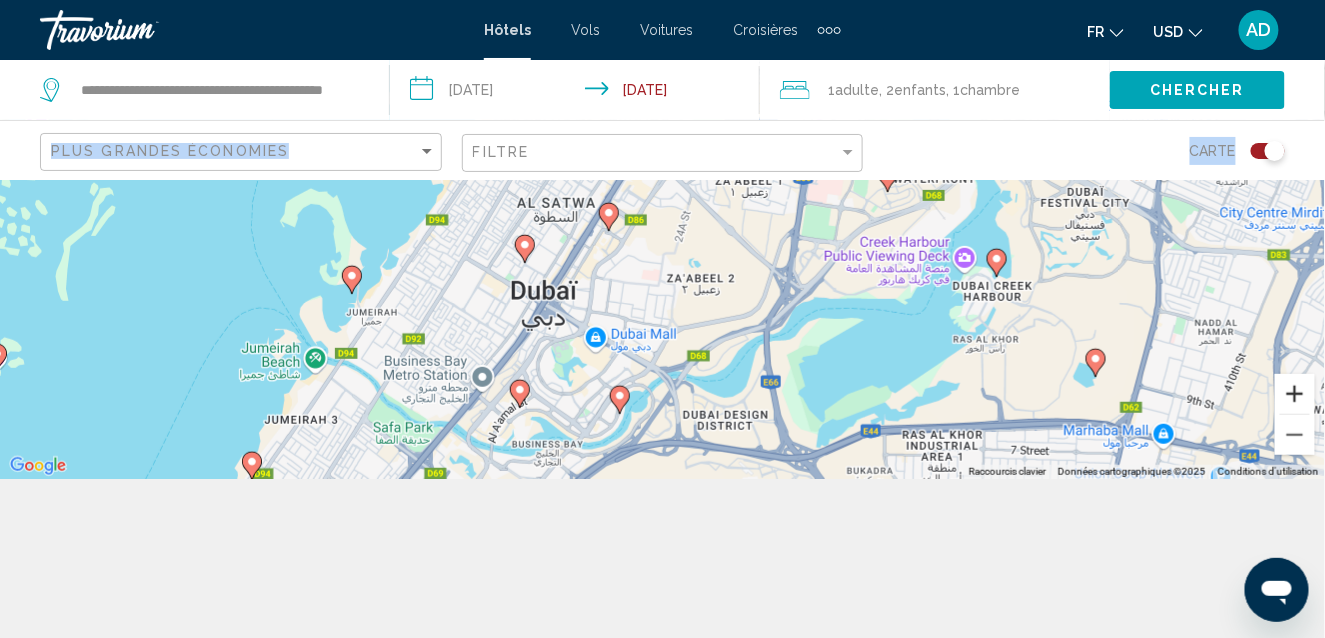 drag, startPoint x: 1292, startPoint y: 442, endPoint x: 1285, endPoint y: 394, distance: 48.507732 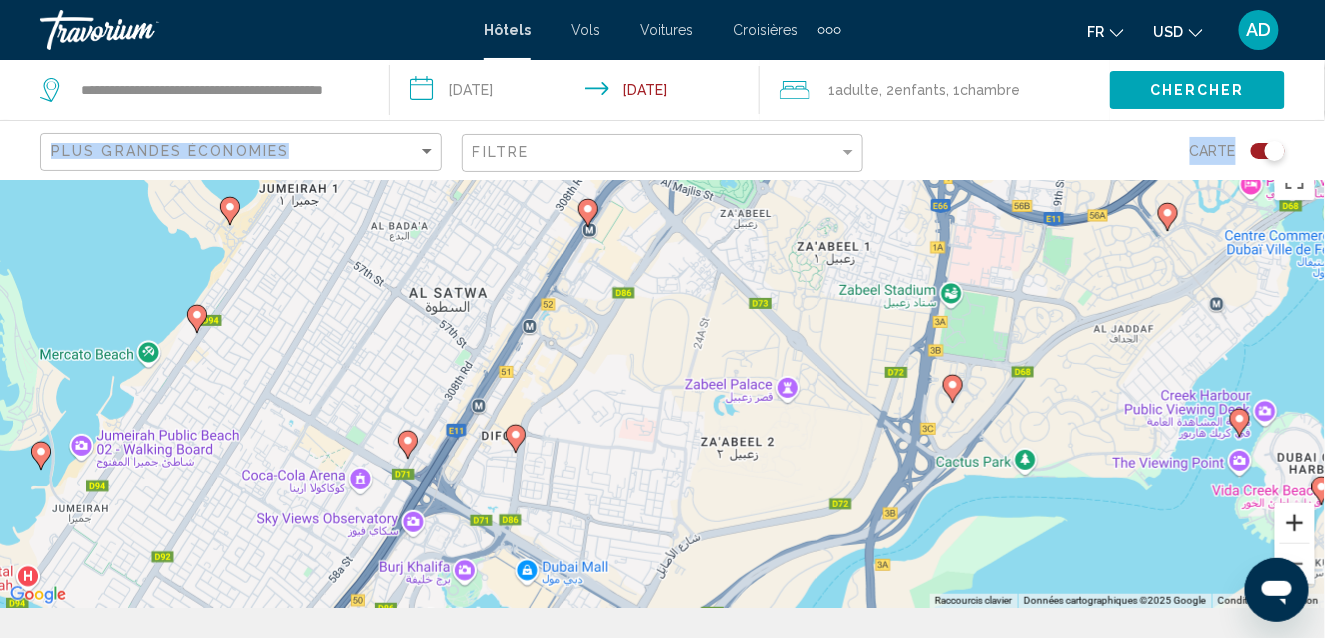 scroll, scrollTop: 0, scrollLeft: 0, axis: both 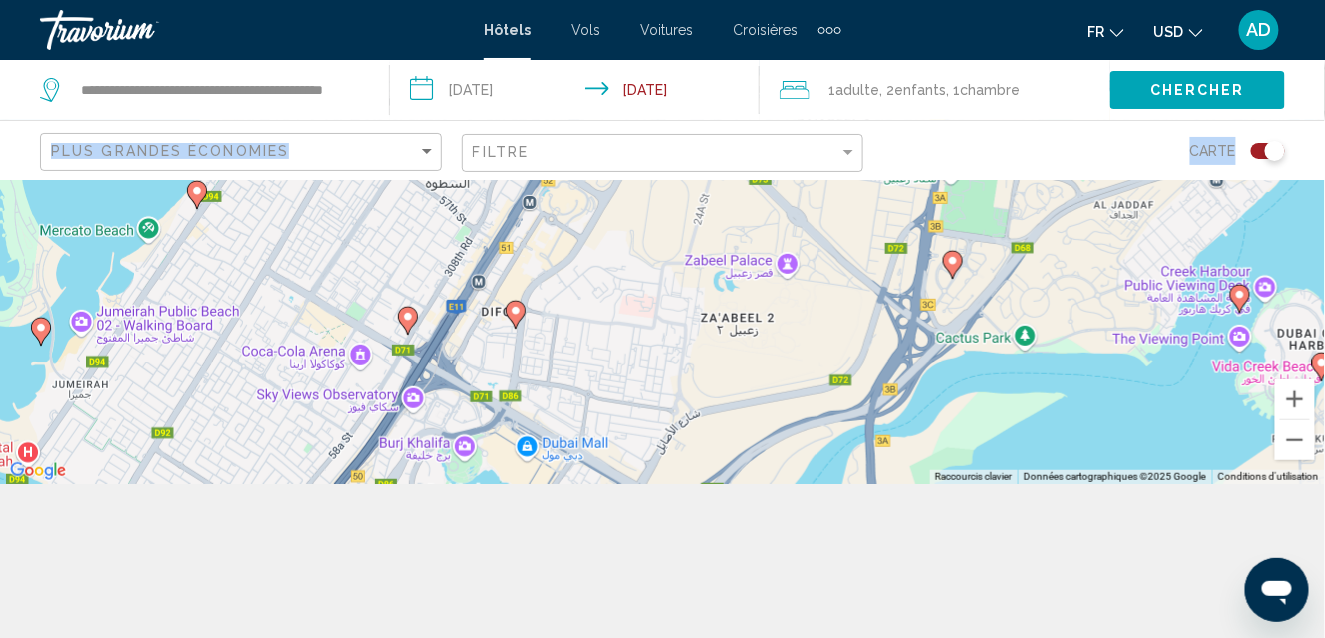 click on "Pour naviguer, appuyez sur les touches fléchées. Pour activer le glissement avec le clavier, appuyez sur Alt+Entrée. Une fois ce mode activé, utilisez les touches fléchées pour déplacer le repère. Pour valider le déplacement, appuyez sur Entrée. Pour annuler, appuyez sur Échap." at bounding box center (662, 255) 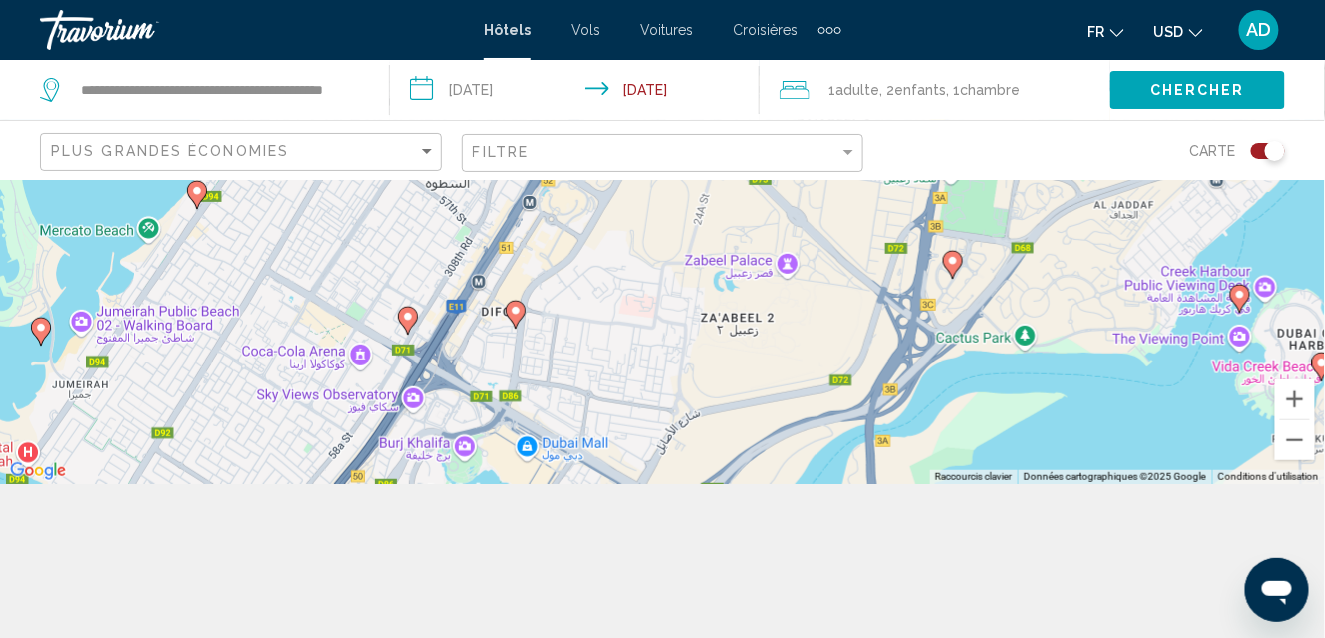 click on "Pour naviguer, appuyez sur les touches fléchées. Pour activer le glissement avec le clavier, appuyez sur Alt+Entrée. Une fois ce mode activé, utilisez les touches fléchées pour déplacer le repère. Pour valider le déplacement, appuyez sur Entrée. Pour annuler, appuyez sur Échap." at bounding box center (662, 255) 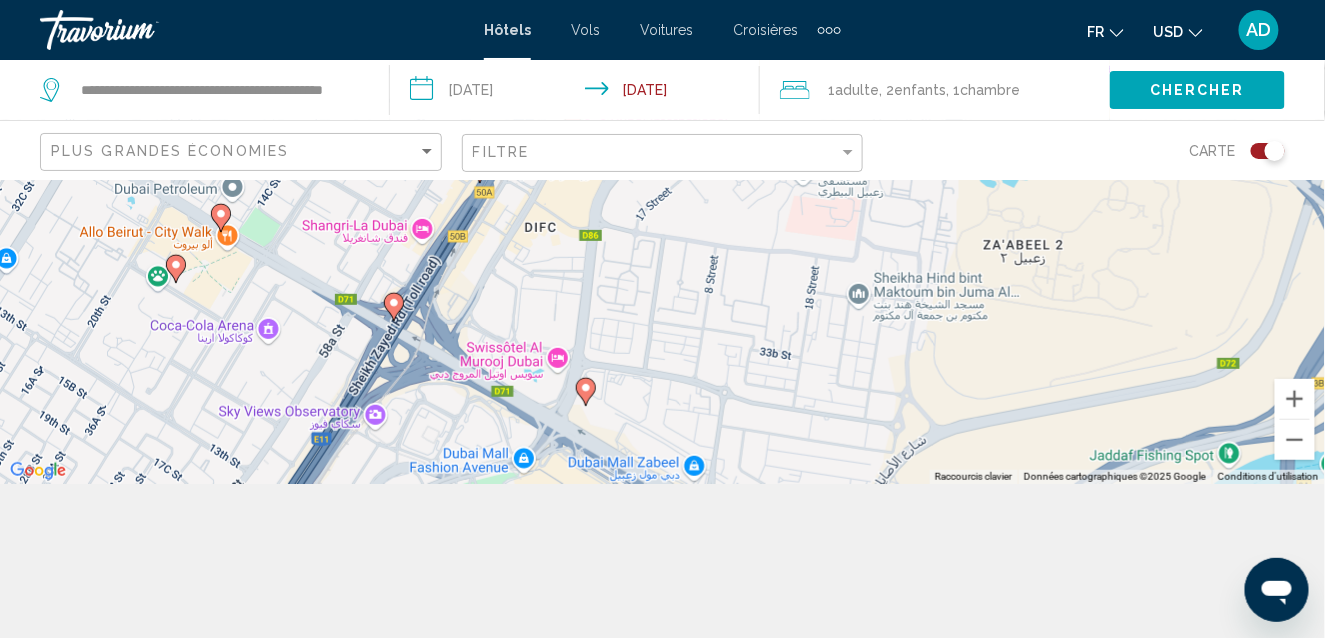 click on "Pour naviguer, appuyez sur les touches fléchées. Pour activer le glissement avec le clavier, appuyez sur Alt+Entrée. Une fois ce mode activé, utilisez les touches fléchées pour déplacer le repère. Pour valider le déplacement, appuyez sur Entrée. Pour annuler, appuyez sur Échap." at bounding box center [662, 255] 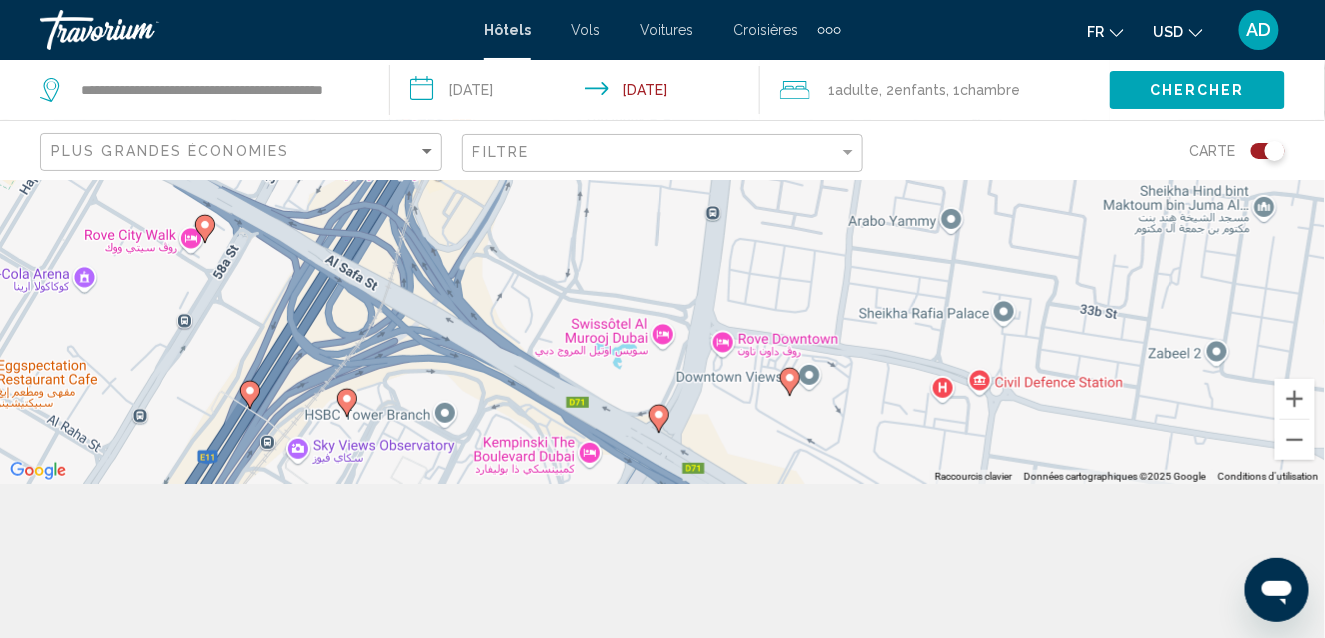 click on "Pour naviguer, appuyez sur les touches fléchées. Pour activer le glissement avec le clavier, appuyez sur Alt+Entrée. Une fois ce mode activé, utilisez les touches fléchées pour déplacer le repère. Pour valider le déplacement, appuyez sur Entrée. Pour annuler, appuyez sur Échap." at bounding box center [662, 255] 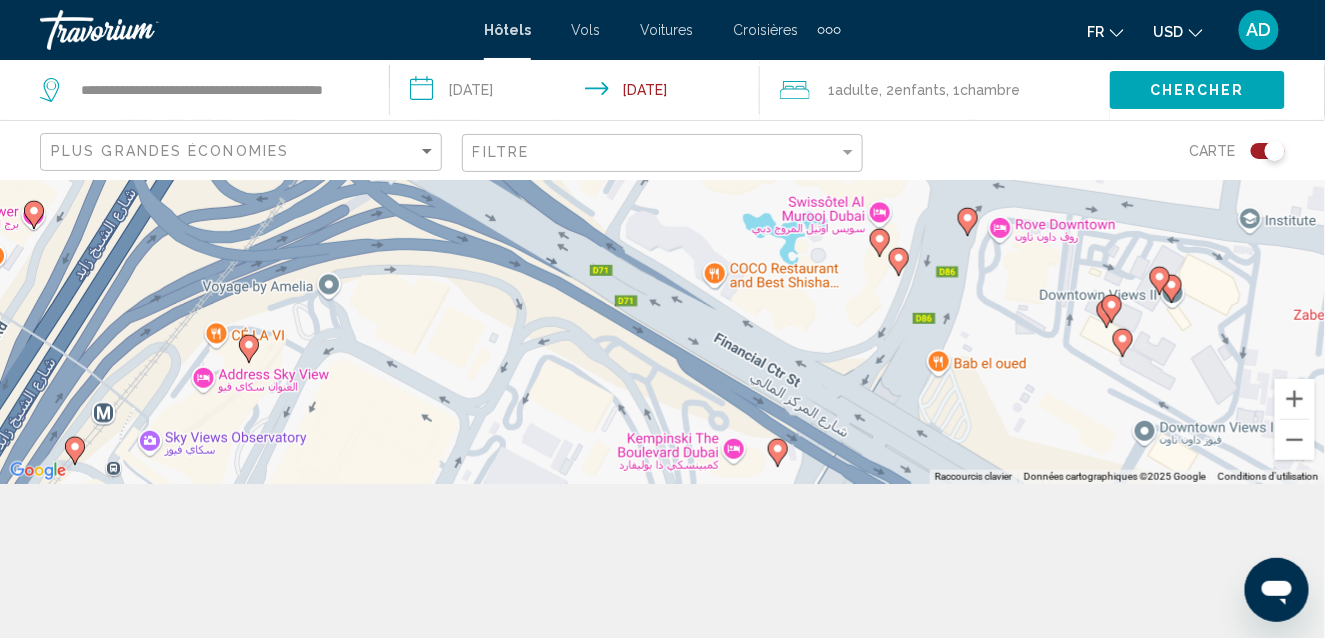 click on "Pour naviguer, appuyez sur les touches fléchées. Pour activer le glissement avec le clavier, appuyez sur Alt+Entrée. Une fois ce mode activé, utilisez les touches fléchées pour déplacer le repère. Pour valider le déplacement, appuyez sur Entrée. Pour annuler, appuyez sur Échap." at bounding box center [662, 255] 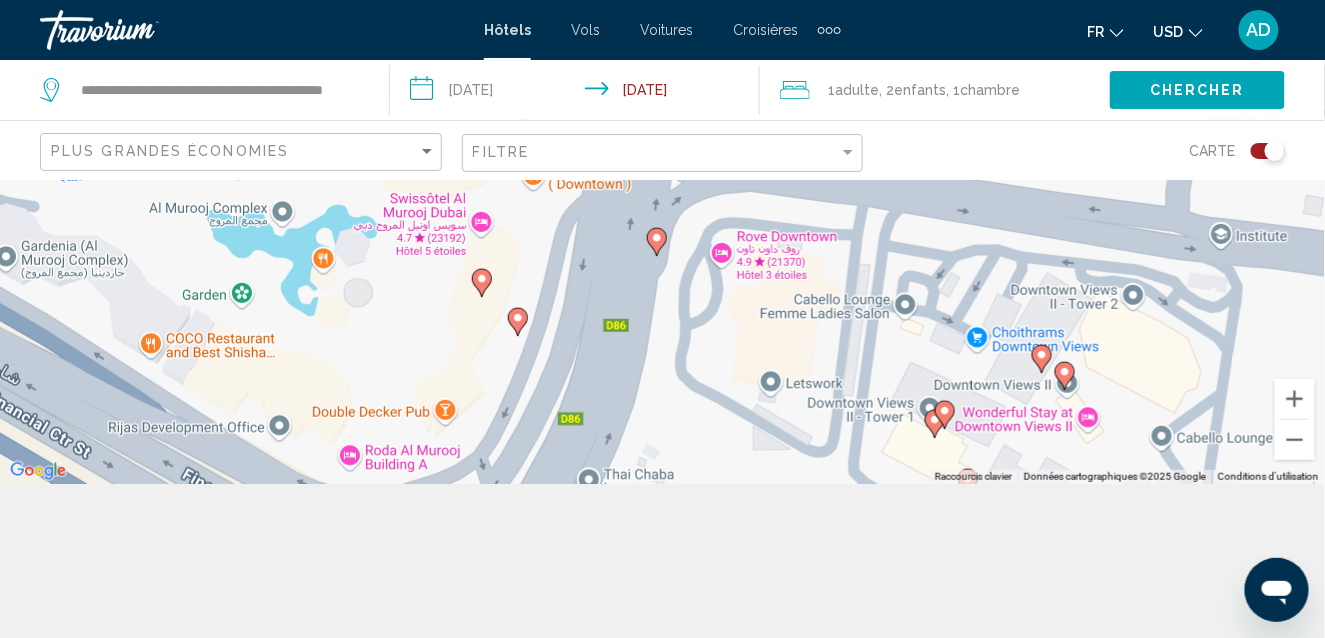 click 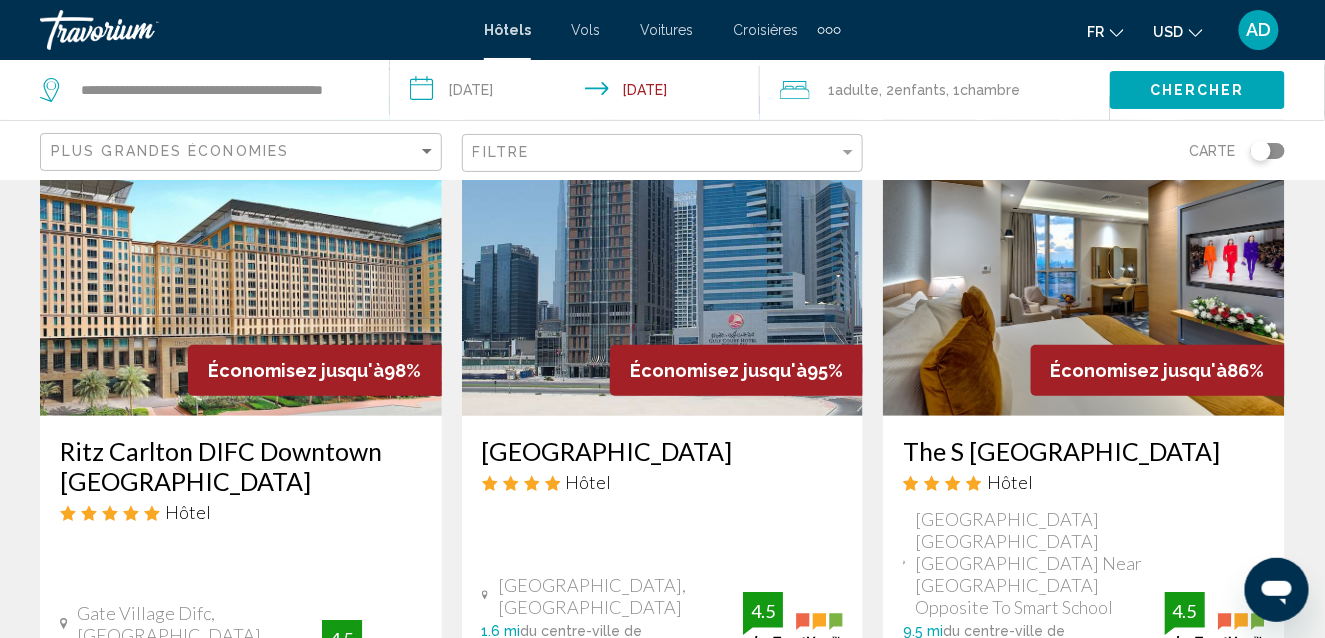 scroll, scrollTop: 174, scrollLeft: 0, axis: vertical 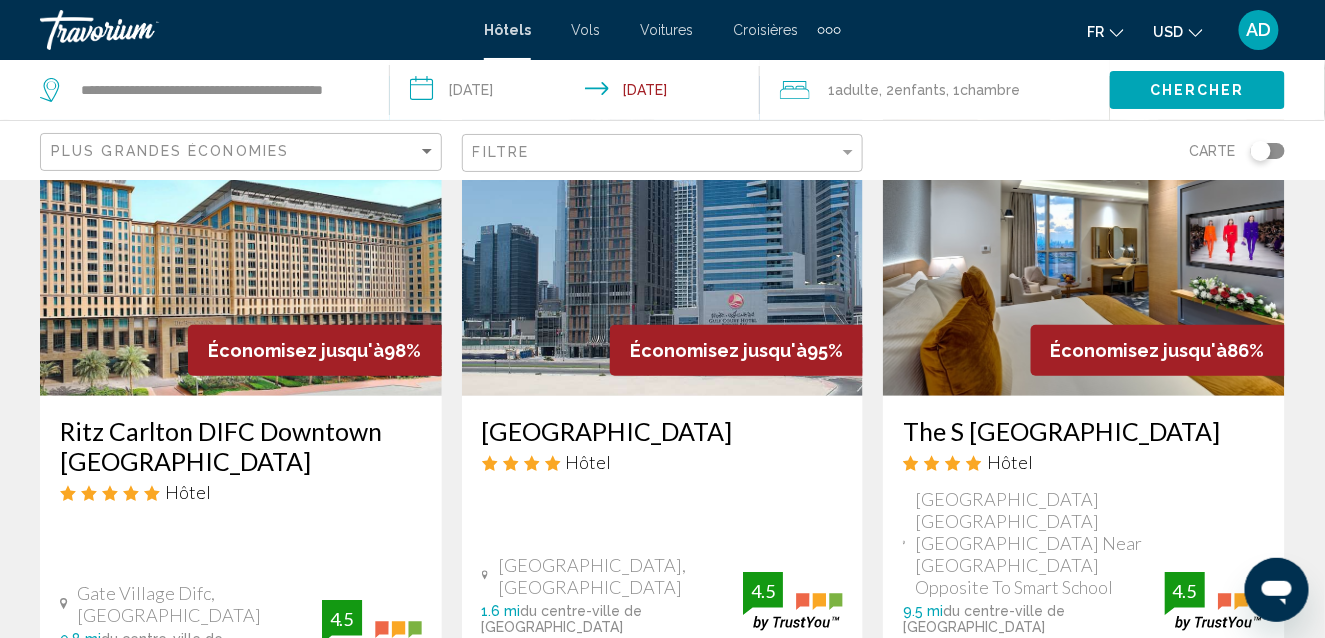 click 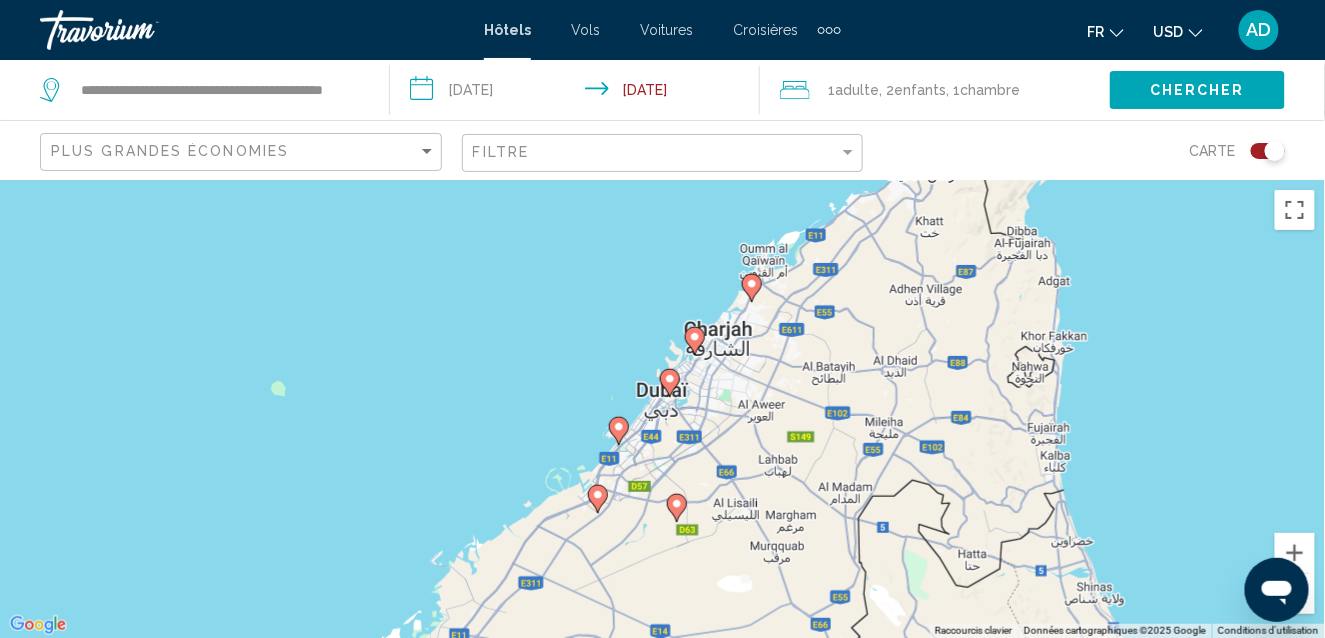 click 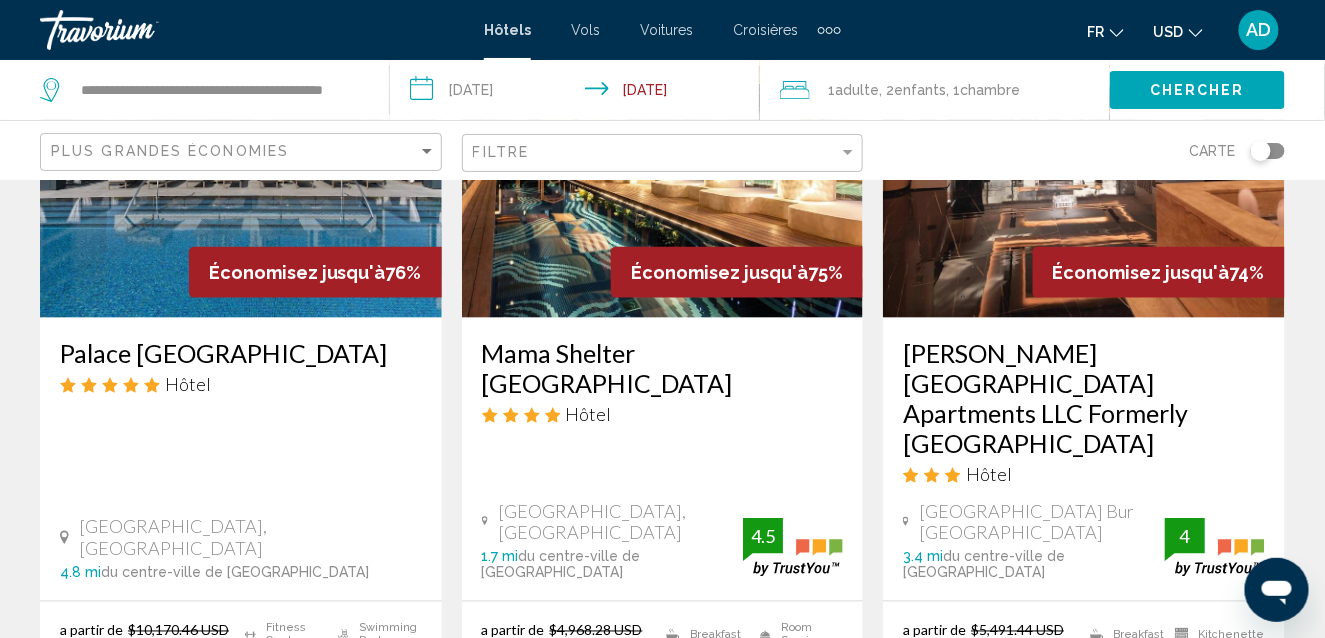 scroll, scrollTop: 2751, scrollLeft: 0, axis: vertical 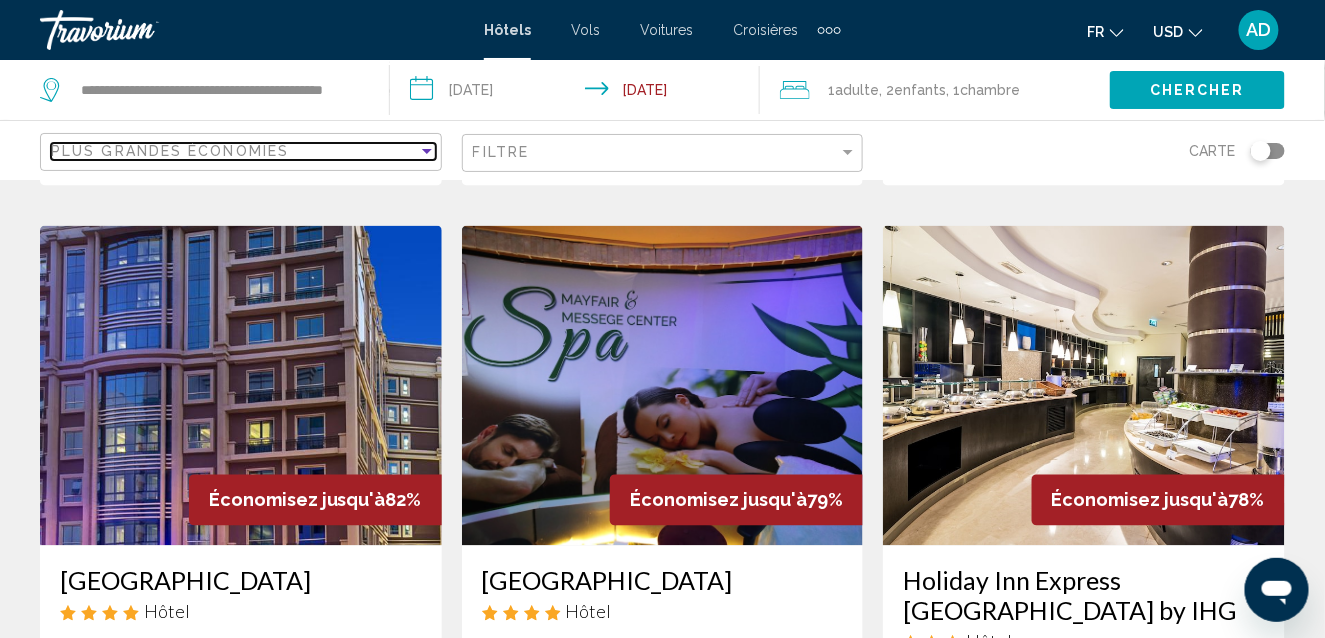 click at bounding box center (427, 151) 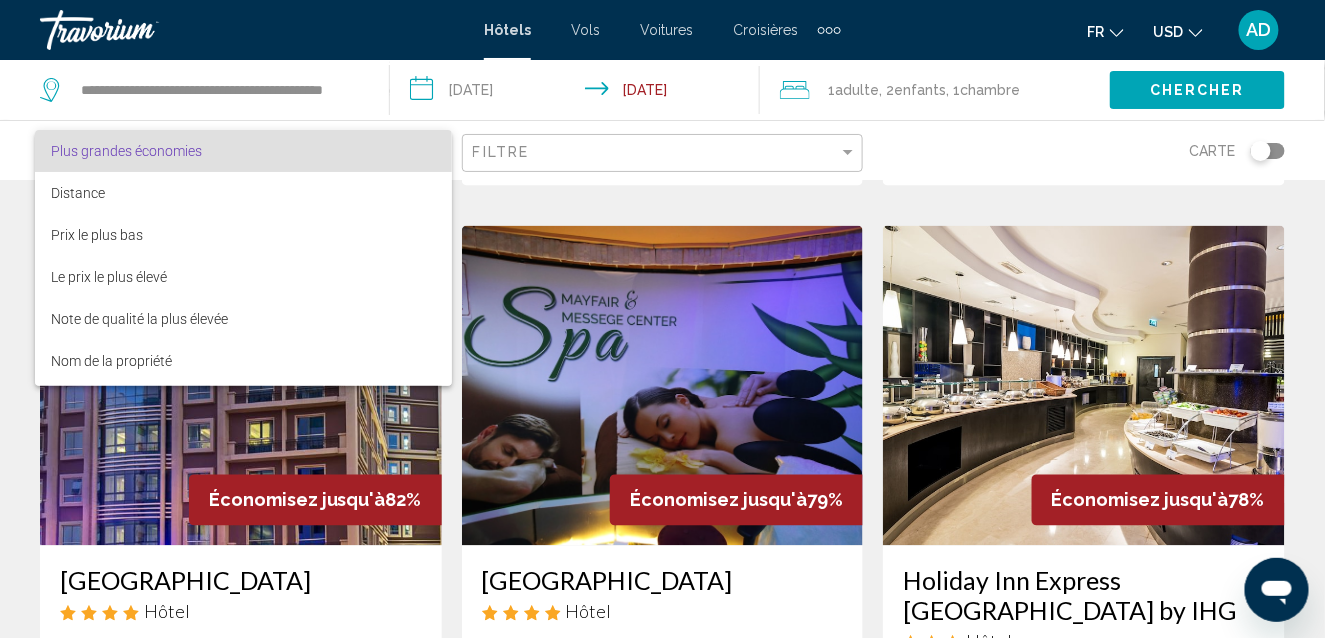 click at bounding box center [662, 319] 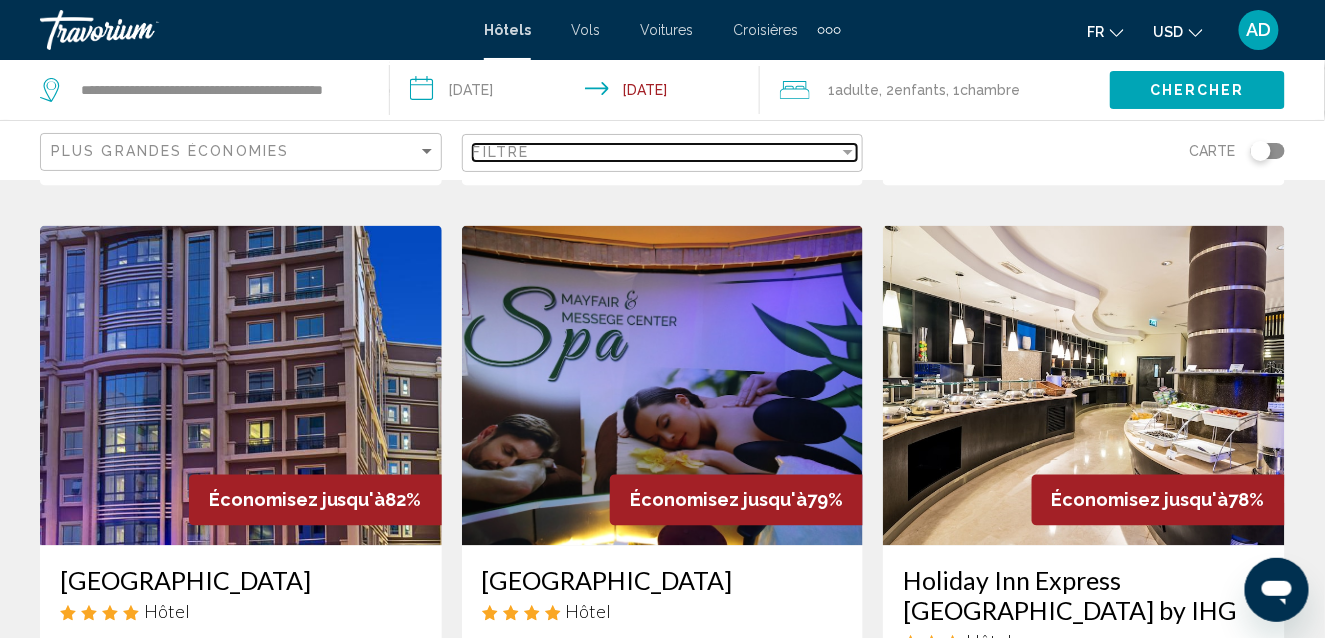 click on "Filtre" at bounding box center [656, 152] 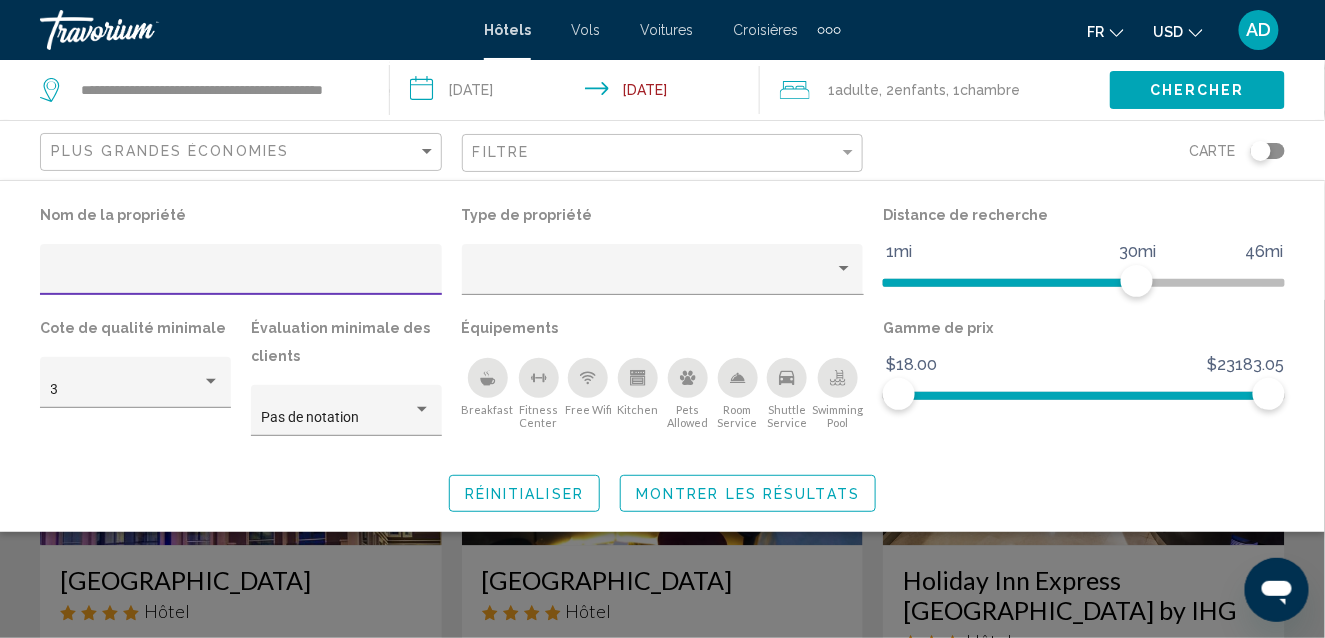 type on "*" 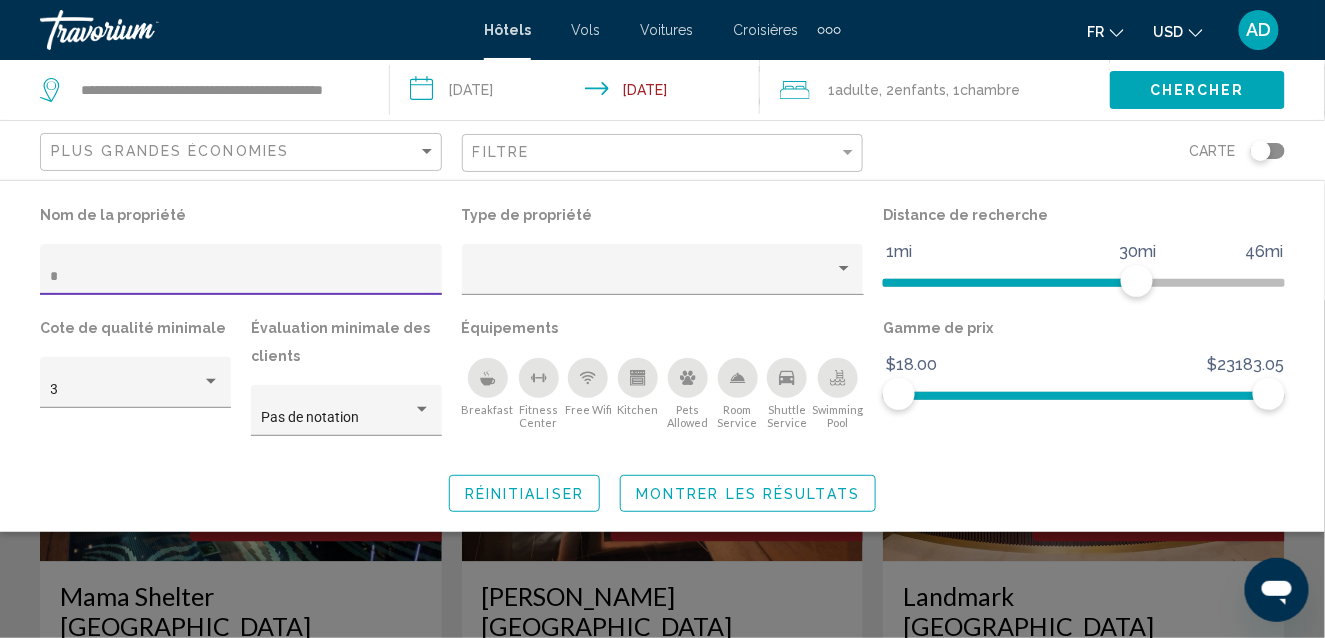 scroll, scrollTop: 63, scrollLeft: 0, axis: vertical 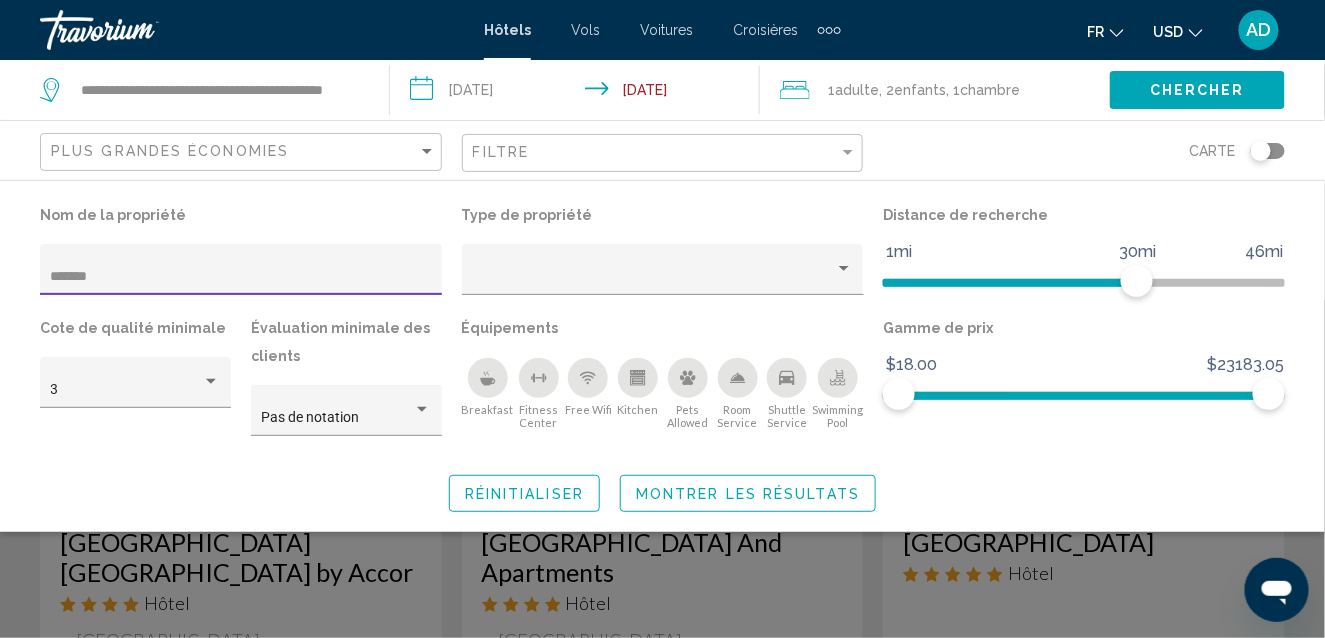 type on "*******" 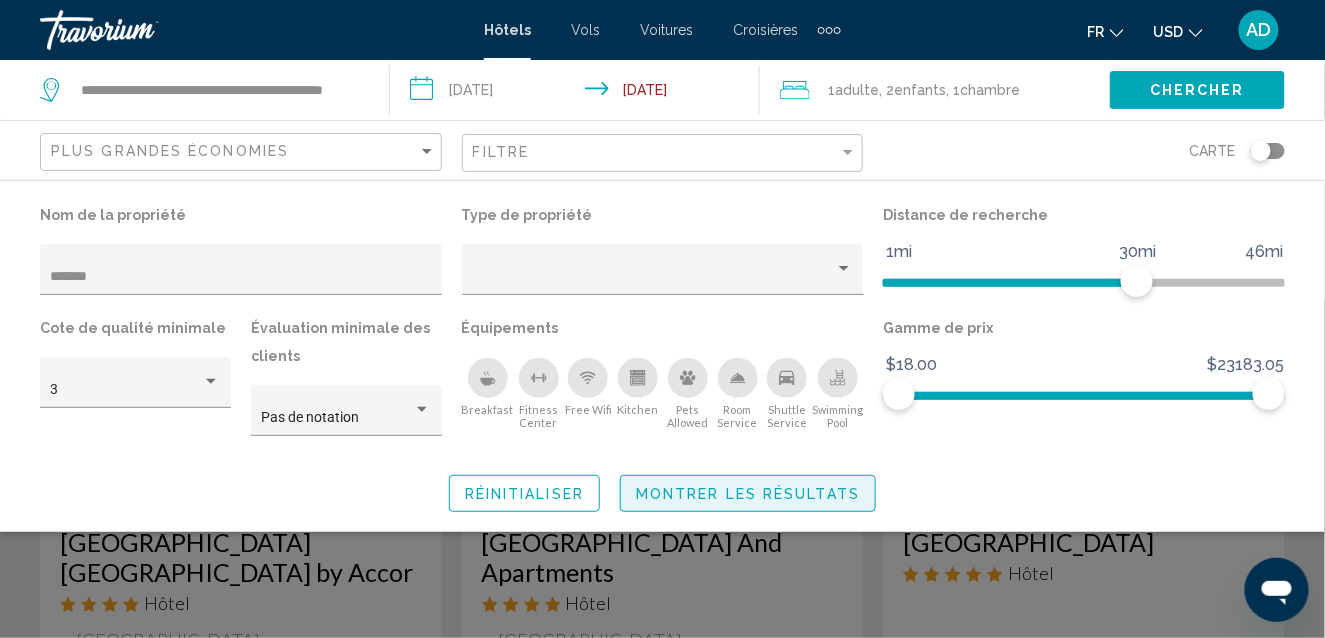 click on "Montrer les résultats" 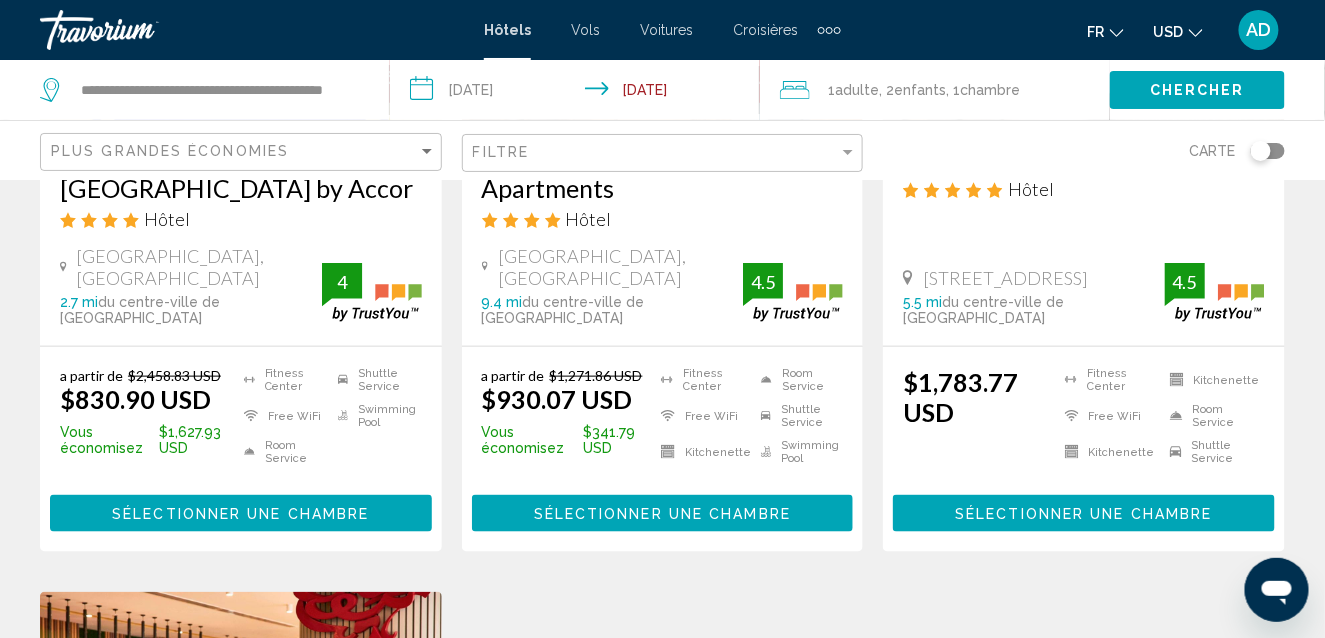 scroll, scrollTop: 444, scrollLeft: 0, axis: vertical 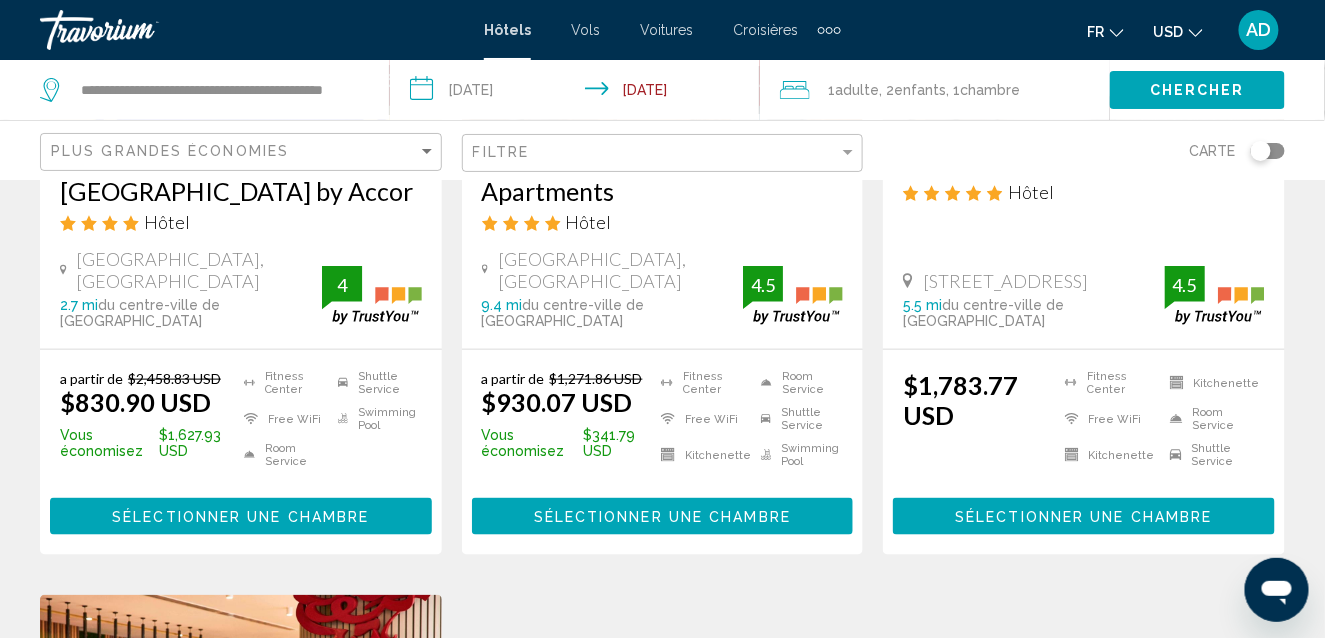 click 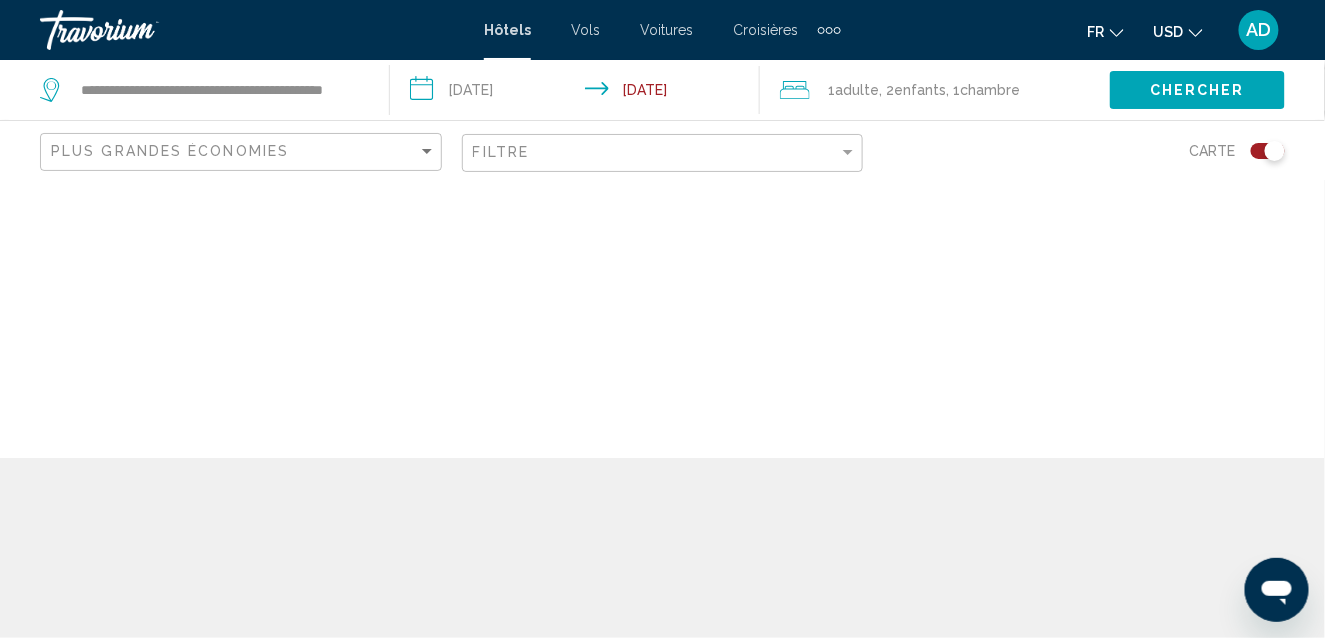 scroll, scrollTop: 0, scrollLeft: 0, axis: both 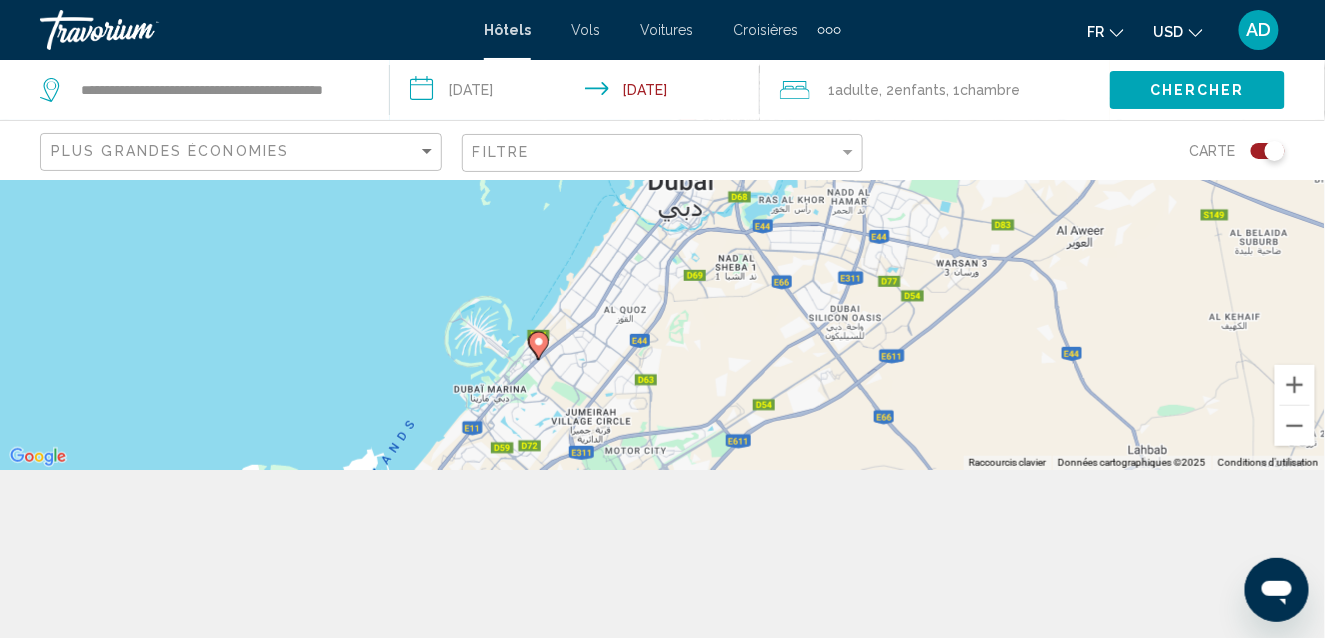 click on "Pour naviguer, appuyez sur les touches fléchées. Pour activer le glissement avec le clavier, appuyez sur Alt+Entrée. Une fois ce mode activé, utilisez les touches fléchées pour déplacer le repère. Pour valider le déplacement, appuyez sur Entrée. Pour annuler, appuyez sur Échap." at bounding box center (662, 241) 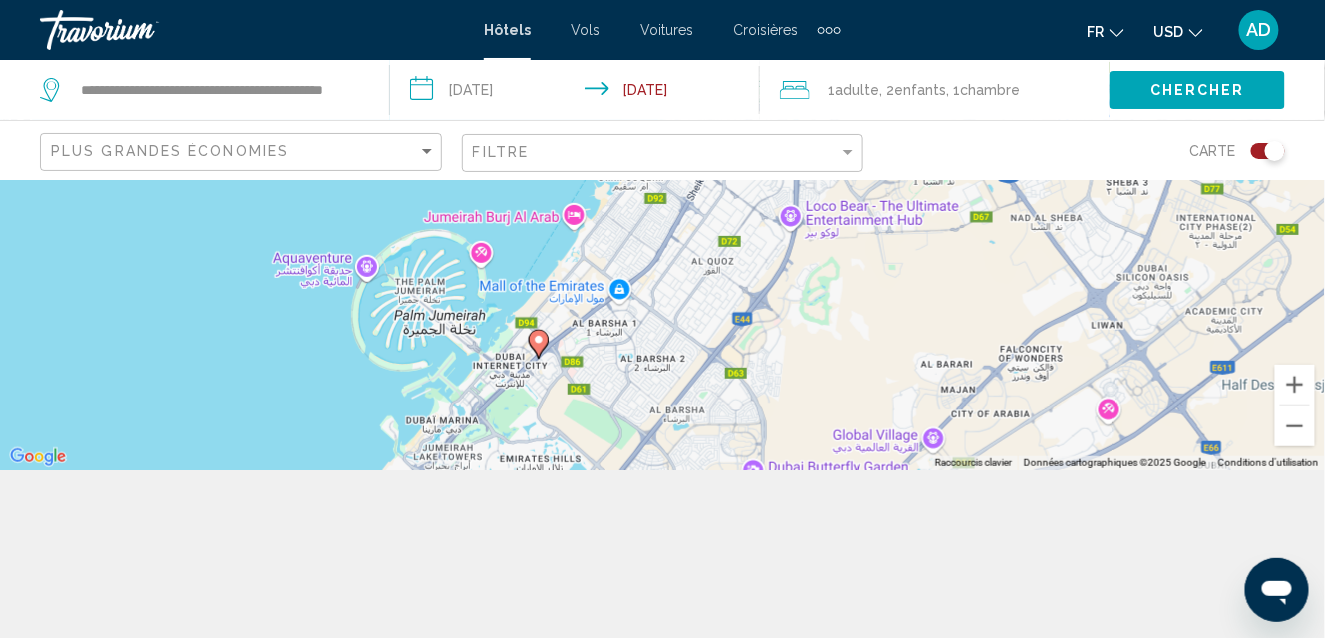 click on "Pour naviguer, appuyez sur les touches fléchées. Pour activer le glissement avec le clavier, appuyez sur Alt+Entrée. Une fois ce mode activé, utilisez les touches fléchées pour déplacer le repère. Pour valider le déplacement, appuyez sur Entrée. Pour annuler, appuyez sur Échap." at bounding box center [662, 241] 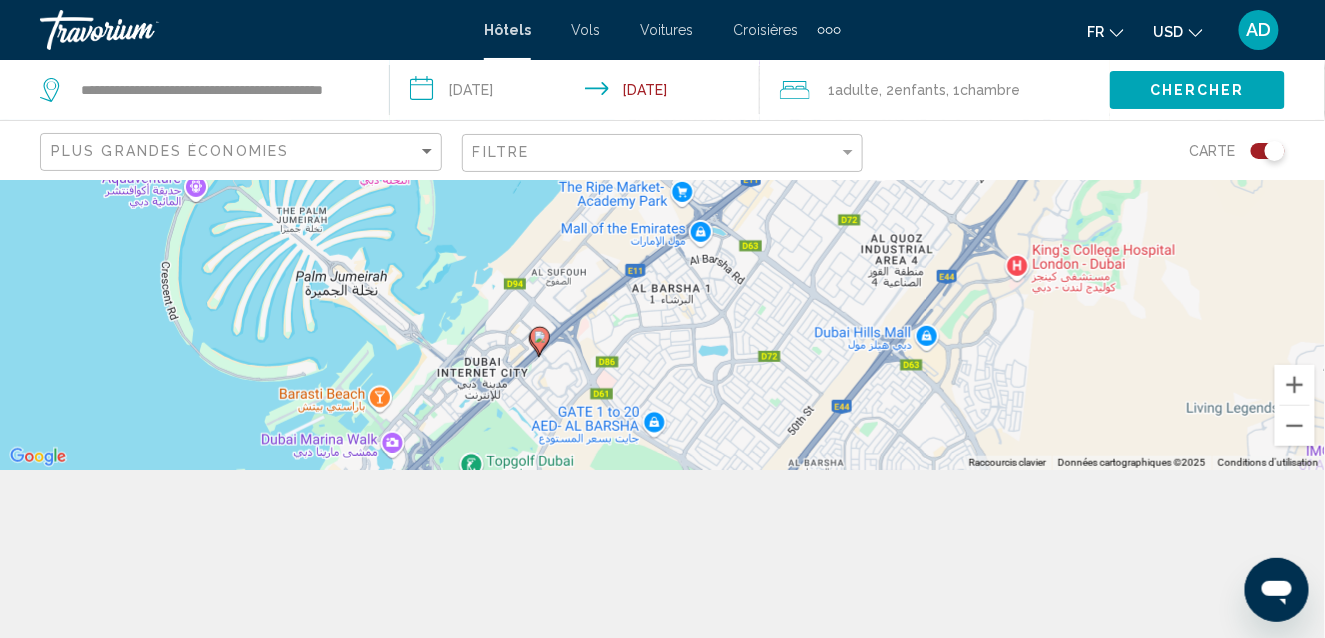 click on "Pour naviguer, appuyez sur les touches fléchées. Pour activer le glissement avec le clavier, appuyez sur Alt+Entrée. Une fois ce mode activé, utilisez les touches fléchées pour déplacer le repère. Pour valider le déplacement, appuyez sur Entrée. Pour annuler, appuyez sur Échap." at bounding box center [662, 241] 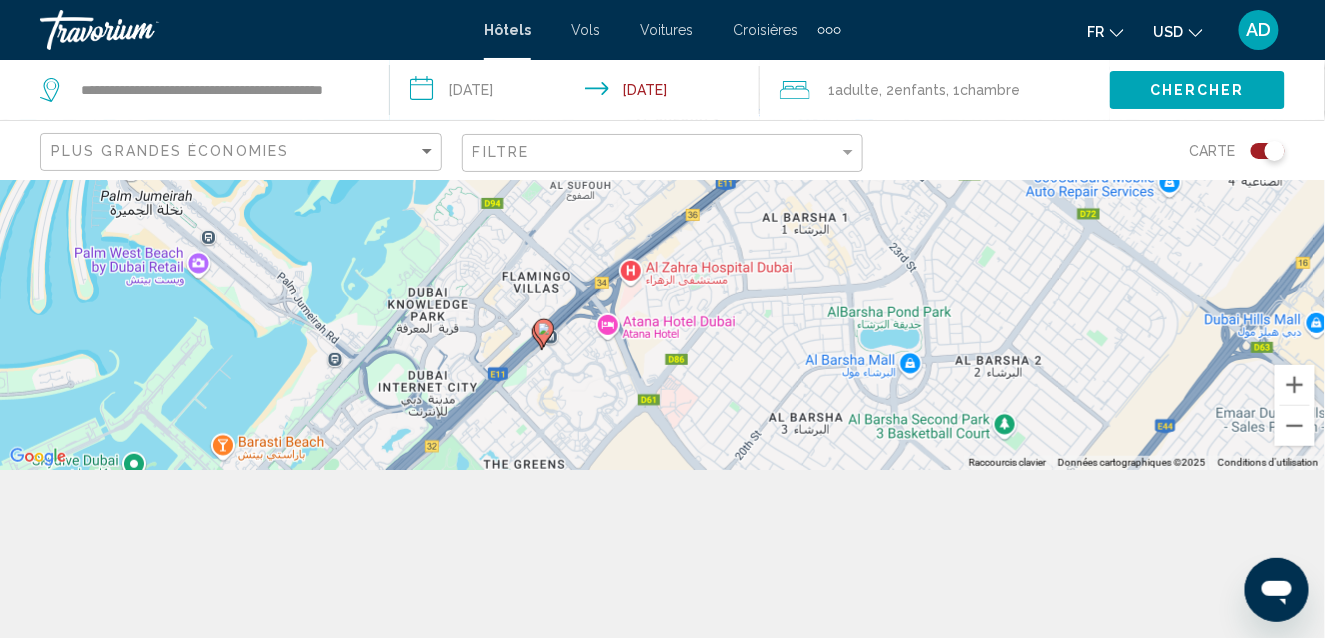 click on "Pour naviguer, appuyez sur les touches fléchées. Pour activer le glissement avec le clavier, appuyez sur Alt+Entrée. Une fois ce mode activé, utilisez les touches fléchées pour déplacer le repère. Pour valider le déplacement, appuyez sur Entrée. Pour annuler, appuyez sur Échap." at bounding box center [662, 241] 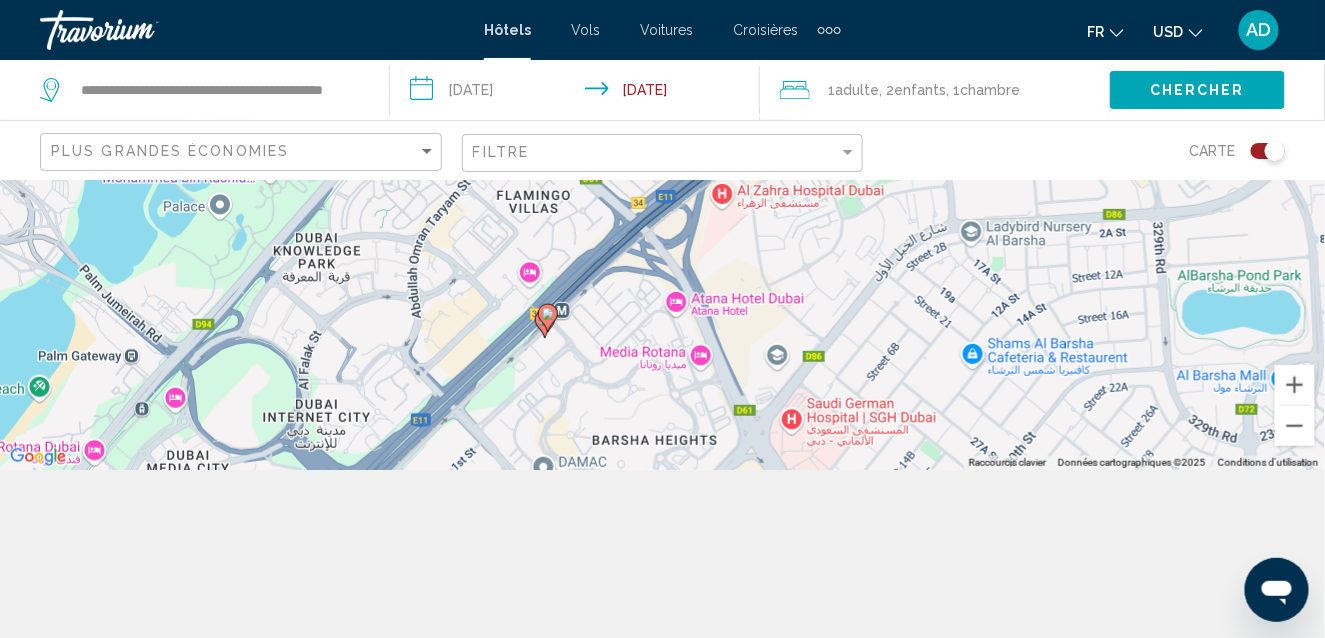 click on "Pour naviguer, appuyez sur les touches fléchées. Pour activer le glissement avec le clavier, appuyez sur Alt+Entrée. Une fois ce mode activé, utilisez les touches fléchées pour déplacer le repère. Pour valider le déplacement, appuyez sur Entrée. Pour annuler, appuyez sur Échap." at bounding box center [662, 241] 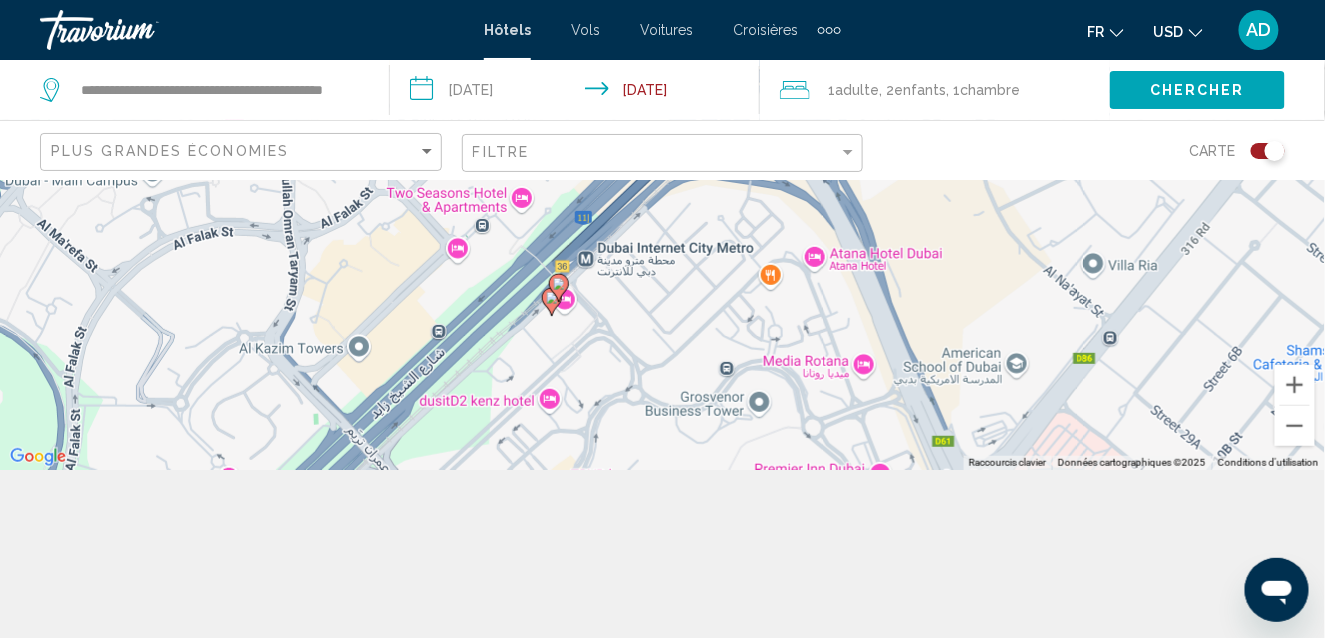 click on "Pour naviguer, appuyez sur les touches fléchées. Pour activer le glissement avec le clavier, appuyez sur Alt+Entrée. Une fois ce mode activé, utilisez les touches fléchées pour déplacer le repère. Pour valider le déplacement, appuyez sur Entrée. Pour annuler, appuyez sur Échap." at bounding box center (662, 241) 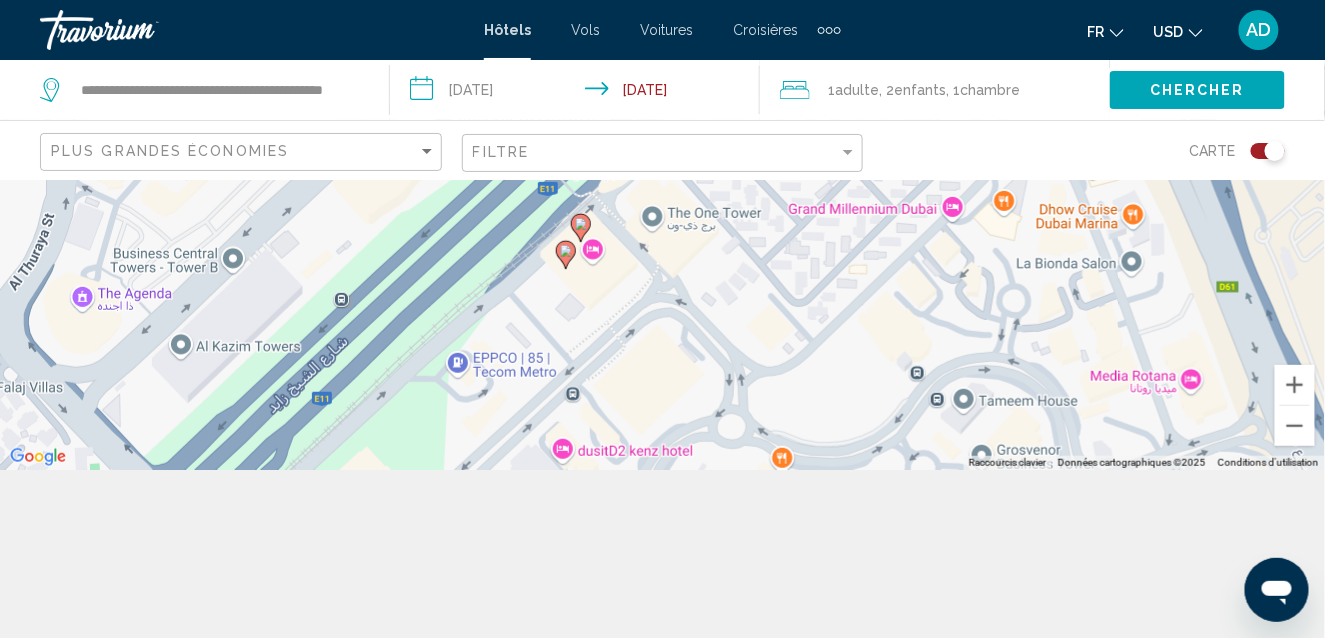 click on "Pour naviguer, appuyez sur les touches fléchées. Pour activer le glissement avec le clavier, appuyez sur Alt+Entrée. Une fois ce mode activé, utilisez les touches fléchées pour déplacer le repère. Pour valider le déplacement, appuyez sur Entrée. Pour annuler, appuyez sur Échap." at bounding box center [662, 241] 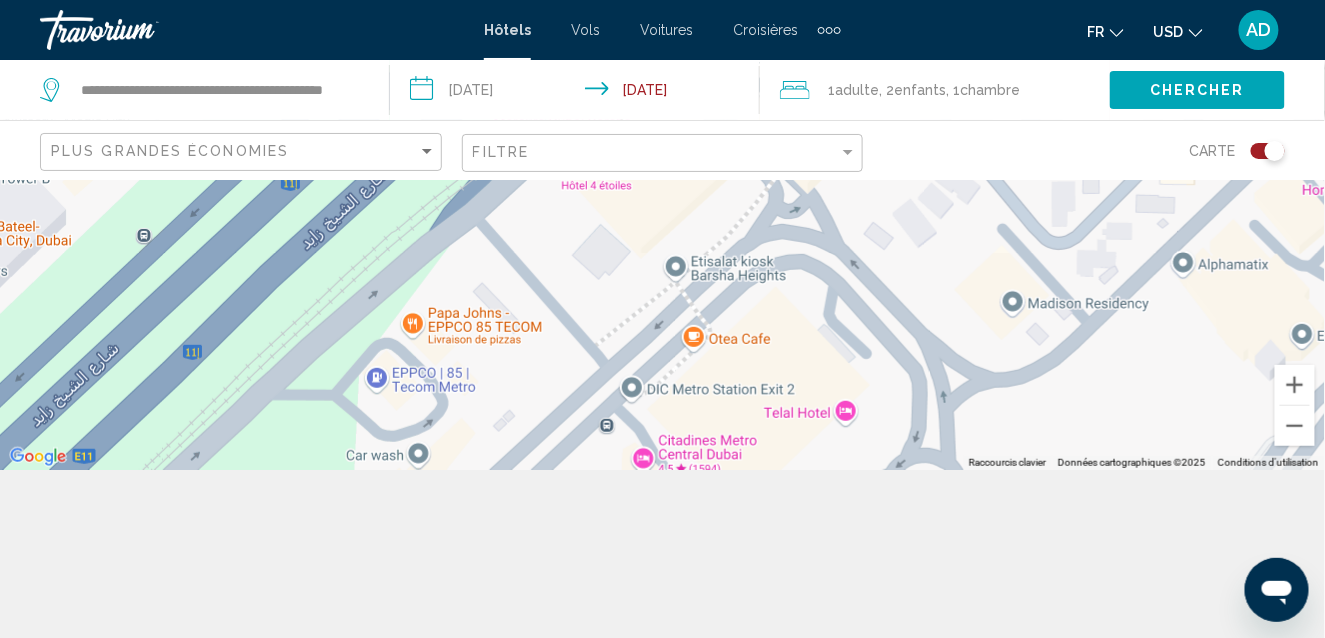 click on "Pour naviguer, appuyez sur les touches fléchées. Pour activer le glissement avec le clavier, appuyez sur Alt+Entrée. Une fois ce mode activé, utilisez les touches fléchées pour déplacer le repère. Pour valider le déplacement, appuyez sur Entrée. Pour annuler, appuyez sur Échap." at bounding box center [662, 241] 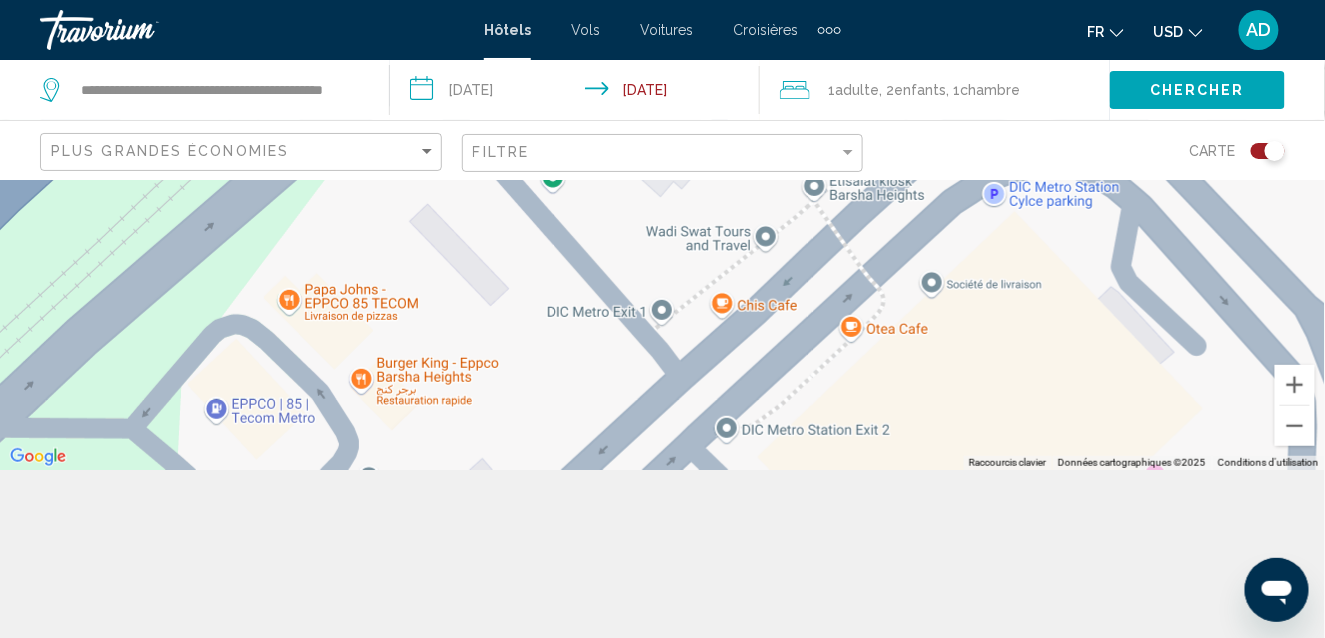 click on "Pour naviguer, appuyez sur les touches fléchées. Pour activer le glissement avec le clavier, appuyez sur Alt+Entrée. Une fois ce mode activé, utilisez les touches fléchées pour déplacer le repère. Pour valider le déplacement, appuyez sur Entrée. Pour annuler, appuyez sur Échap." at bounding box center [662, 241] 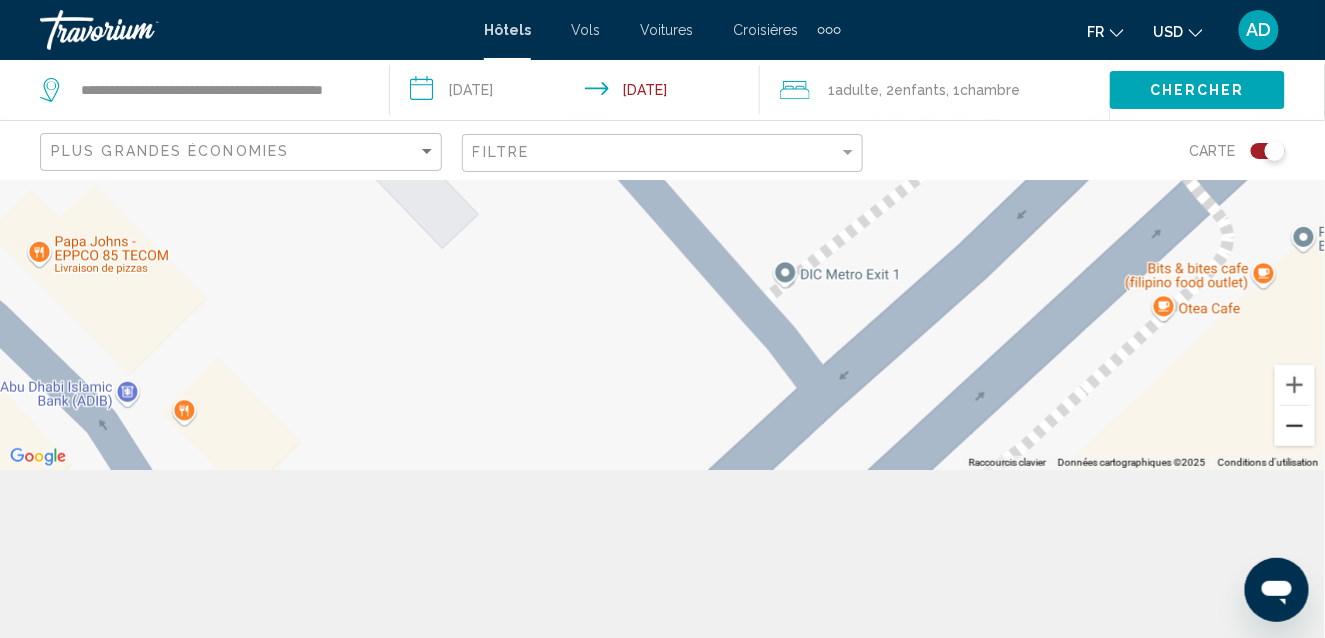 click at bounding box center (1295, 426) 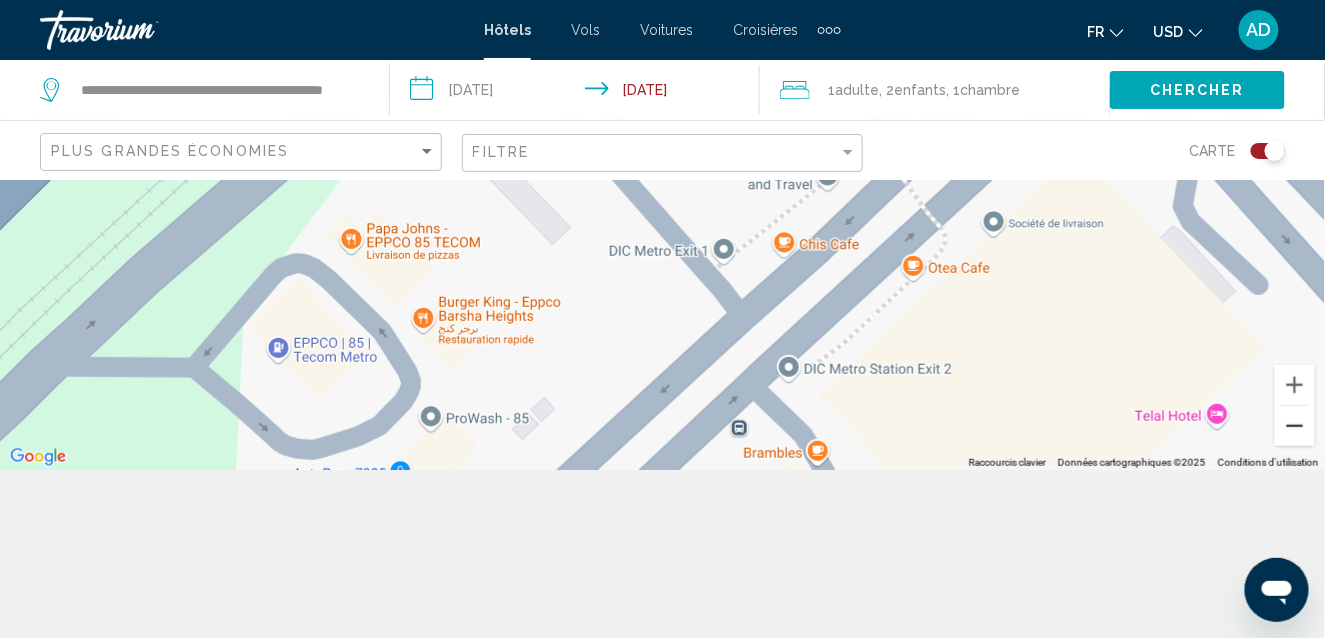 click at bounding box center (1295, 426) 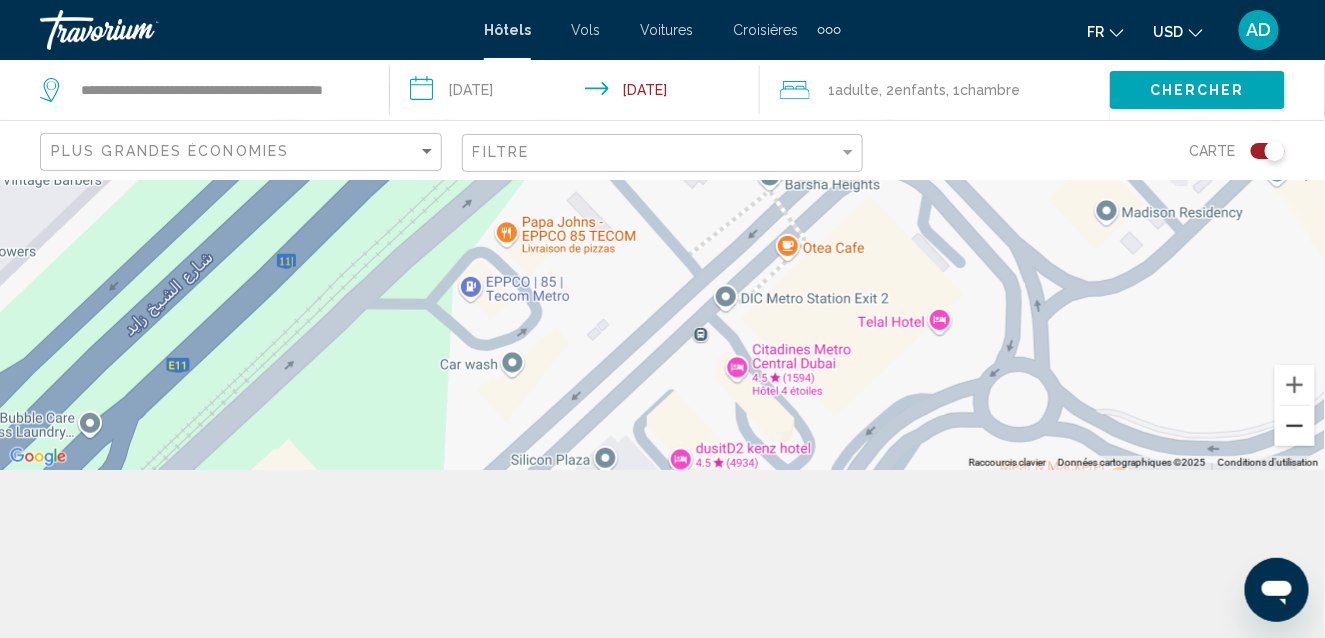 click at bounding box center (1295, 426) 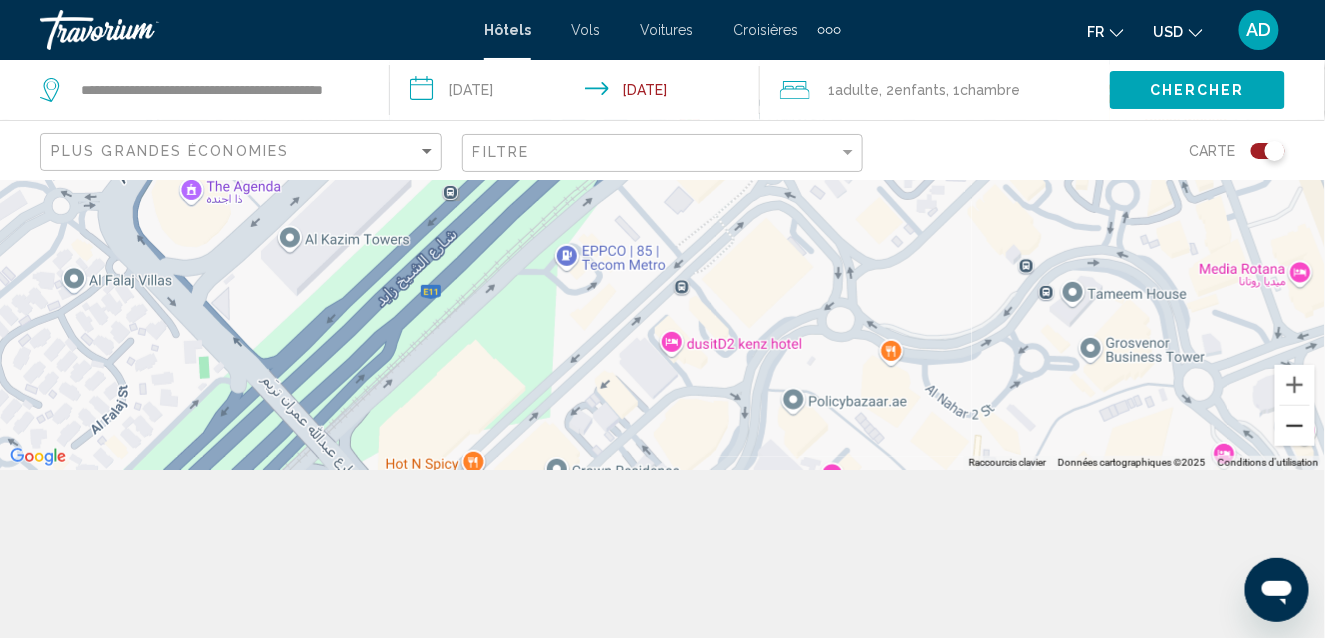 click at bounding box center [1295, 426] 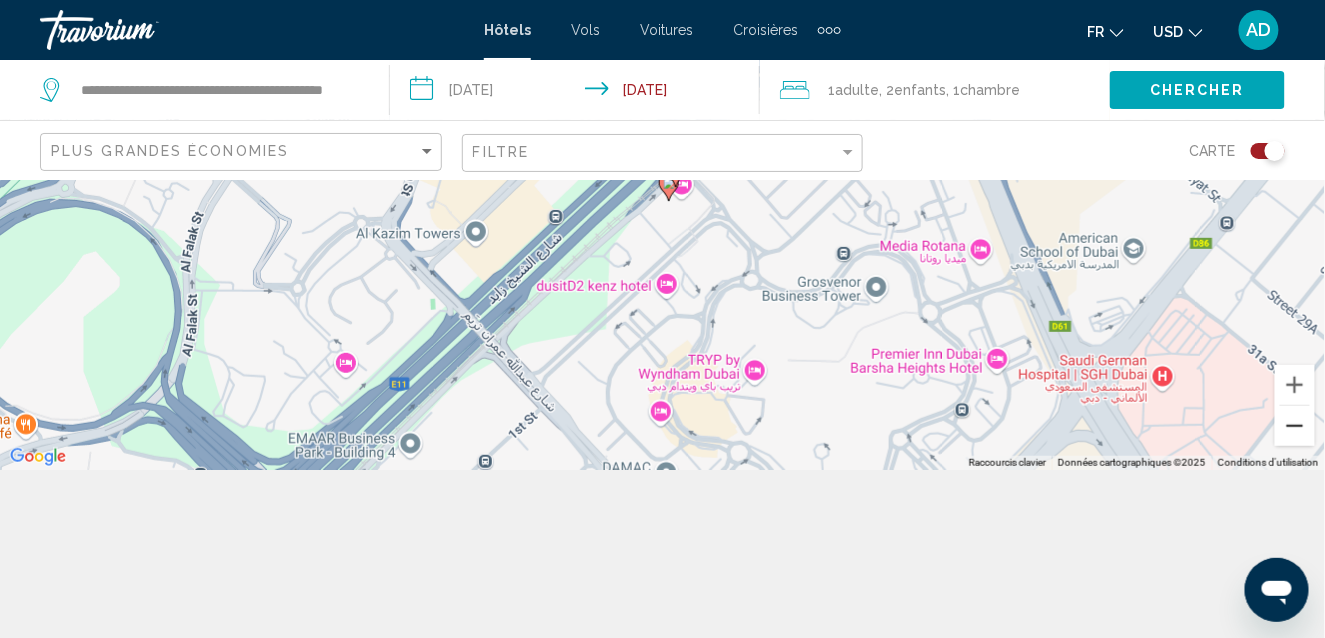 click at bounding box center (1295, 426) 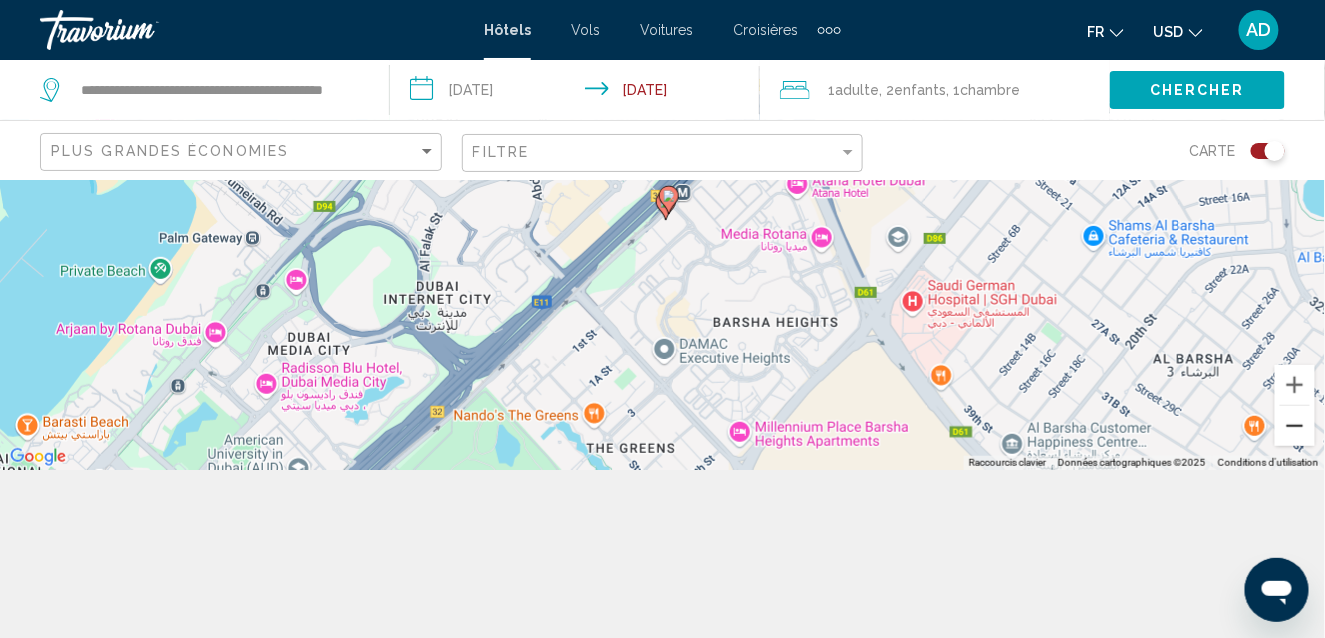 click at bounding box center [1295, 426] 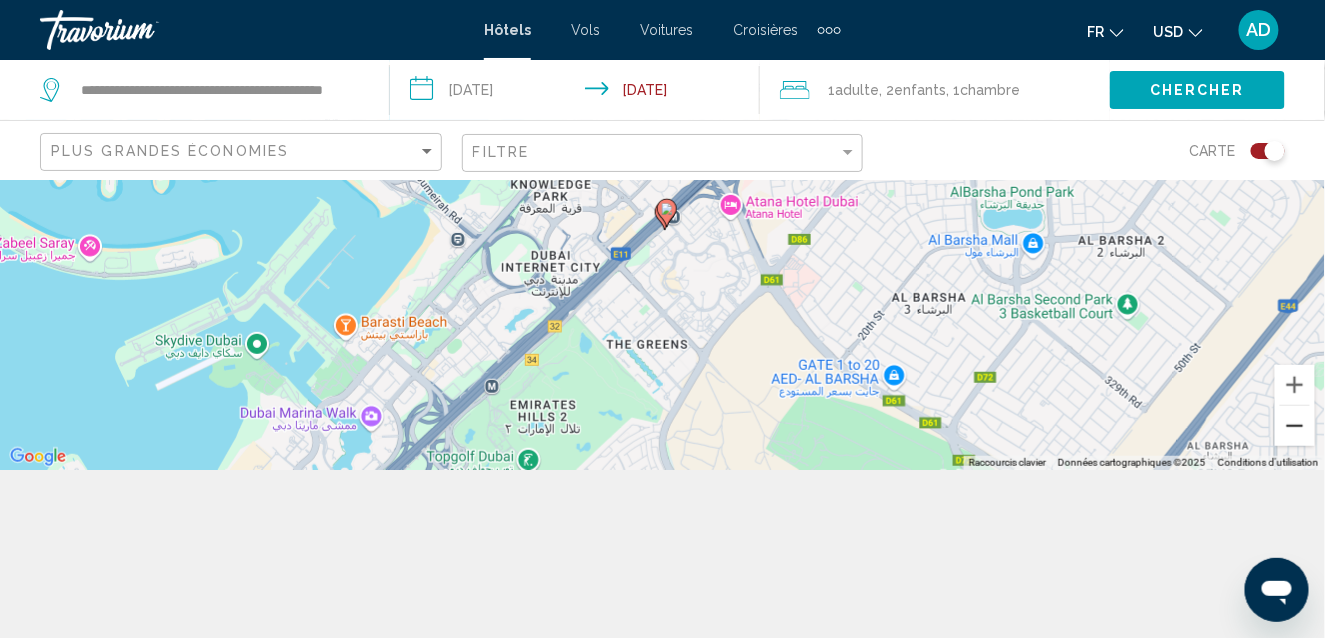 click at bounding box center (1295, 426) 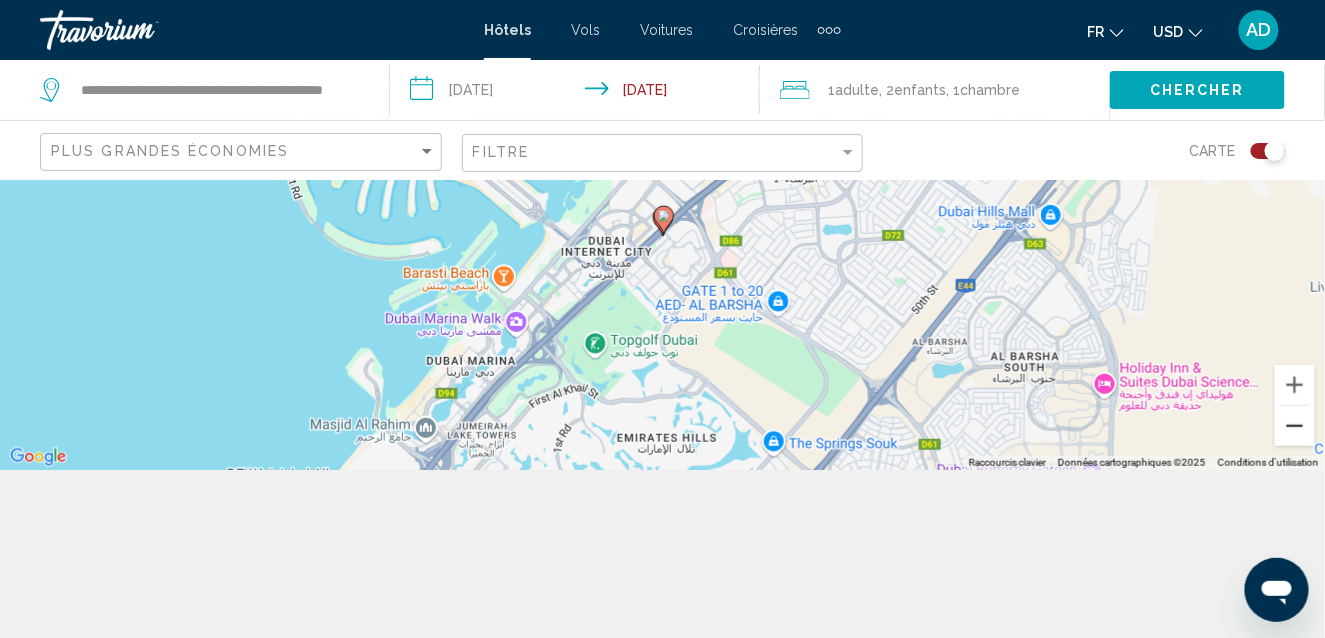 click at bounding box center [1295, 426] 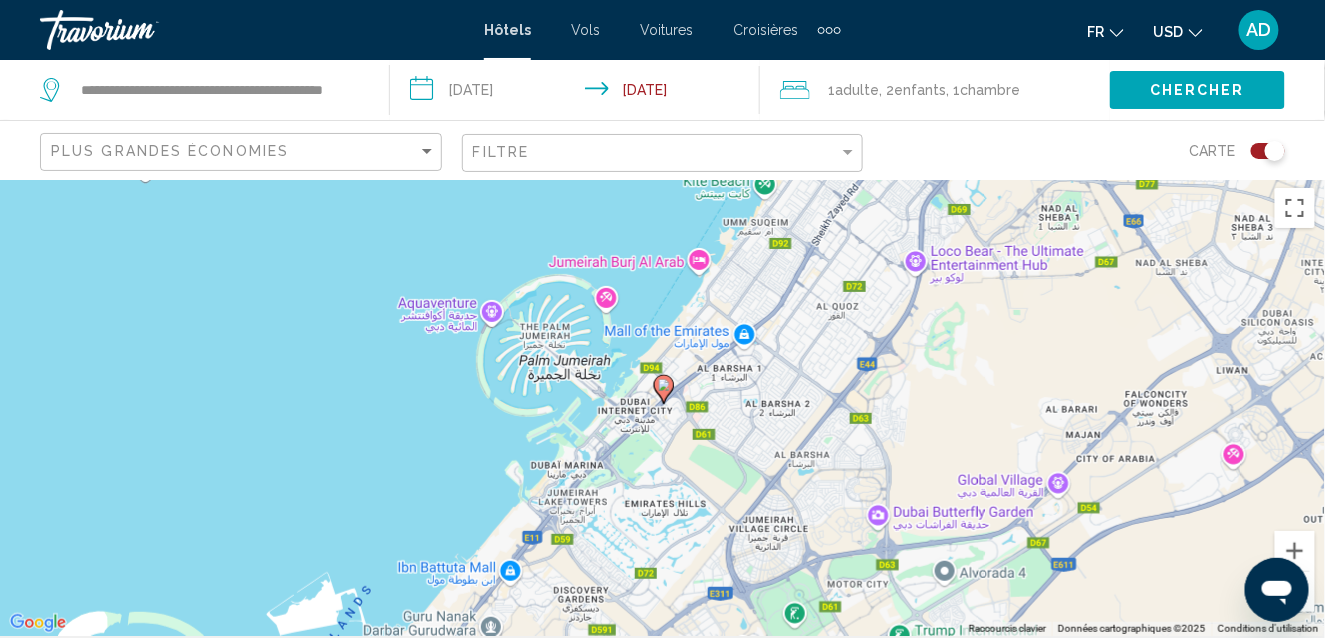 scroll, scrollTop: 0, scrollLeft: 0, axis: both 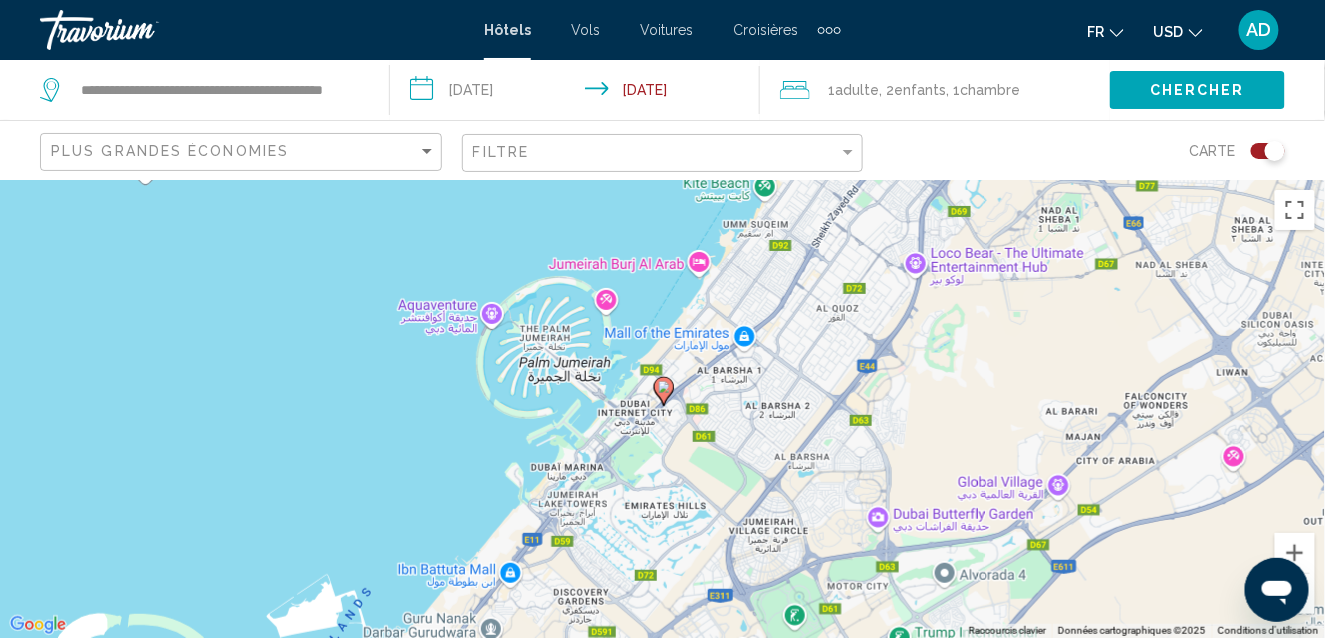 click on "Pour naviguer, appuyez sur les touches fléchées. Pour activer le glissement avec le clavier, appuyez sur Alt+Entrée. Une fois ce mode activé, utilisez les touches fléchées pour déplacer le repère. Pour valider le déplacement, appuyez sur Entrée. Pour annuler, appuyez sur Échap." at bounding box center (662, 409) 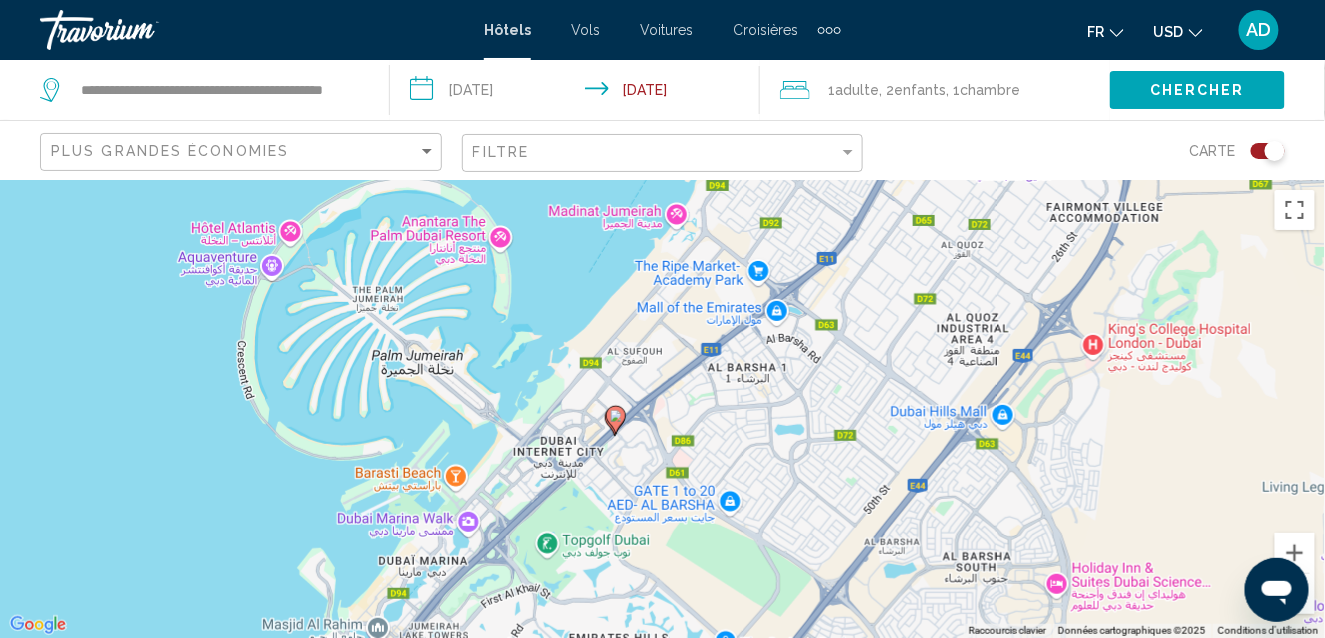 click on "Pour naviguer, appuyez sur les touches fléchées. Pour activer le glissement avec le clavier, appuyez sur Alt+Entrée. Une fois ce mode activé, utilisez les touches fléchées pour déplacer le repère. Pour valider le déplacement, appuyez sur Entrée. Pour annuler, appuyez sur Échap." at bounding box center (662, 409) 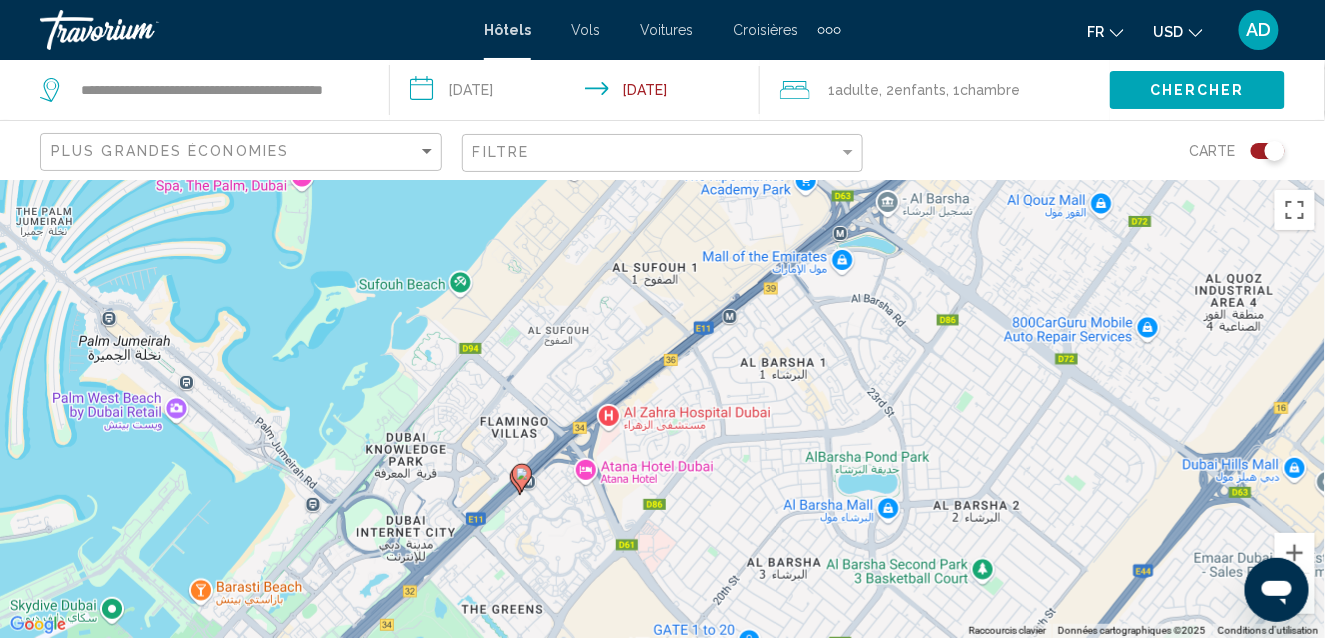 click on "Pour naviguer, appuyez sur les touches fléchées. Pour activer le glissement avec le clavier, appuyez sur Alt+Entrée. Une fois ce mode activé, utilisez les touches fléchées pour déplacer le repère. Pour valider le déplacement, appuyez sur Entrée. Pour annuler, appuyez sur Échap." at bounding box center (662, 409) 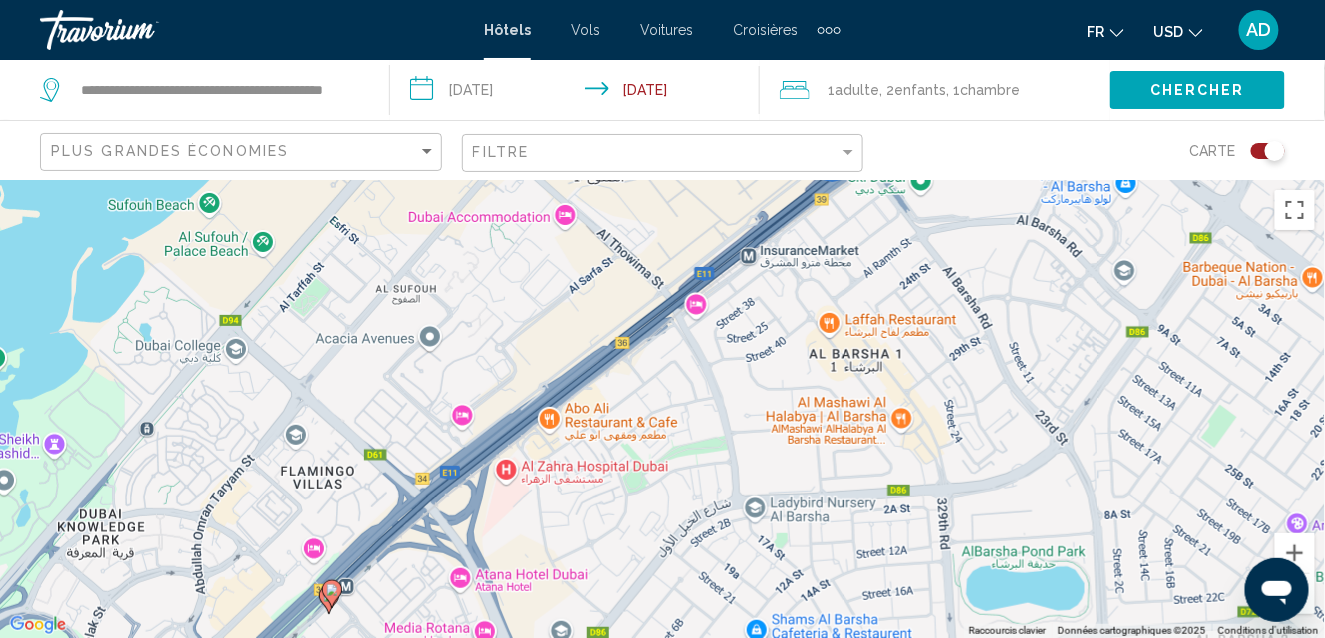 click 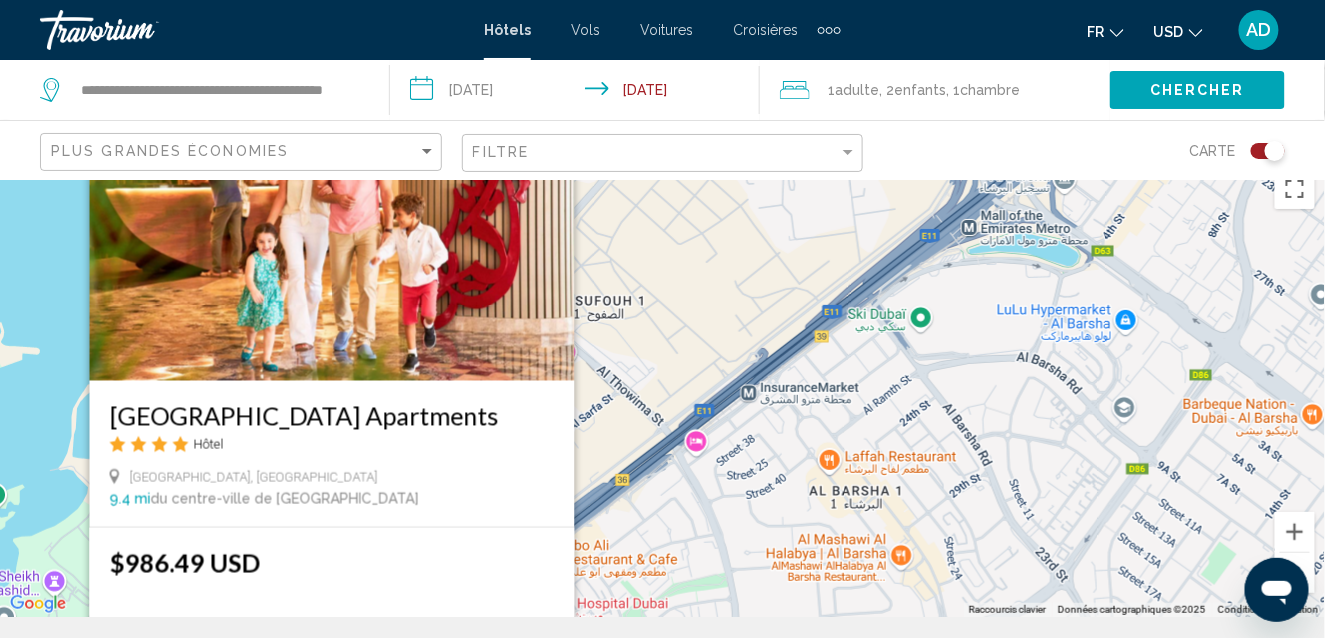 scroll, scrollTop: 23, scrollLeft: 0, axis: vertical 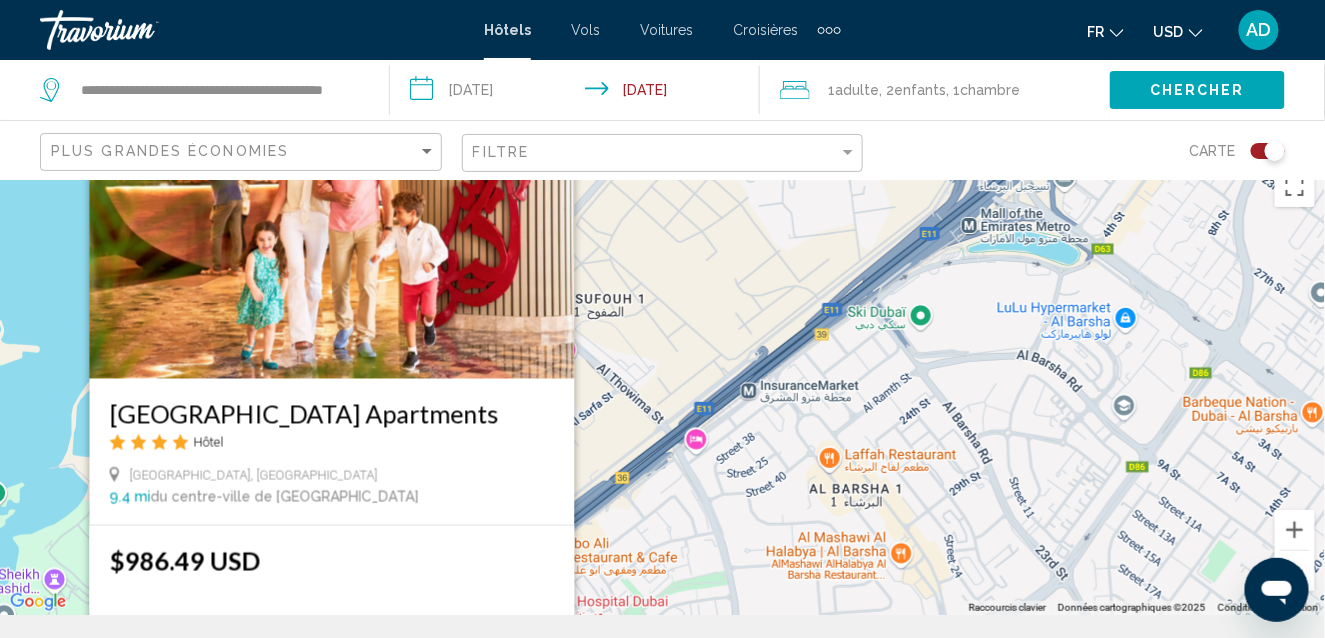 click on "Pour naviguer, appuyez sur les touches fléchées. Pour activer le glissement avec le clavier, appuyez sur Alt+Entrée. Une fois ce mode activé, utilisez les touches fléchées pour déplacer le repère. Pour valider le déplacement, appuyez sur Entrée. Pour annuler, appuyez sur Échap.  [GEOGRAPHIC_DATA] Apartments
Hôtel
[GEOGRAPHIC_DATA], [GEOGRAPHIC_DATA] 9.4 mi  du centre-ville de [GEOGRAPHIC_DATA] de l'hôtel $986.49 USD  Sélectionner une chambre" at bounding box center (662, 386) 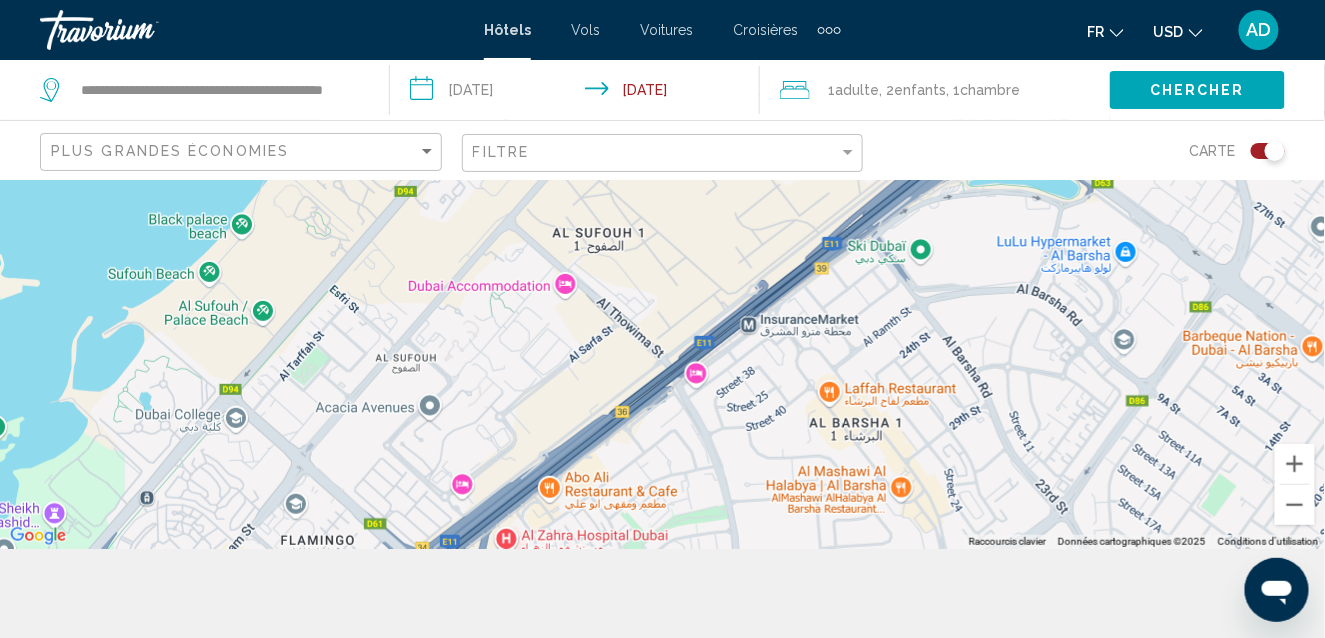scroll, scrollTop: 89, scrollLeft: 0, axis: vertical 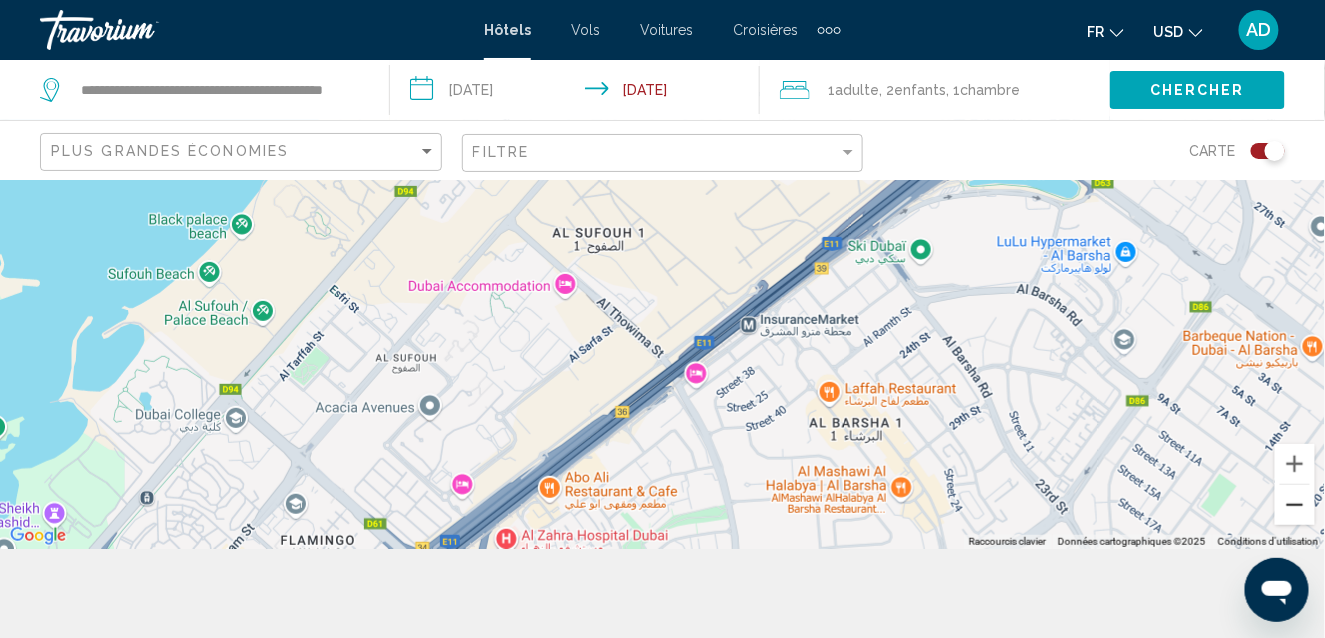 click at bounding box center [1295, 505] 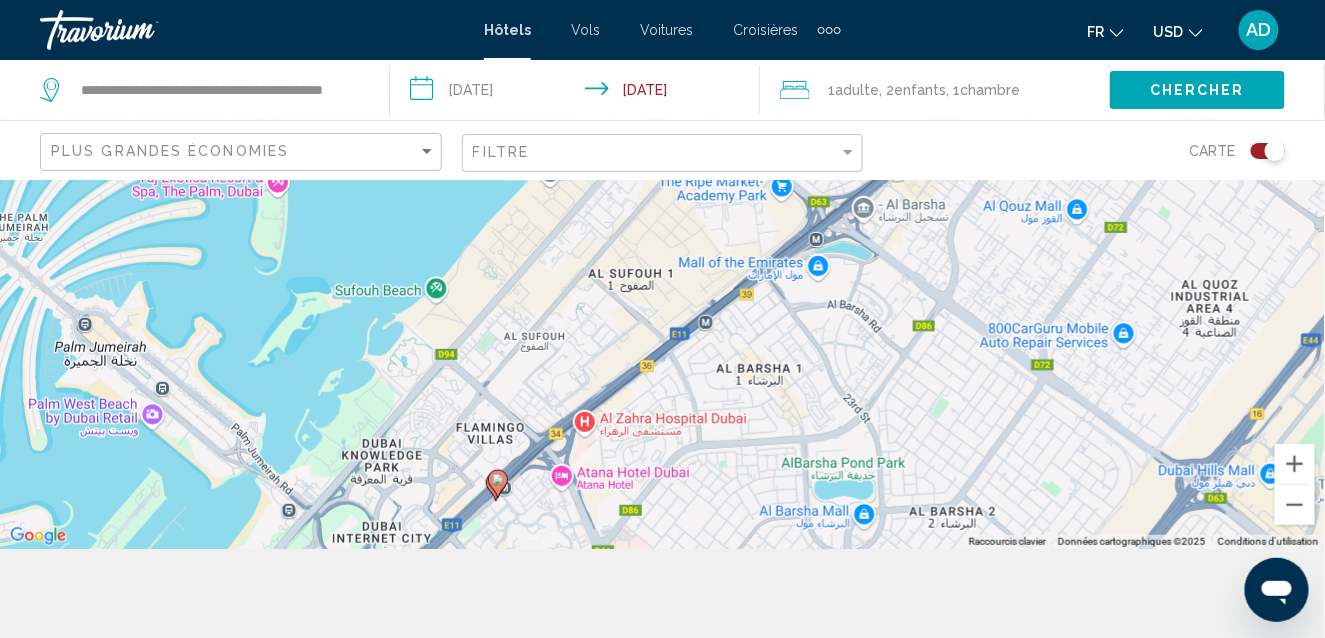 click at bounding box center [498, 484] 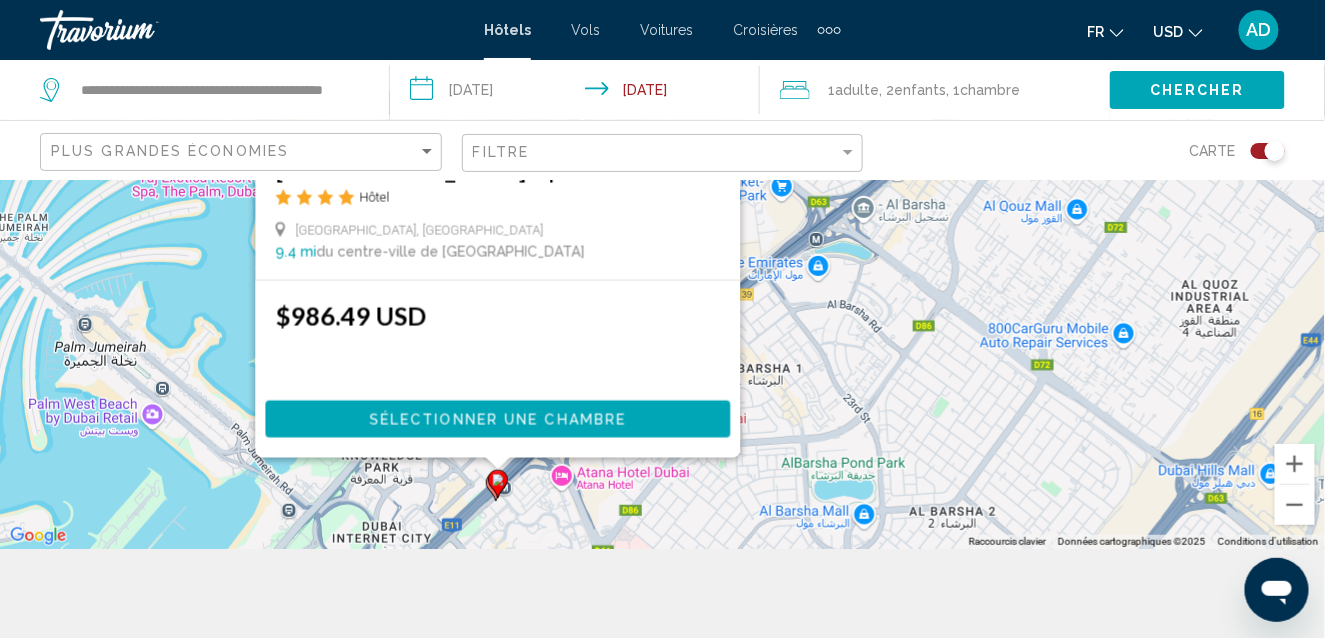 click on "Pour naviguer, appuyez sur les touches fléchées. Pour activer le glissement avec le clavier, appuyez sur Alt+Entrée. Une fois ce mode activé, utilisez les touches fléchées pour déplacer le repère. Pour valider le déplacement, appuyez sur Entrée. Pour annuler, appuyez sur Échap.  [GEOGRAPHIC_DATA] Apartments
Hôtel
[GEOGRAPHIC_DATA], [GEOGRAPHIC_DATA] 9.4 mi  du centre-ville de [GEOGRAPHIC_DATA] de l'hôtel $986.49 USD  Sélectionner une chambre" at bounding box center (1325, 320) 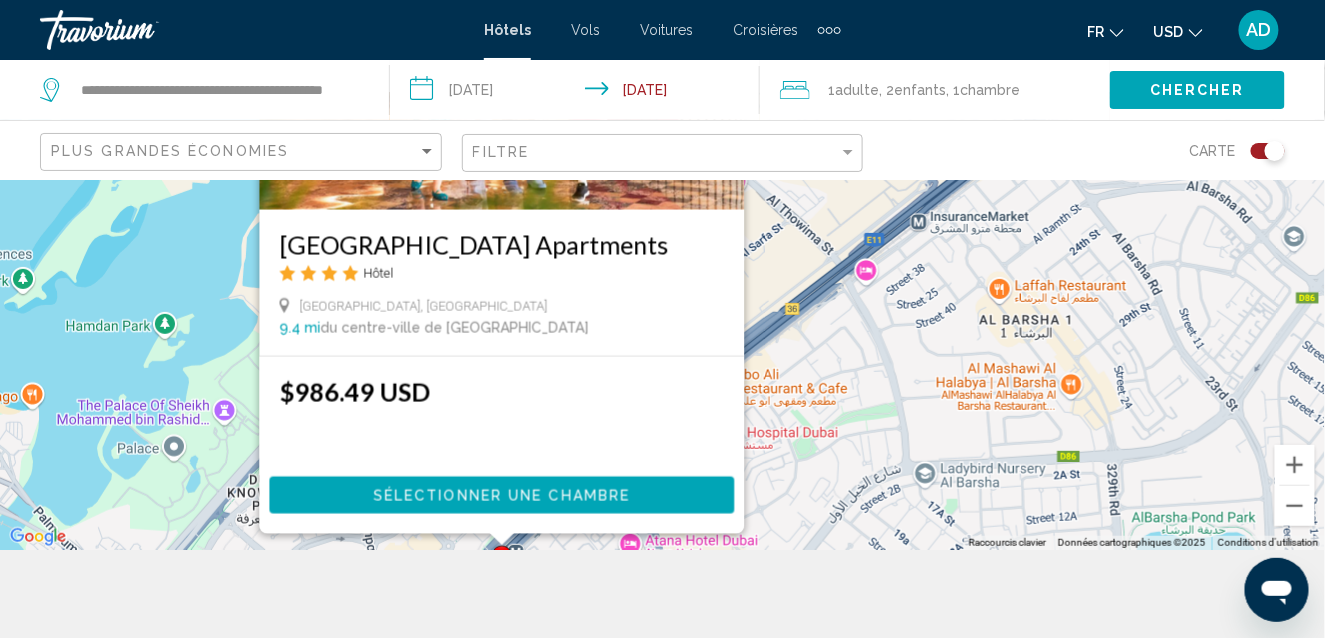 scroll, scrollTop: 87, scrollLeft: 0, axis: vertical 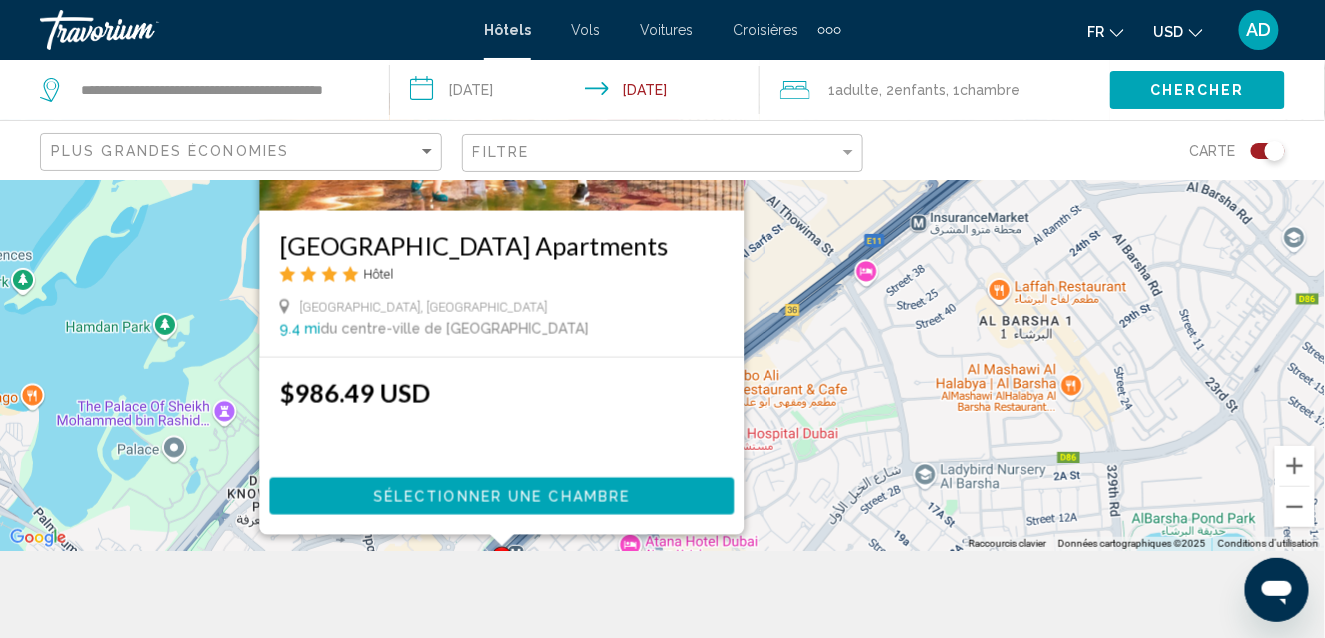 click on "**********" at bounding box center [579, 93] 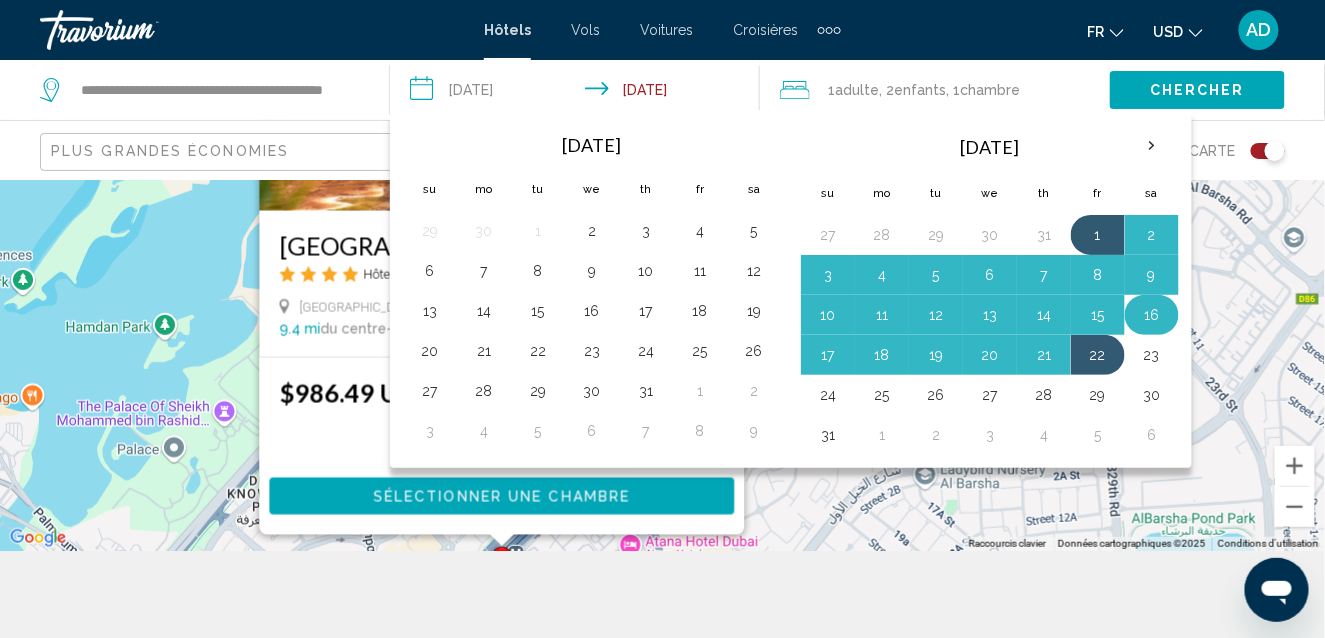 click on "16" at bounding box center (1152, 315) 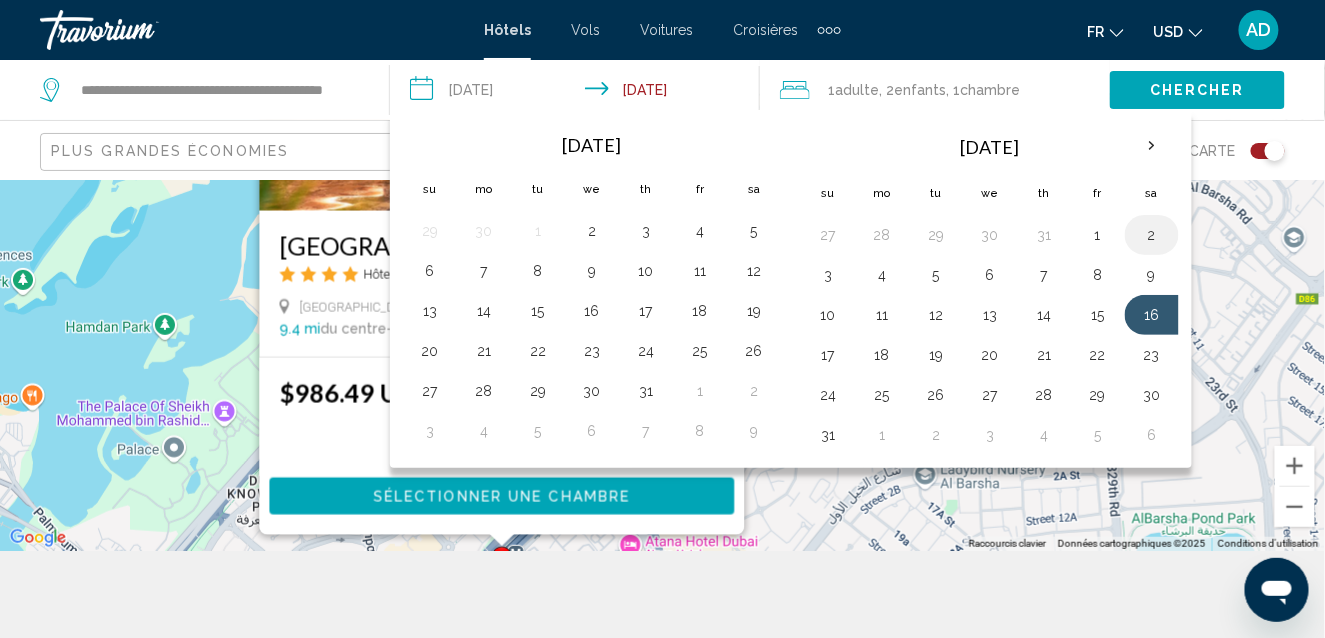 click on "2" at bounding box center (1152, 235) 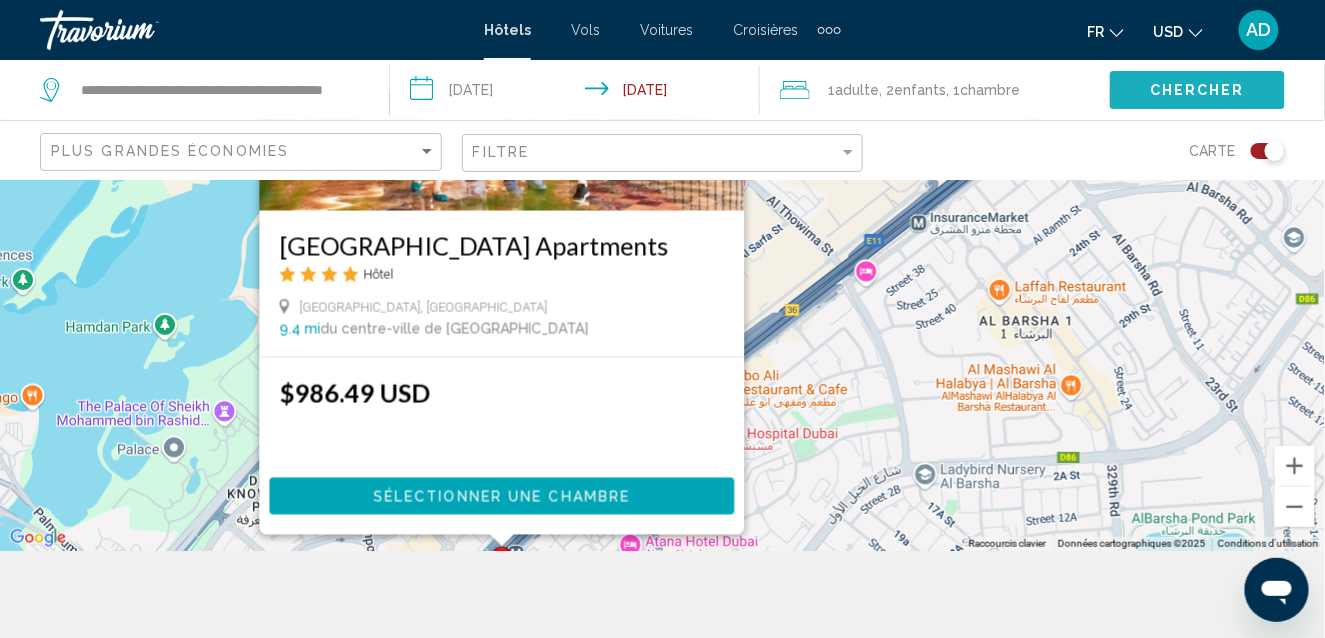 click on "Chercher" 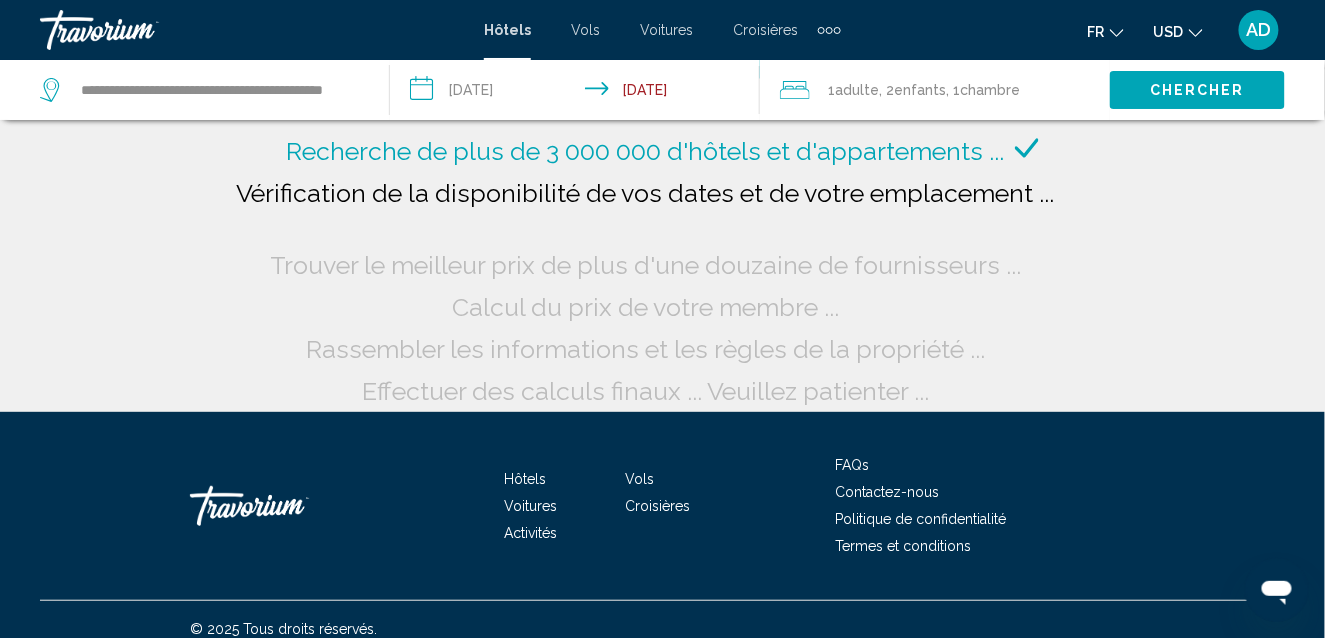 click on "Chercher" 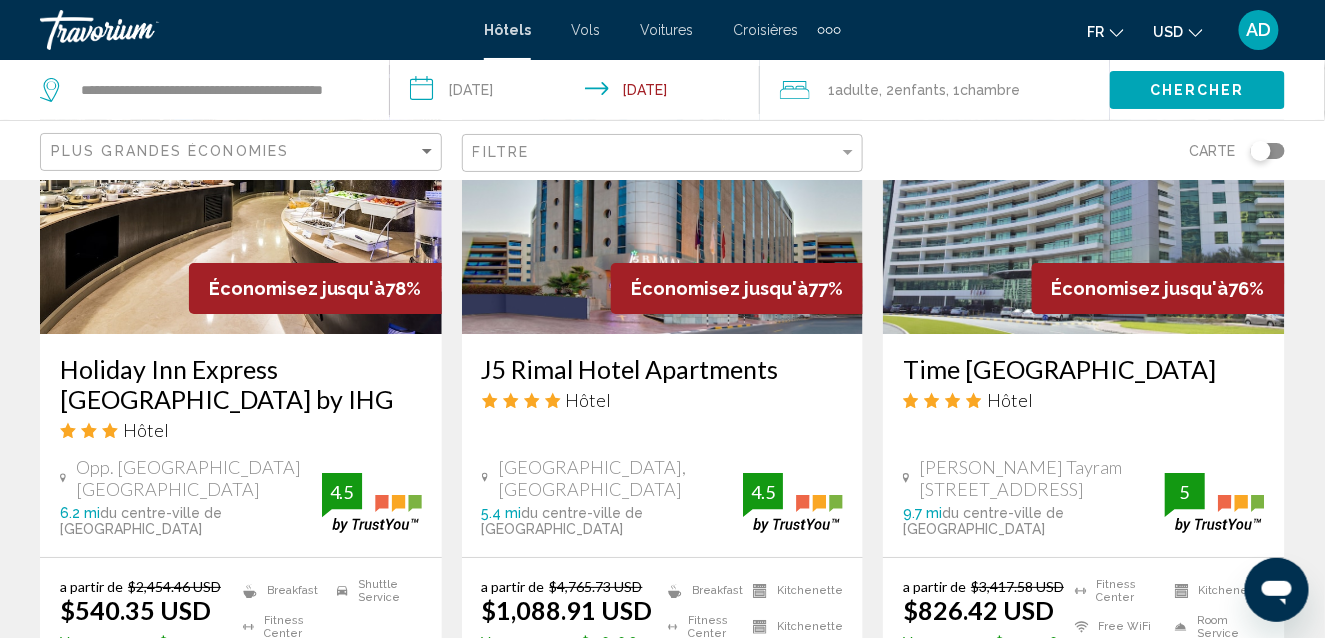 scroll, scrollTop: 1536, scrollLeft: 0, axis: vertical 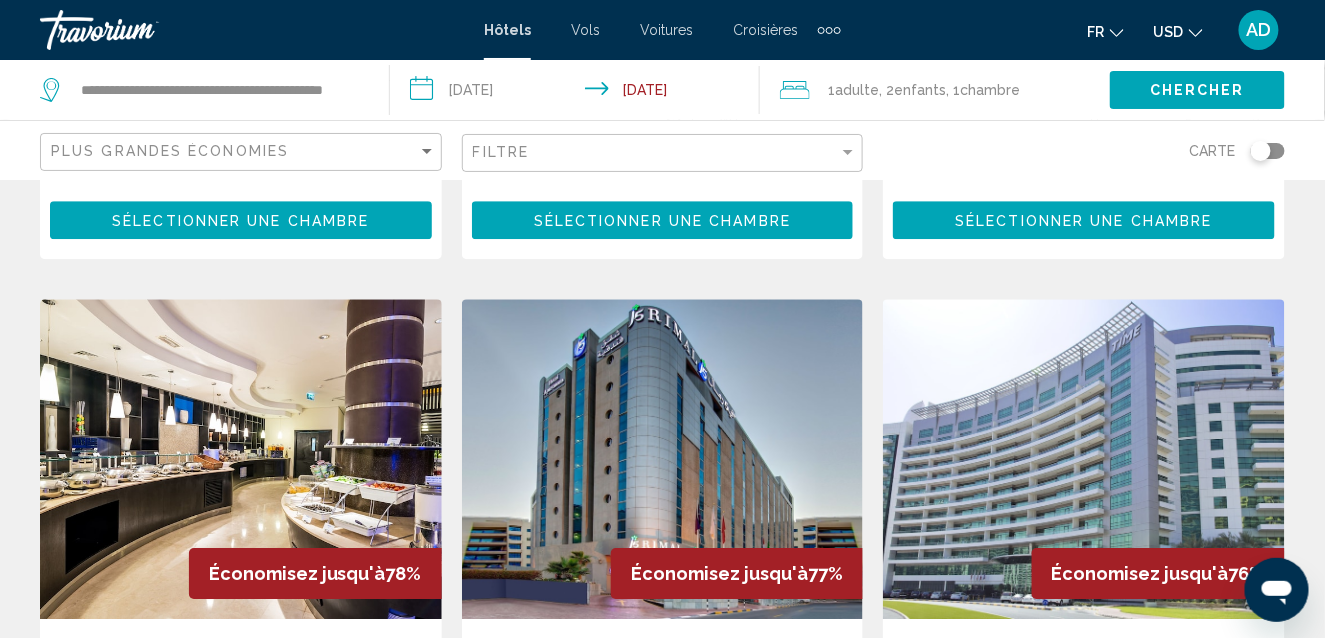 click at bounding box center (241, 459) 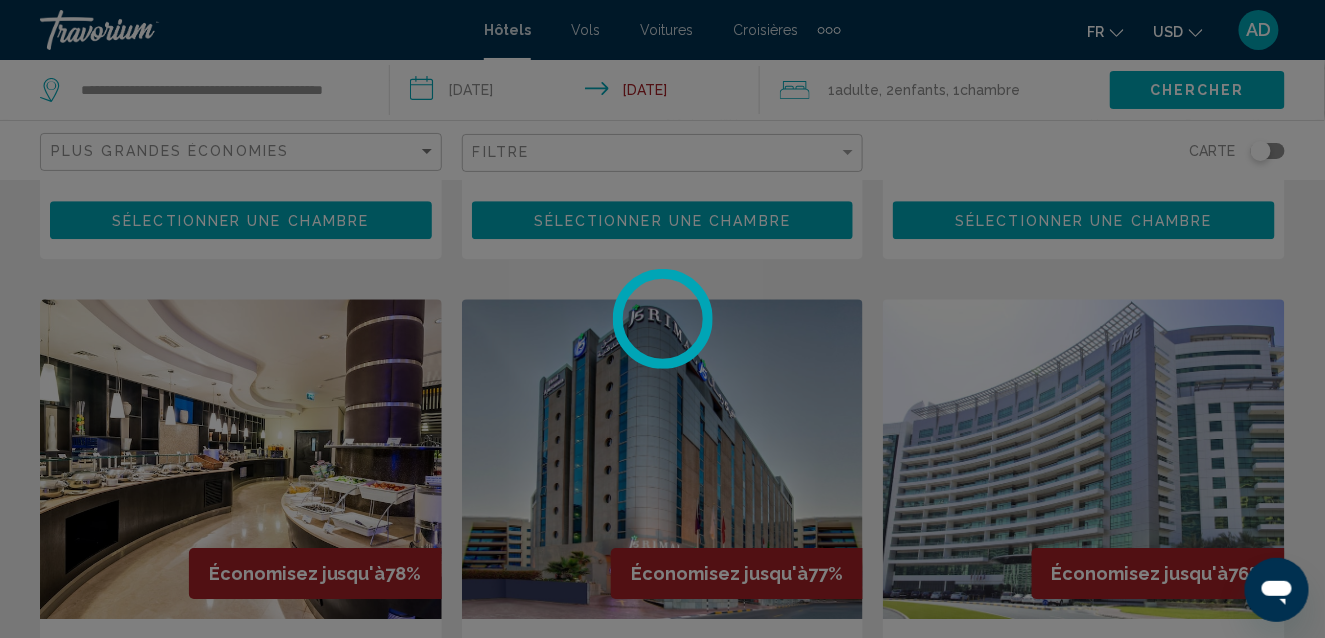 click on "**********" at bounding box center [662, -1217] 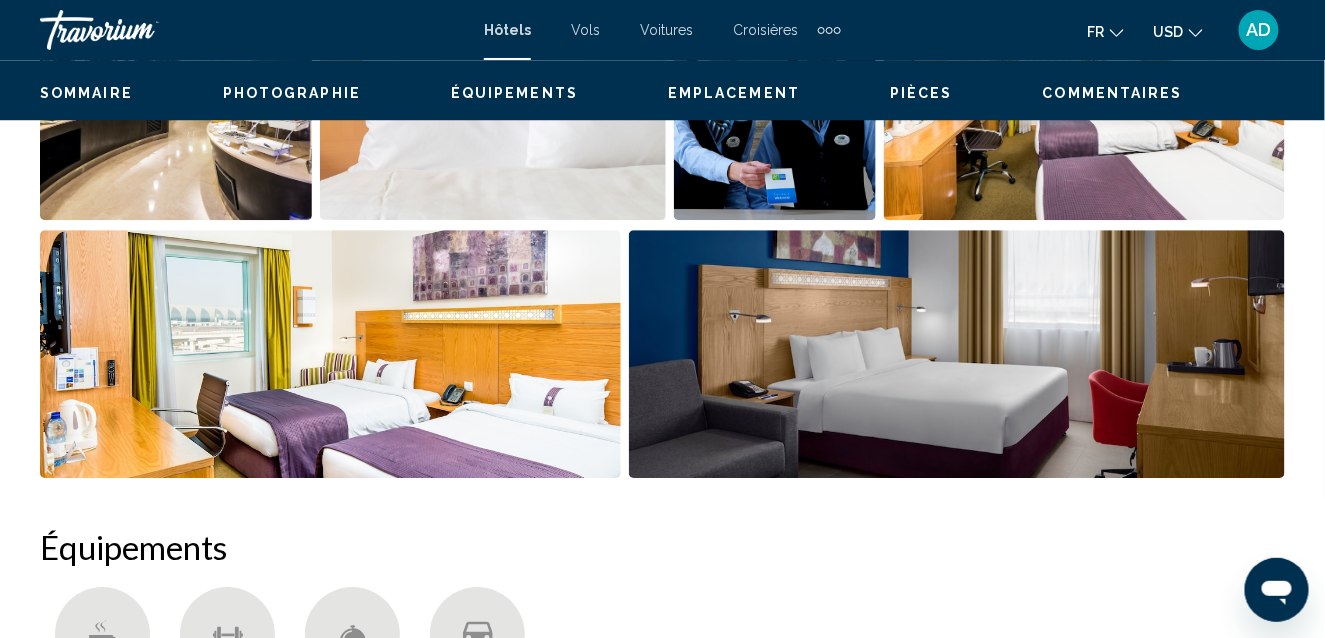 scroll, scrollTop: 216, scrollLeft: 0, axis: vertical 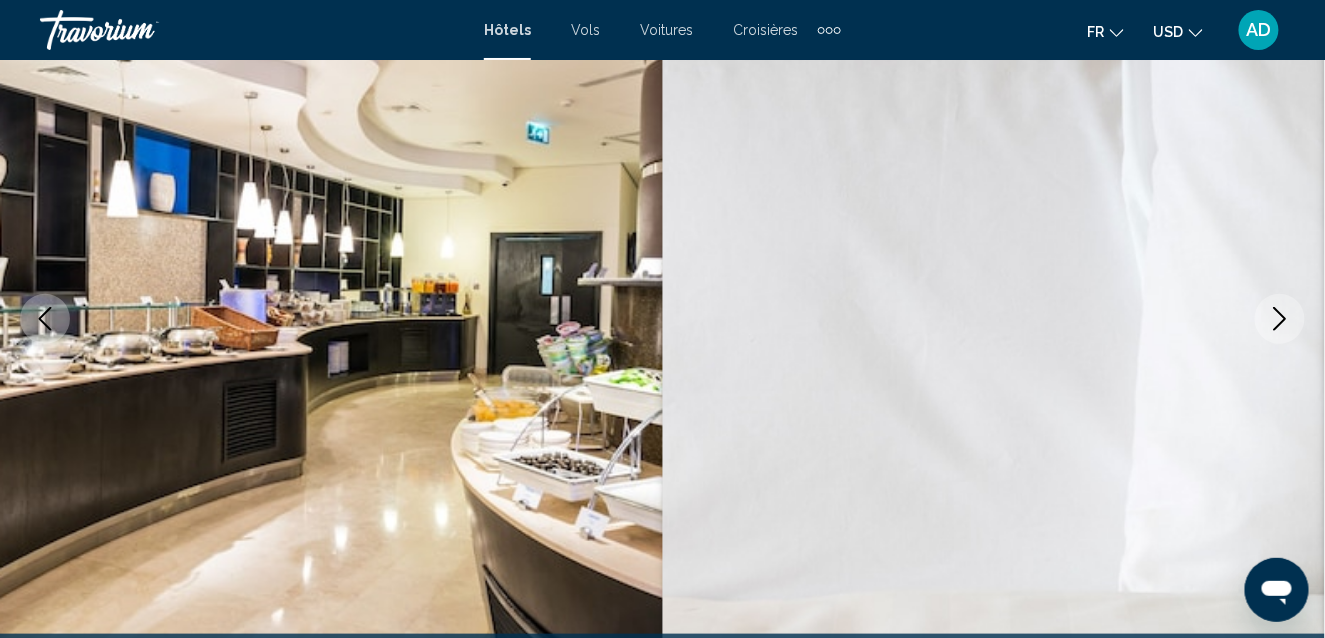 click 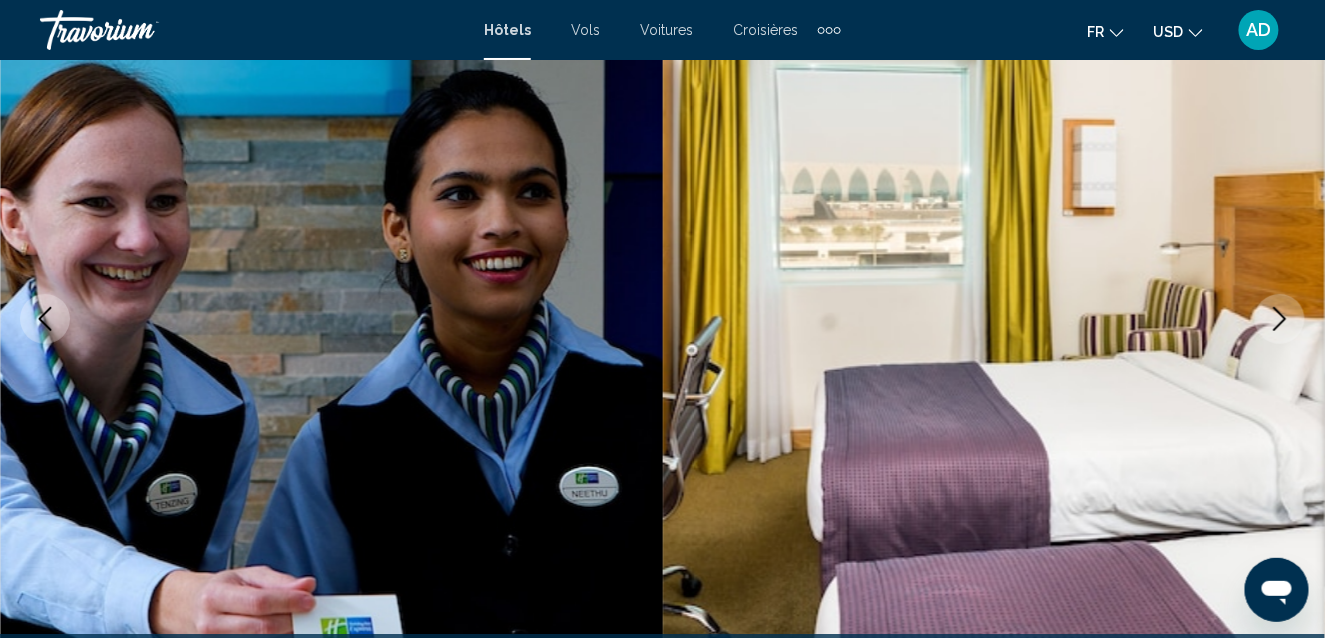 click 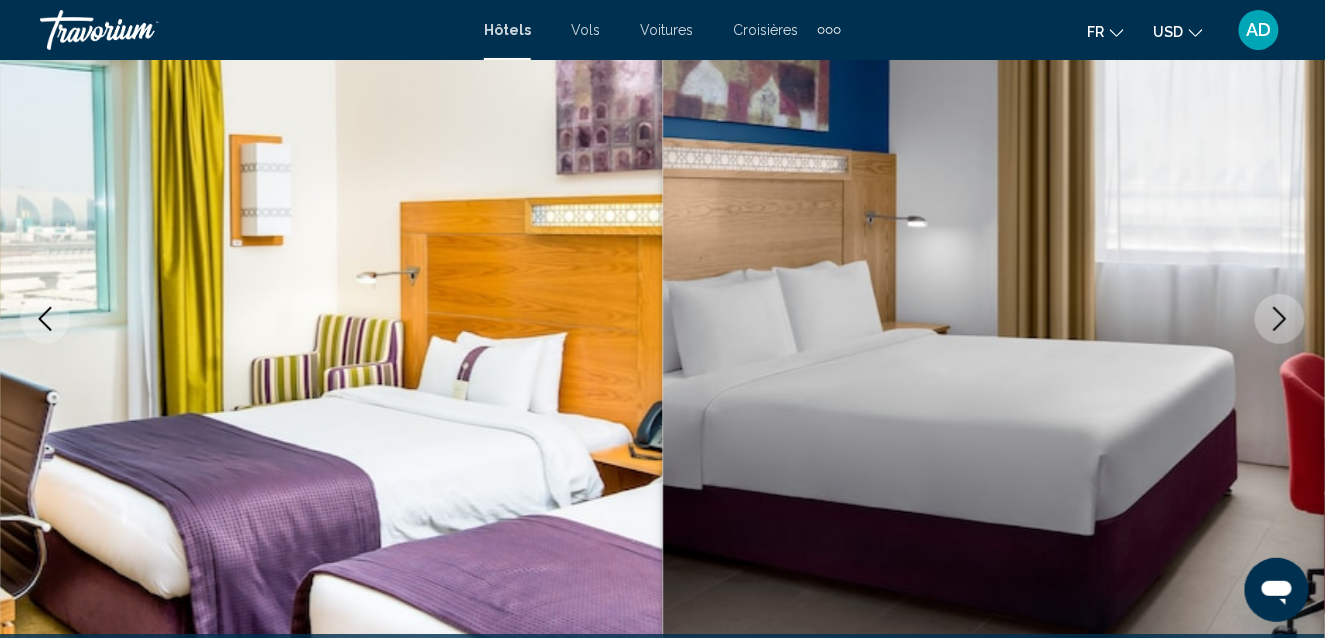 click 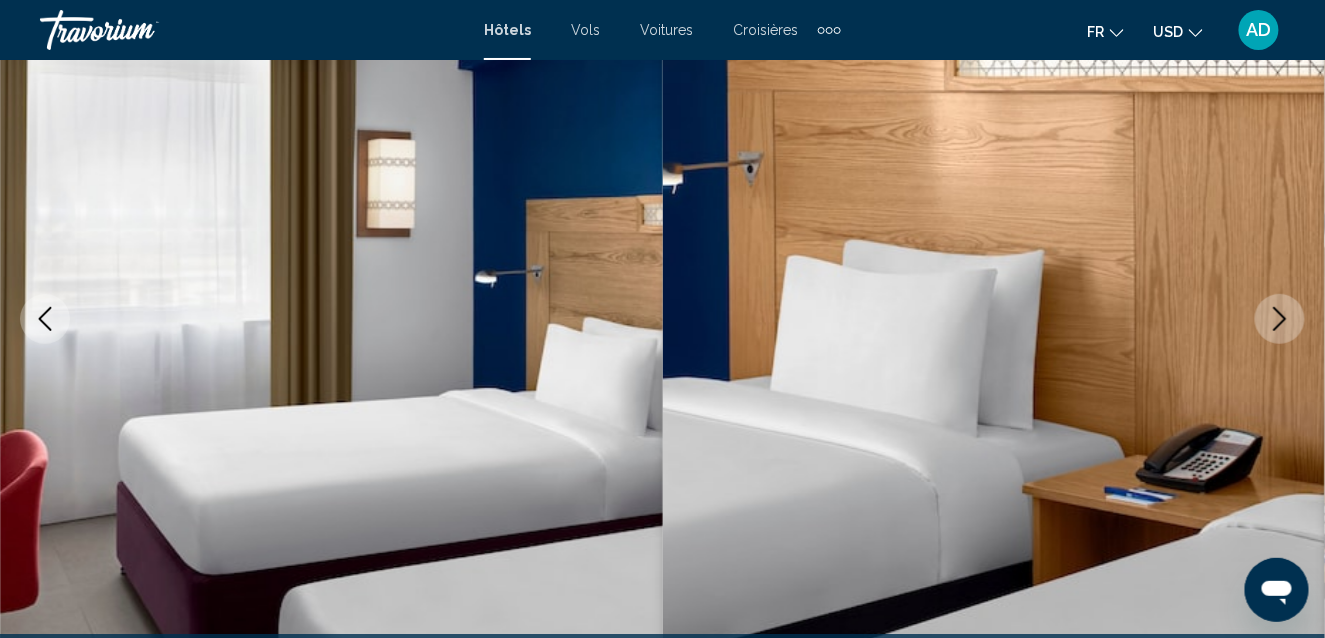 click 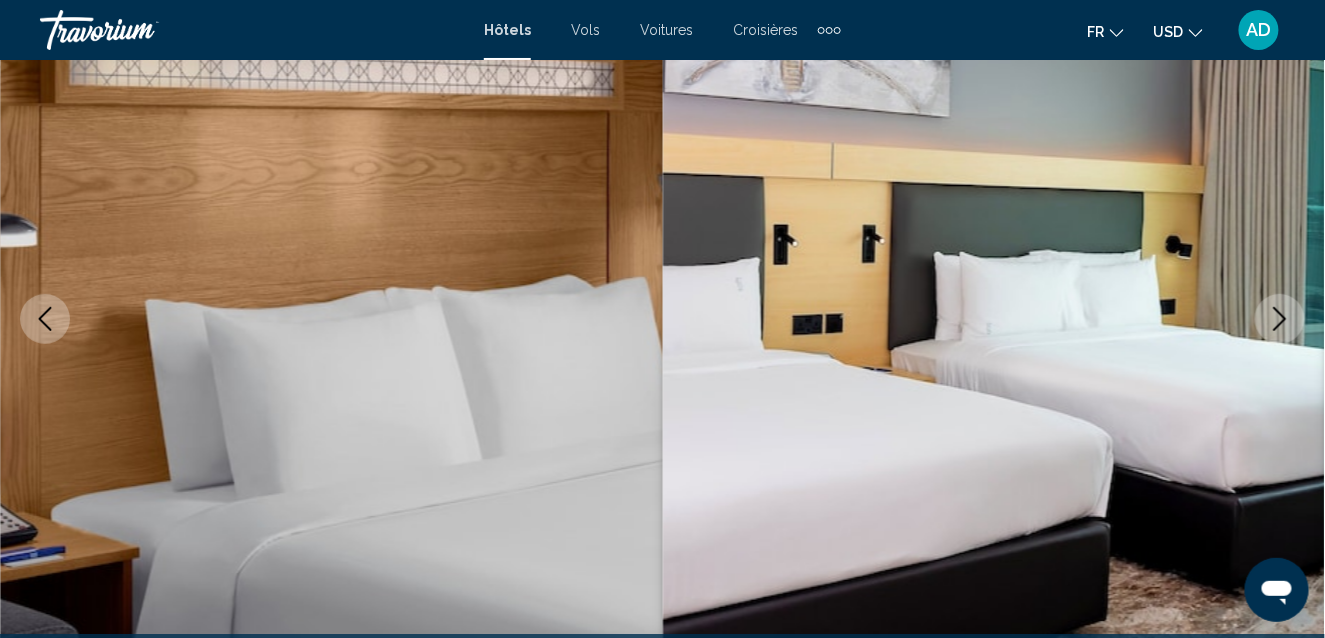 click 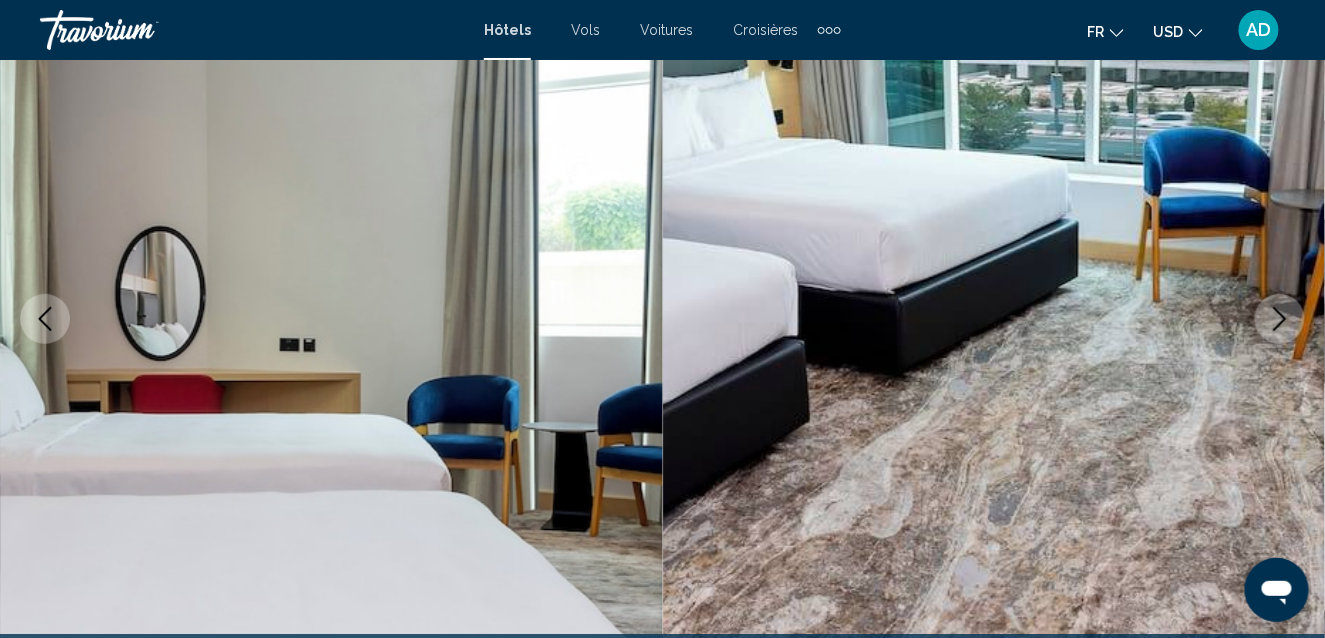 click 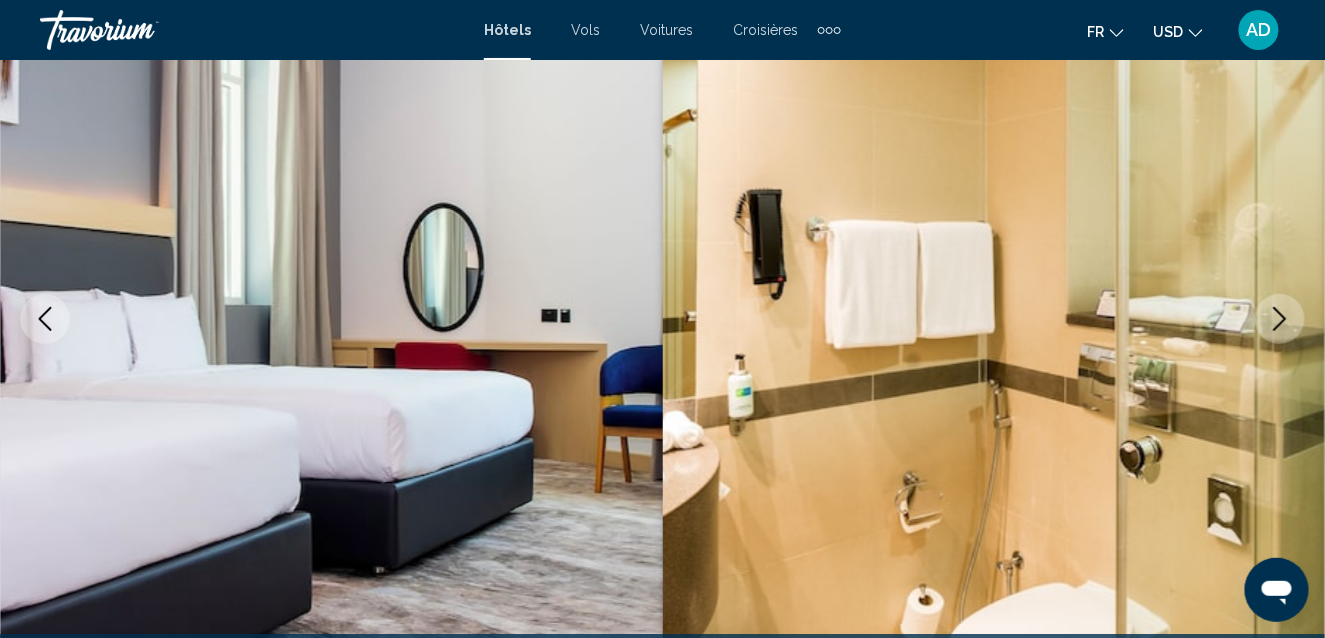 click 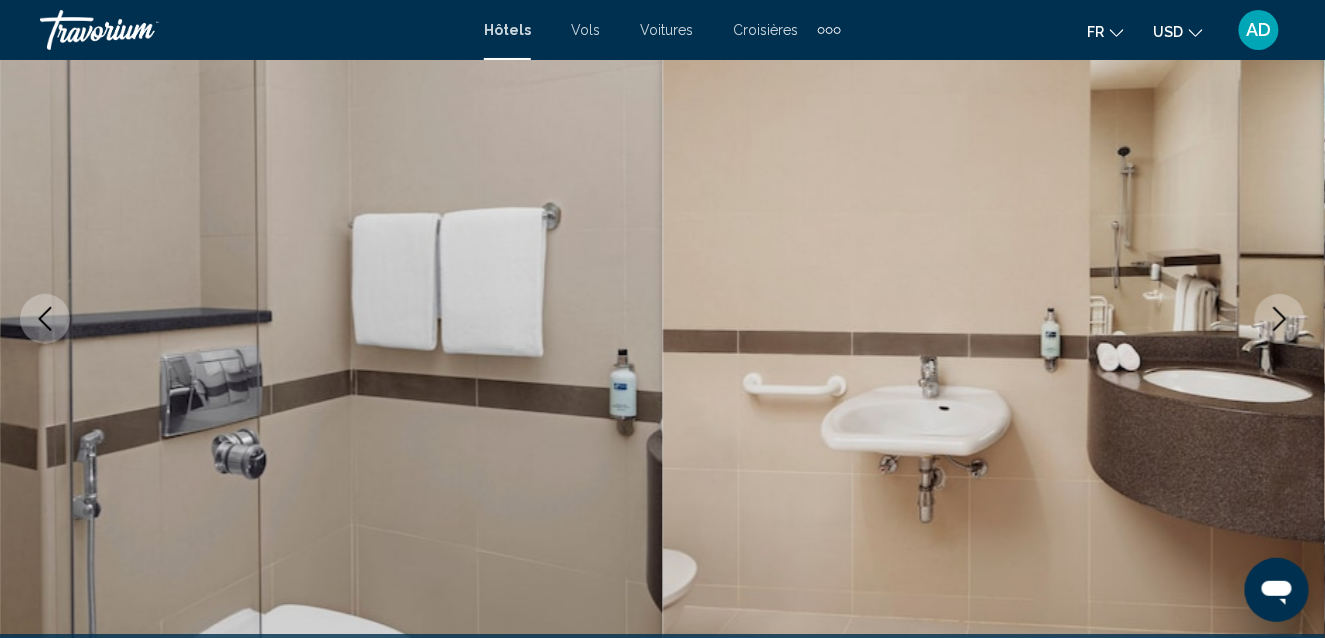 click 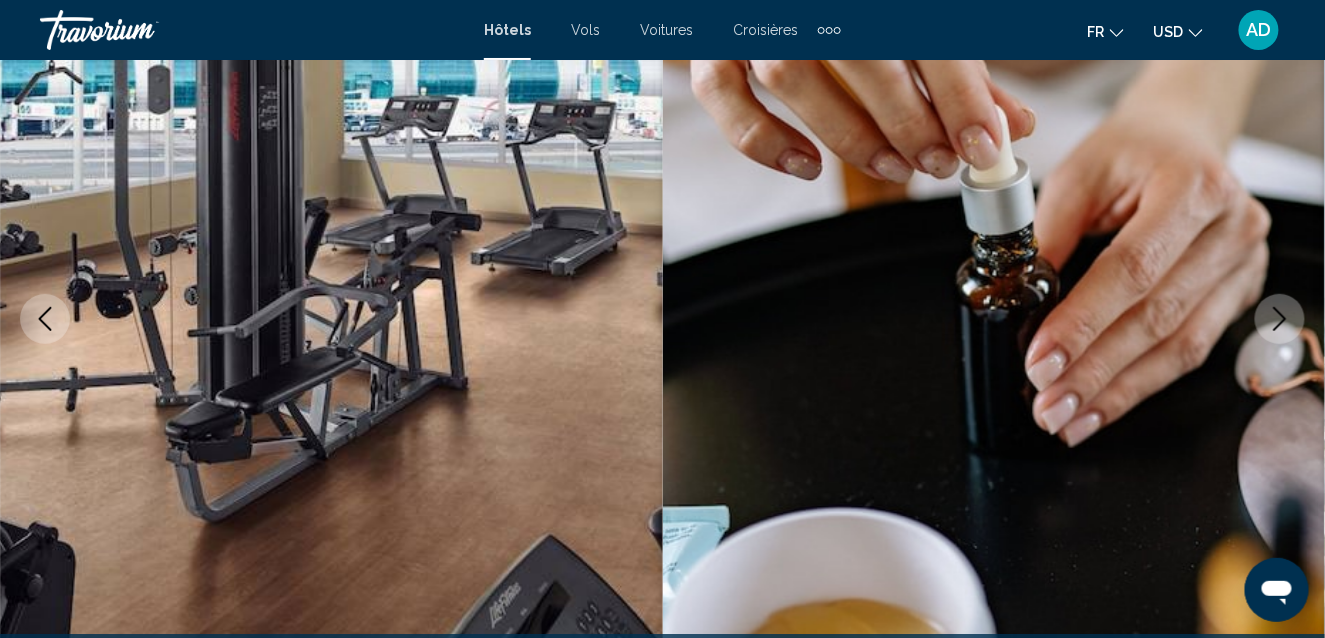 click 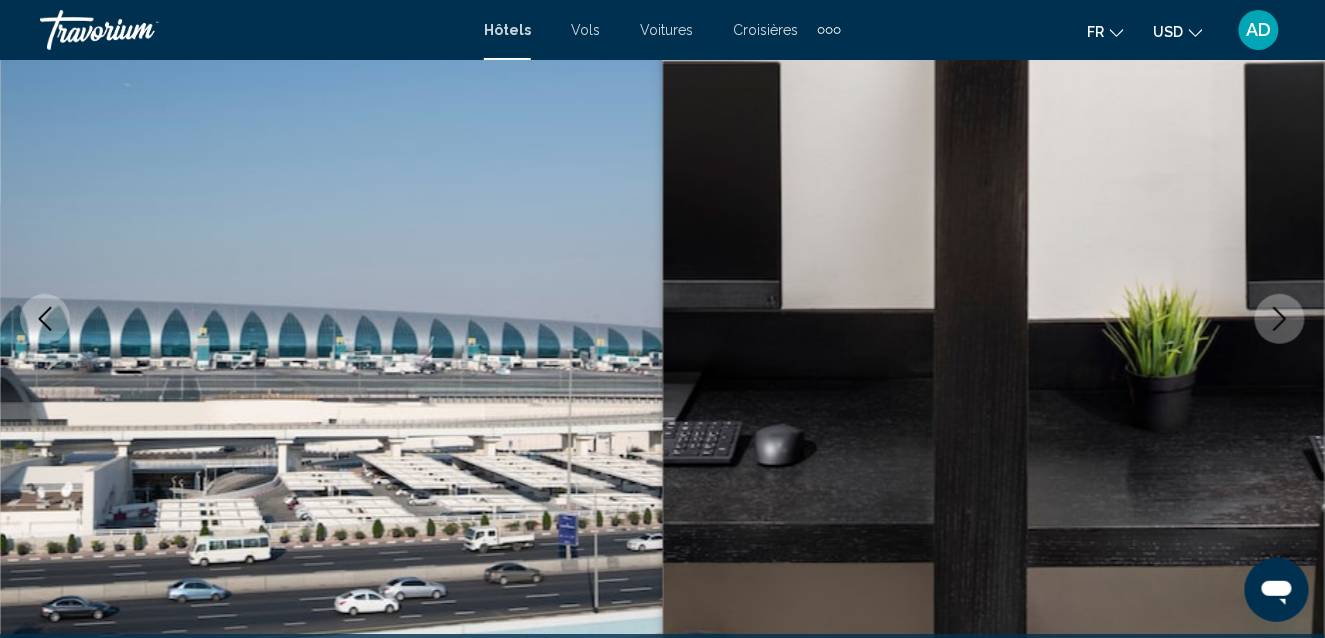 click 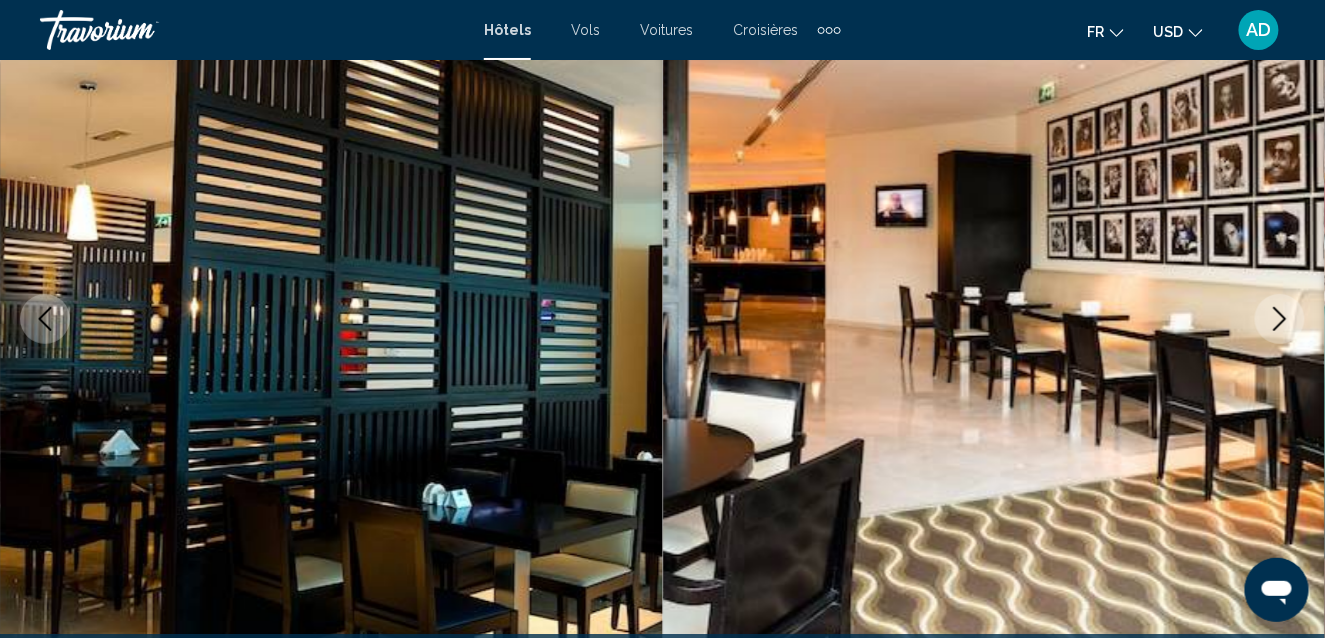 click 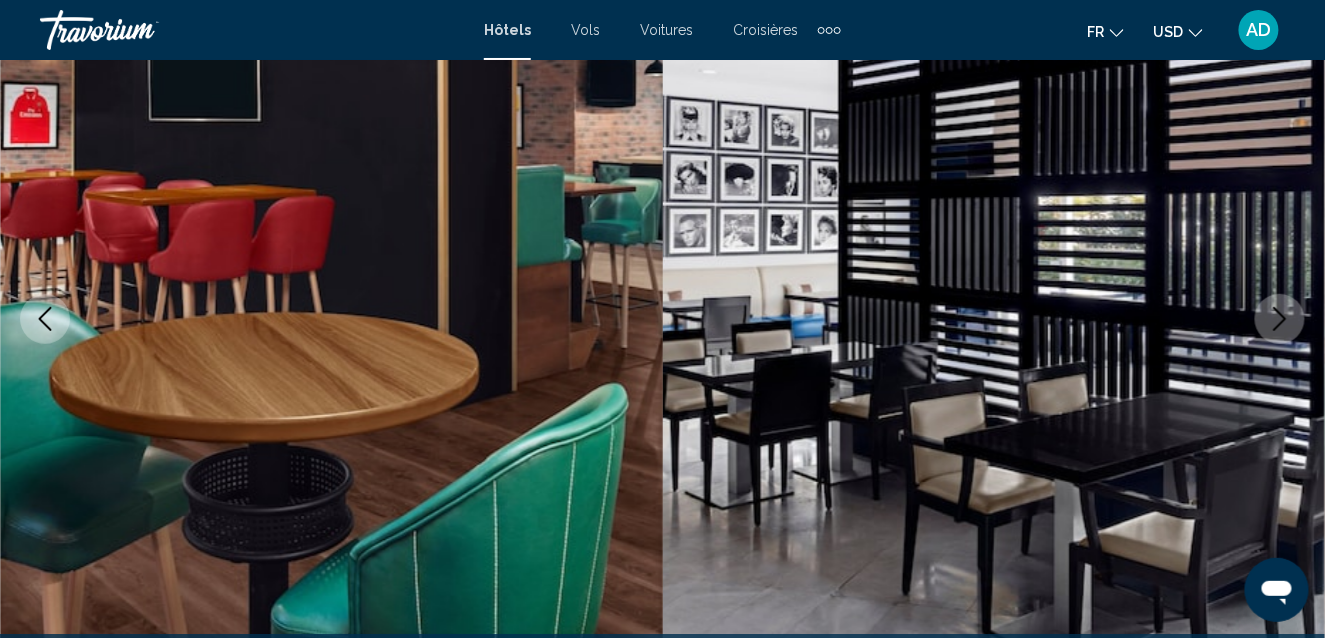 click 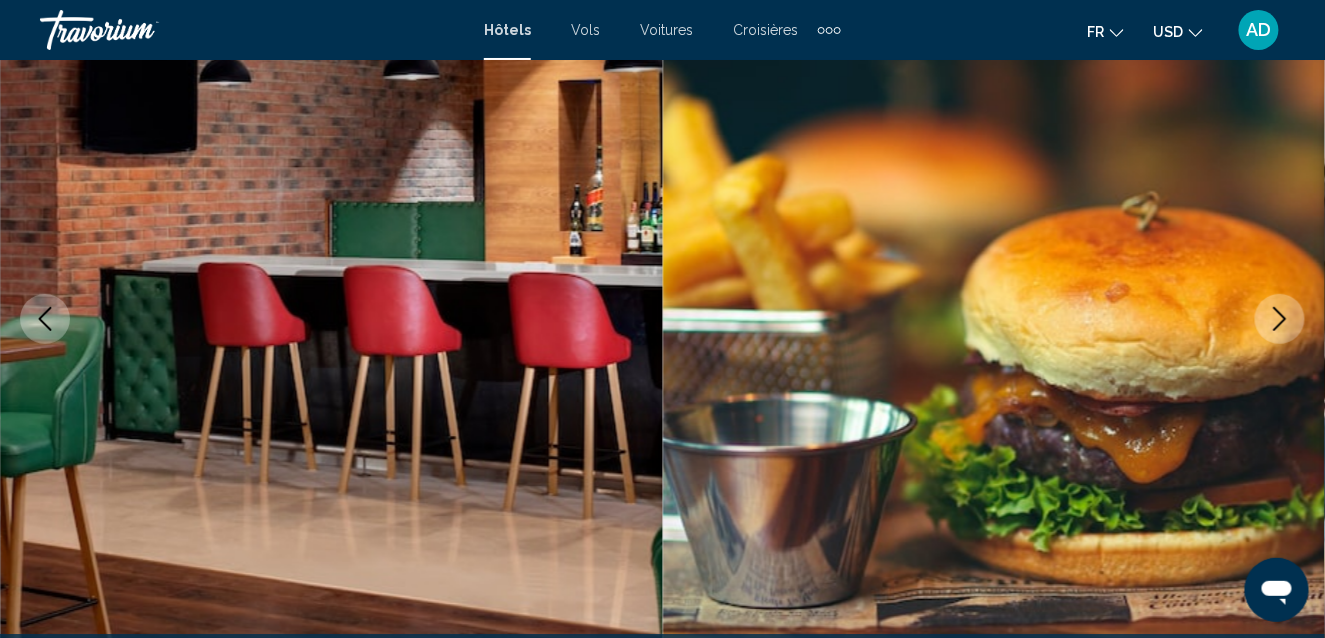 click 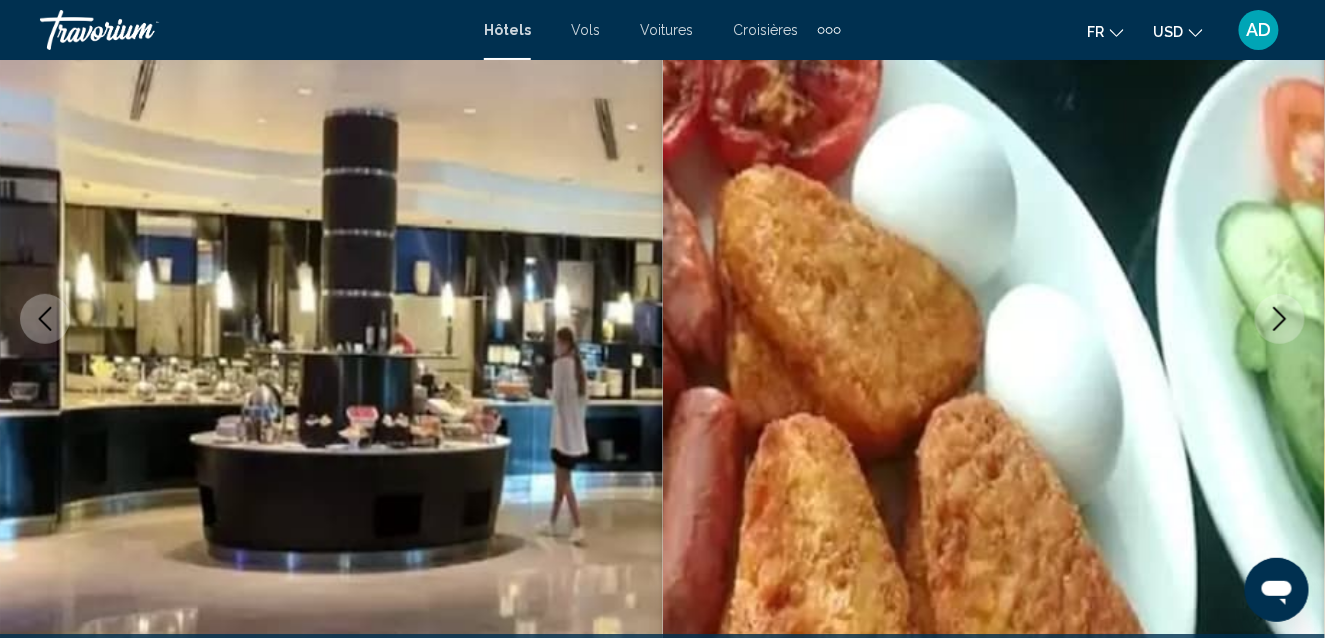 click 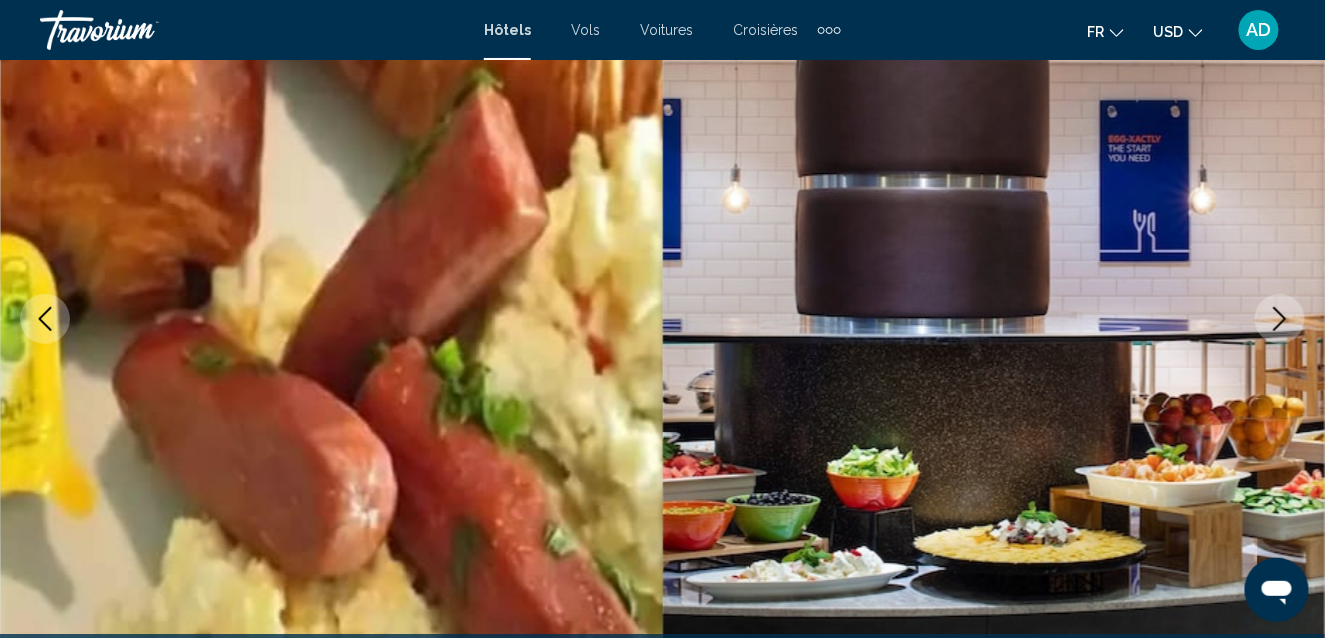 click 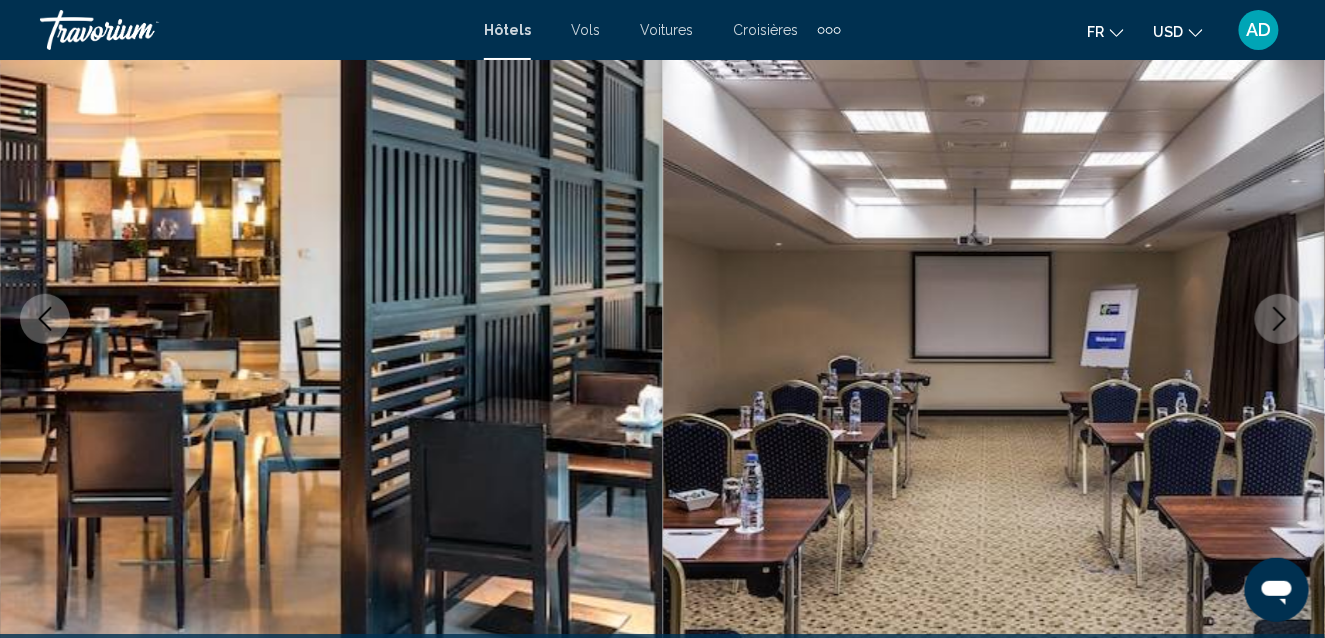 click 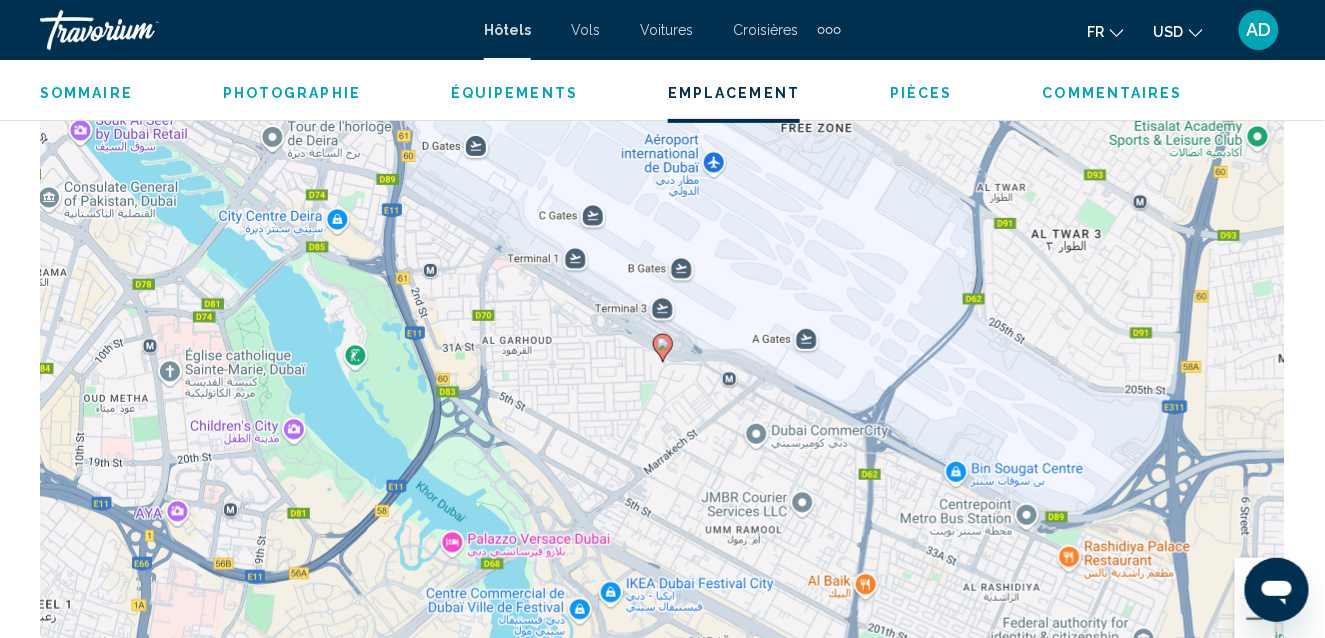 scroll, scrollTop: 2275, scrollLeft: 0, axis: vertical 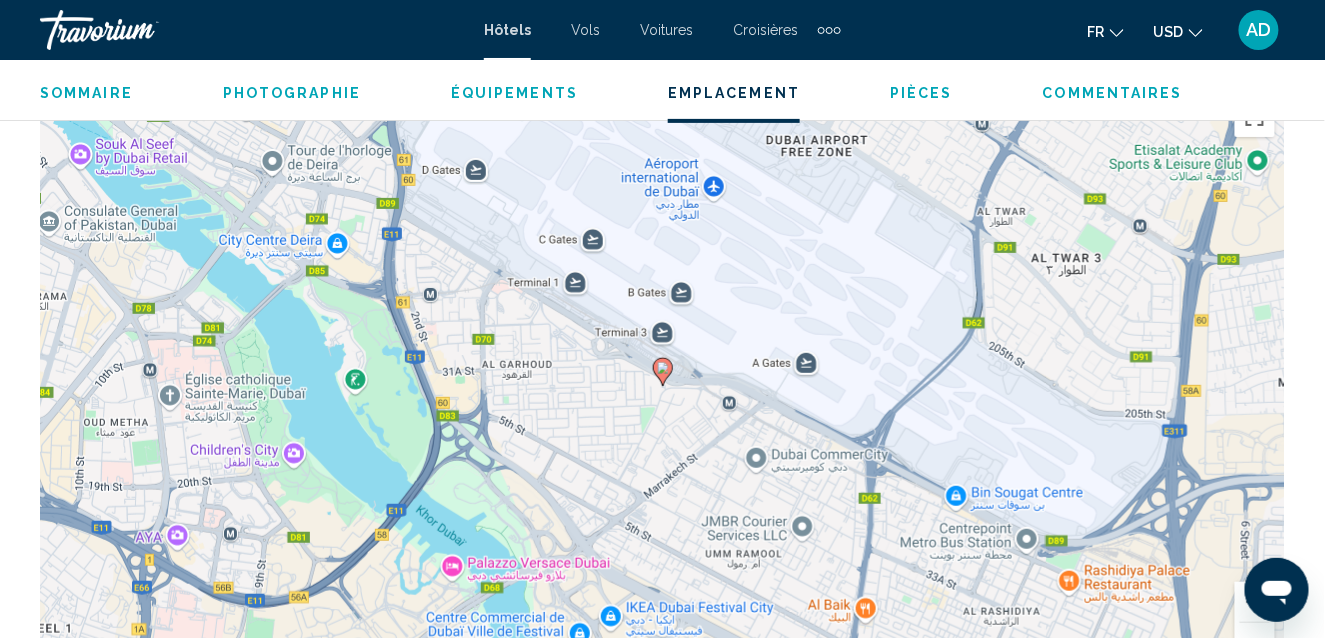 click on "Pour naviguer, appuyez sur les touches fléchées. Pour activer le glissement avec le clavier, appuyez sur Alt+Entrée. Une fois ce mode activé, utilisez les touches fléchées pour déplacer le repère. Pour valider le déplacement, appuyez sur Entrée. Pour annuler, appuyez sur Échap." at bounding box center [662, 387] 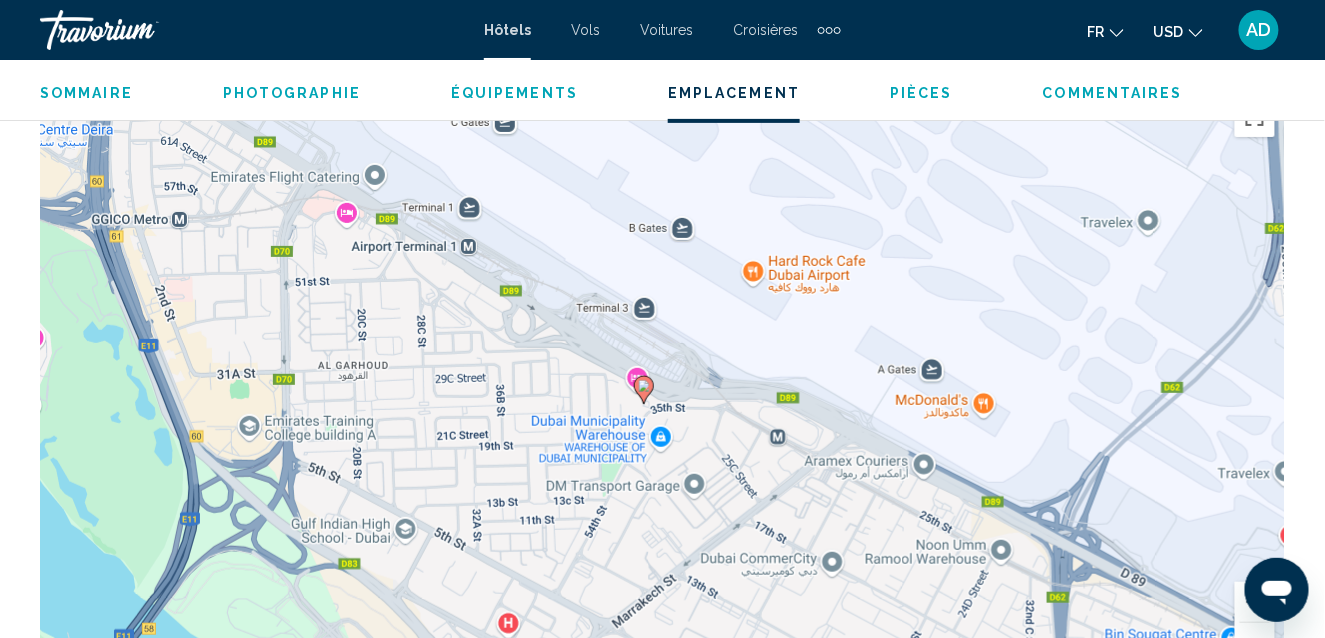 click on "Pour naviguer, appuyez sur les touches fléchées. Pour activer le glissement avec le clavier, appuyez sur Alt+Entrée. Une fois ce mode activé, utilisez les touches fléchées pour déplacer le repère. Pour valider le déplacement, appuyez sur Entrée. Pour annuler, appuyez sur Échap." at bounding box center (662, 387) 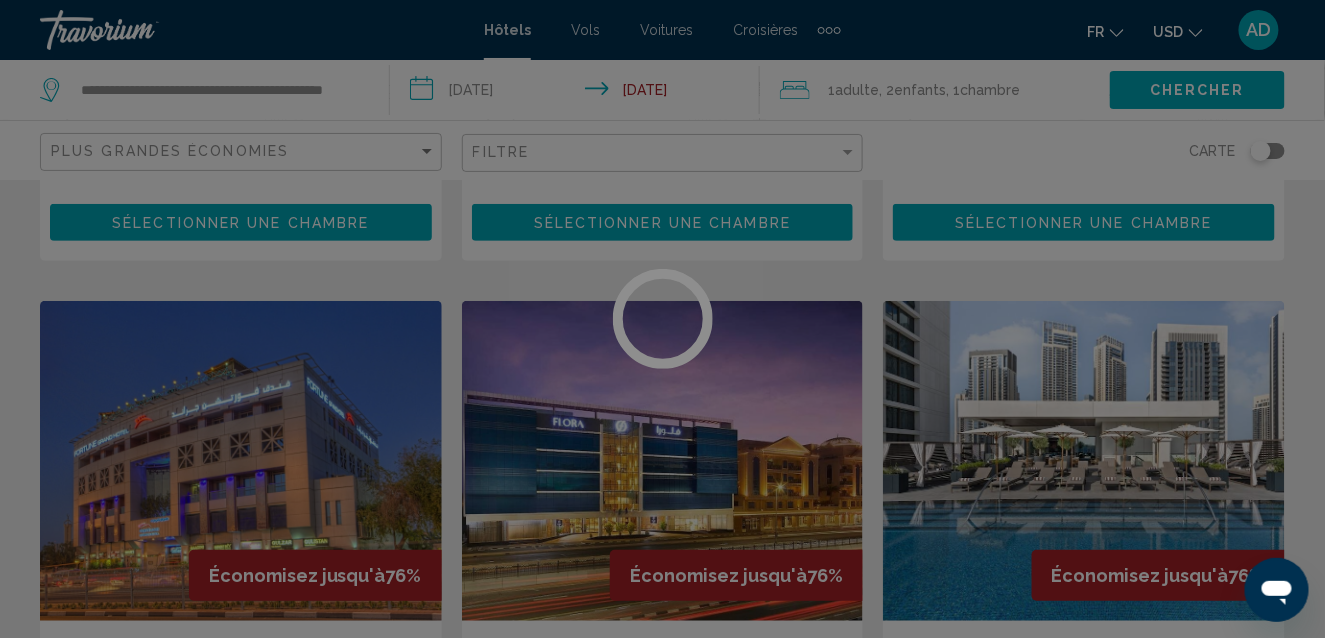 scroll, scrollTop: 0, scrollLeft: 0, axis: both 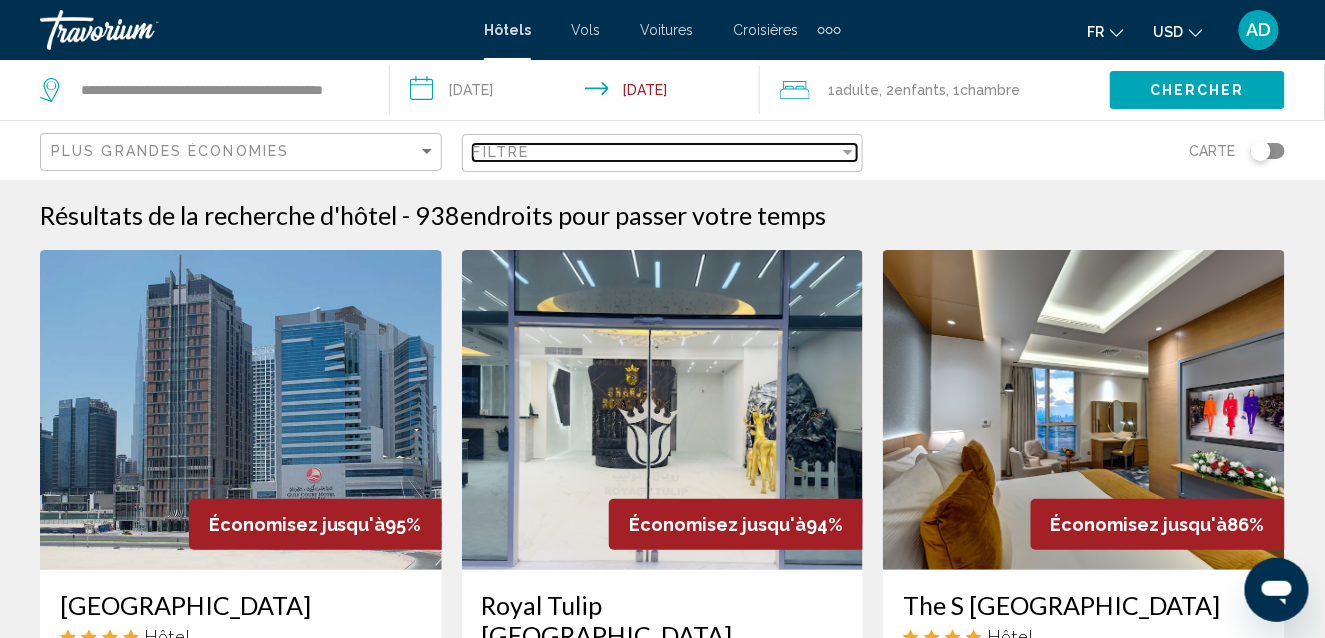 click on "Filtre" at bounding box center [656, 152] 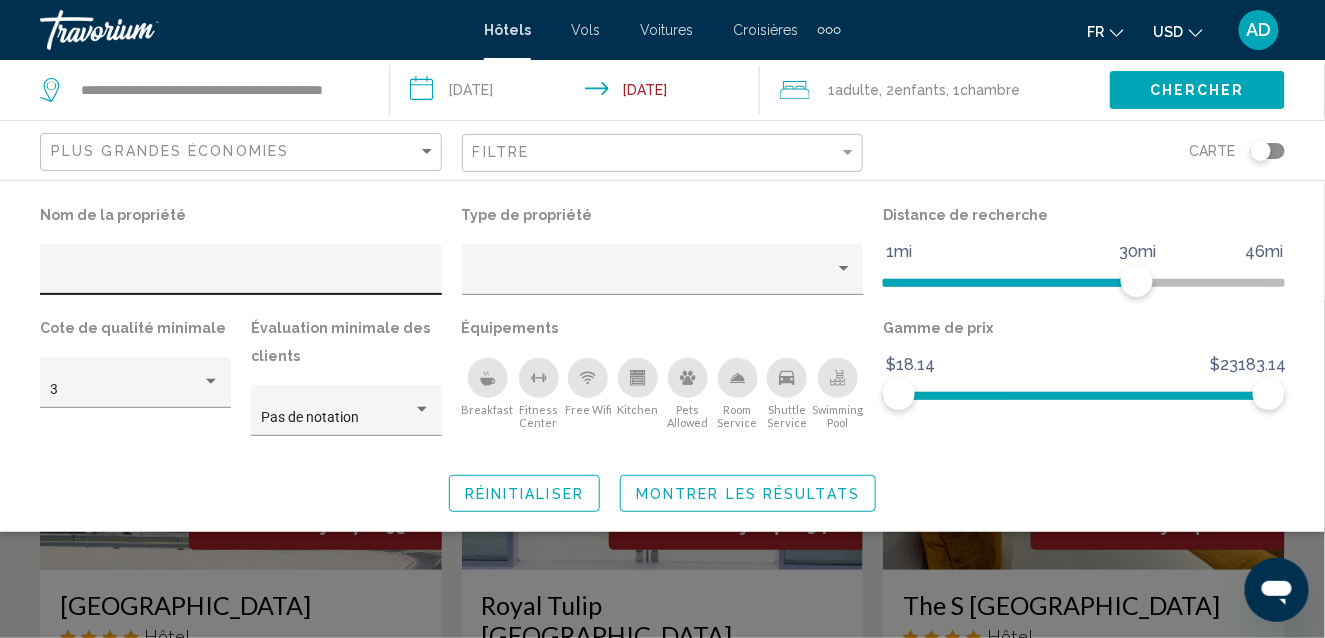 click 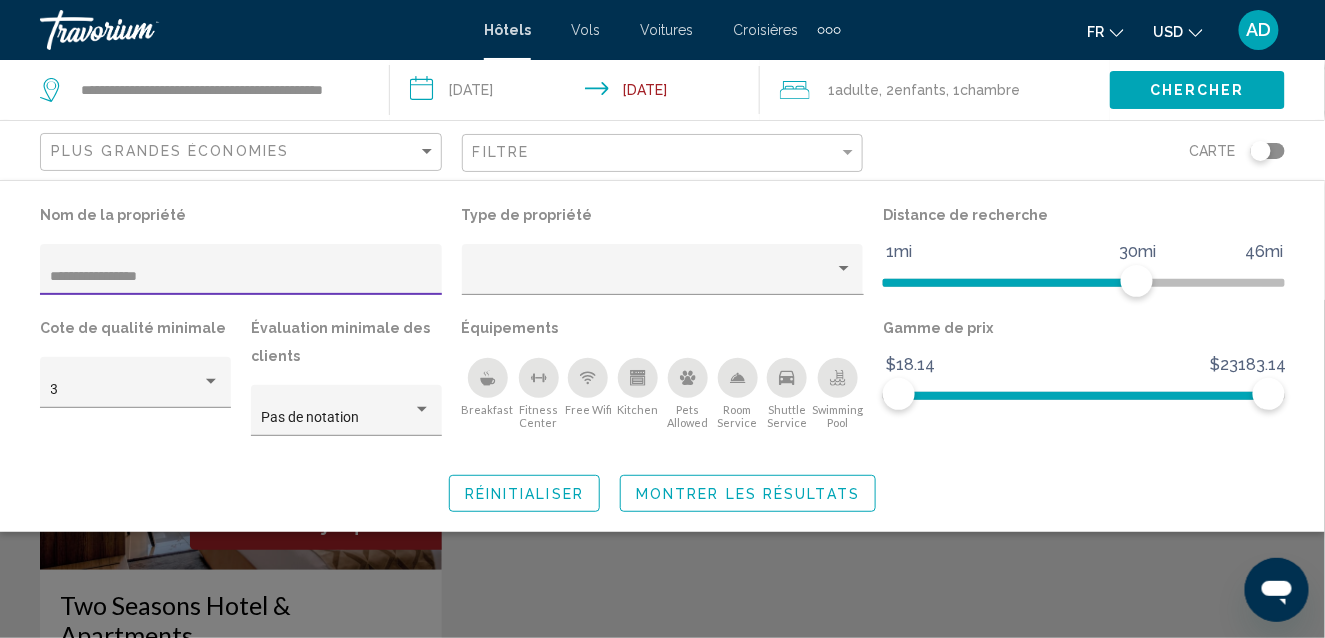 type on "**********" 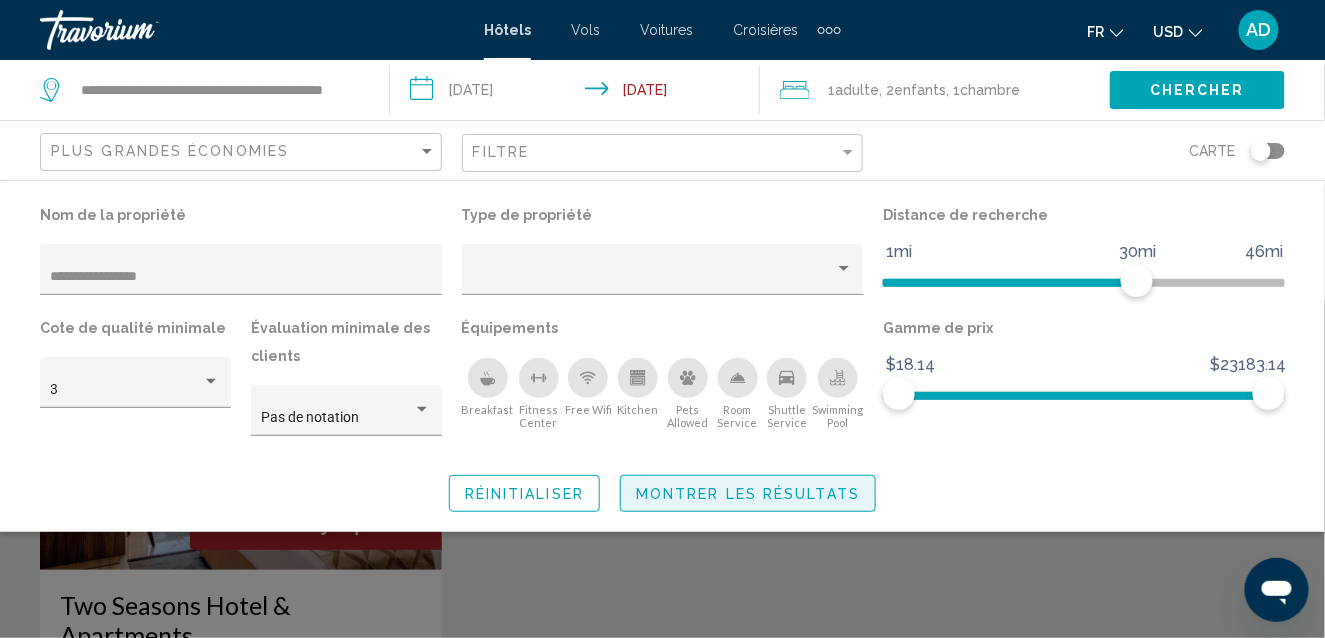 click on "Montrer les résultats" 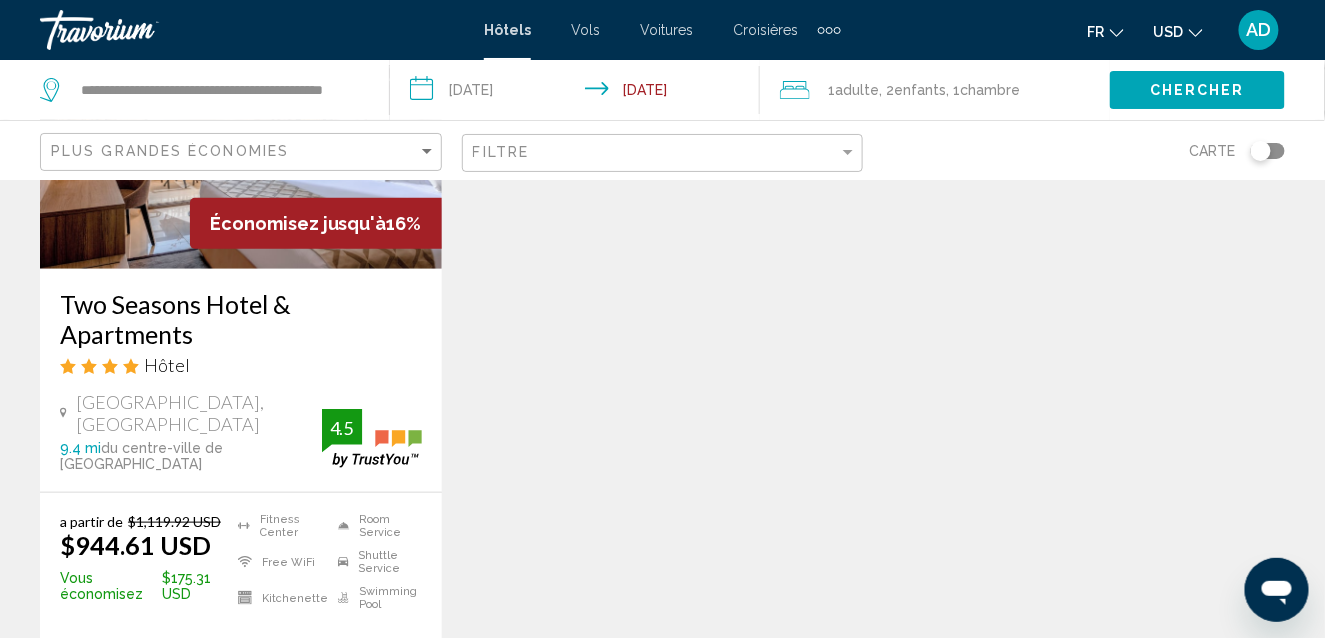 scroll, scrollTop: 309, scrollLeft: 0, axis: vertical 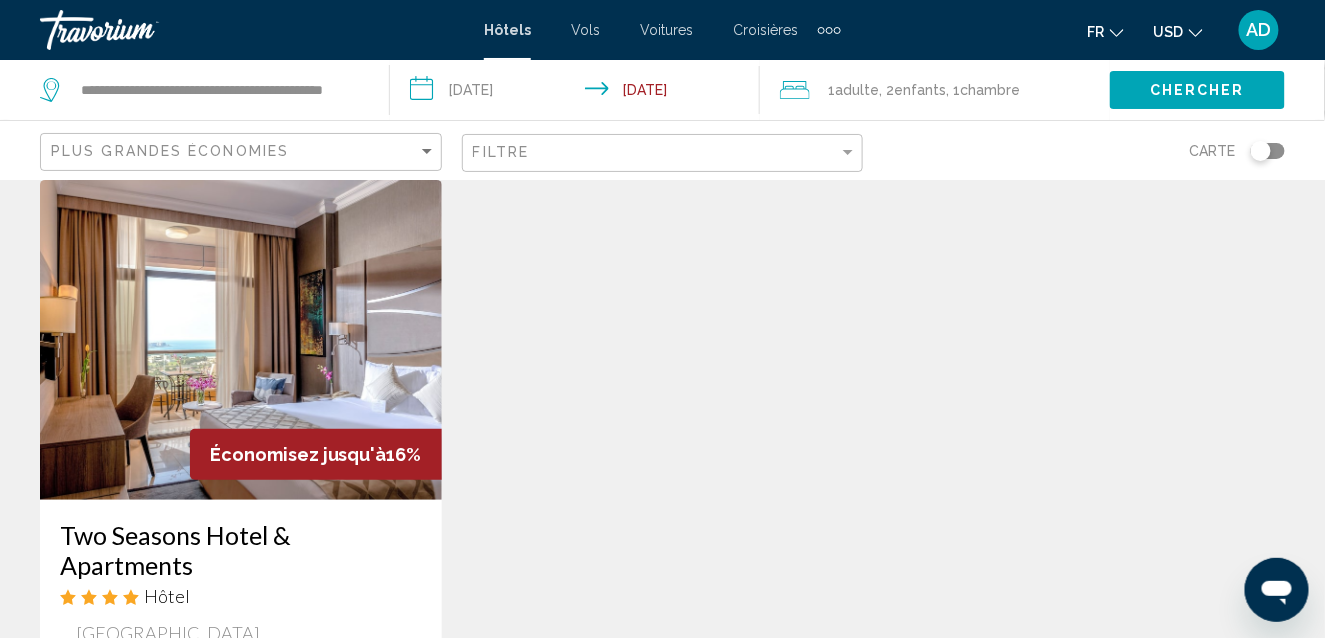 click at bounding box center (241, 340) 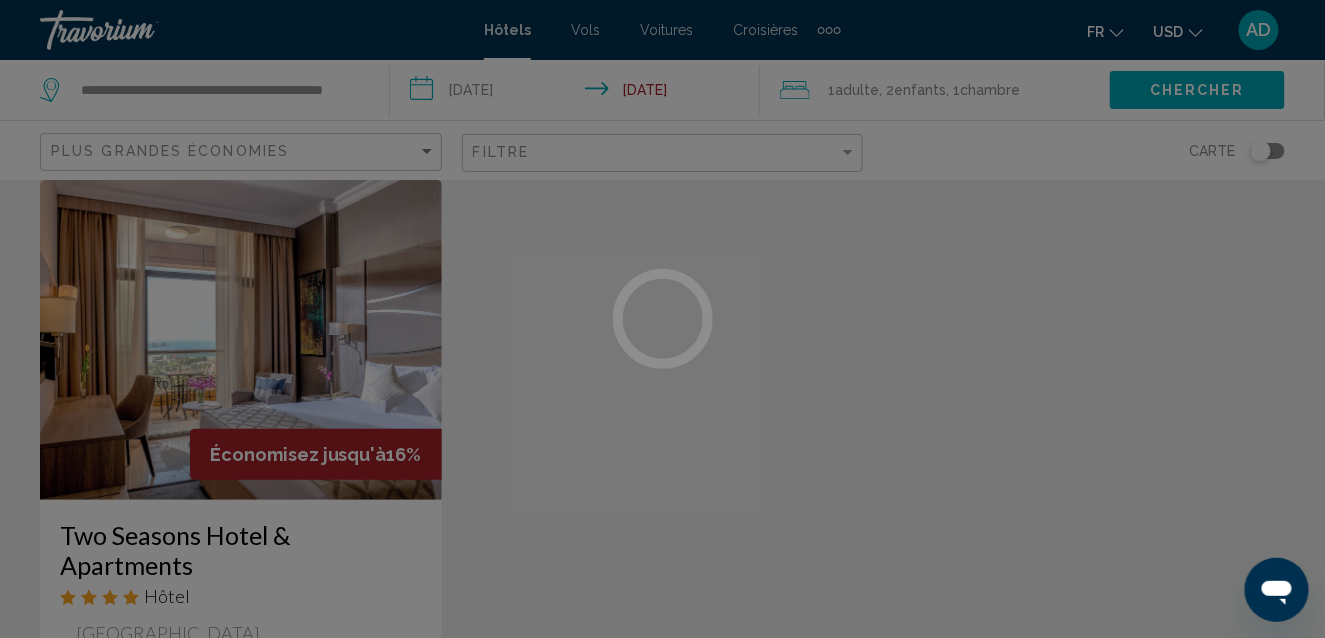 click on "**********" at bounding box center [662, 249] 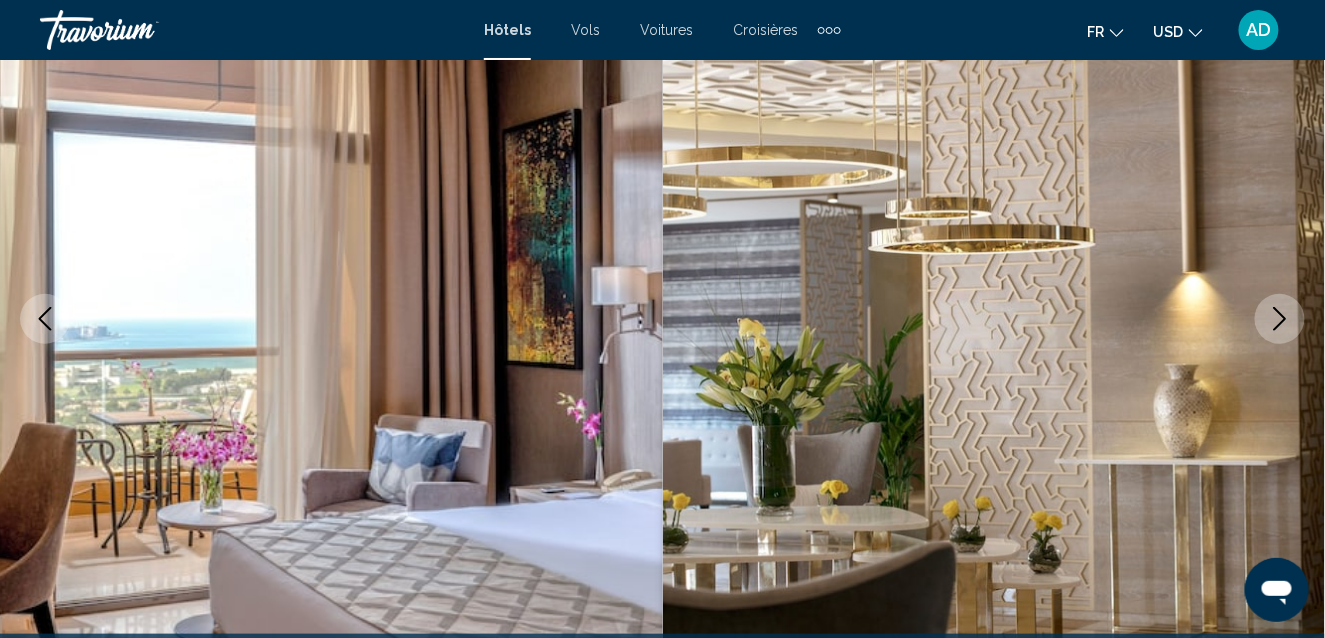 click at bounding box center [1280, 319] 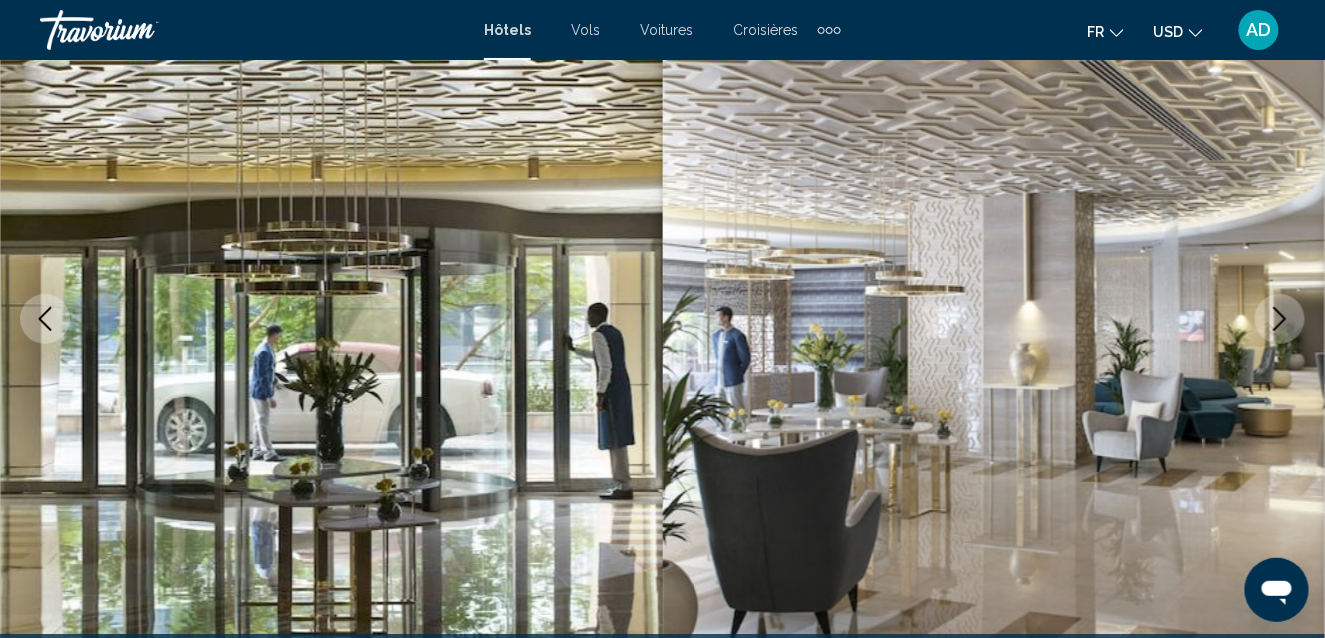 click at bounding box center (1280, 319) 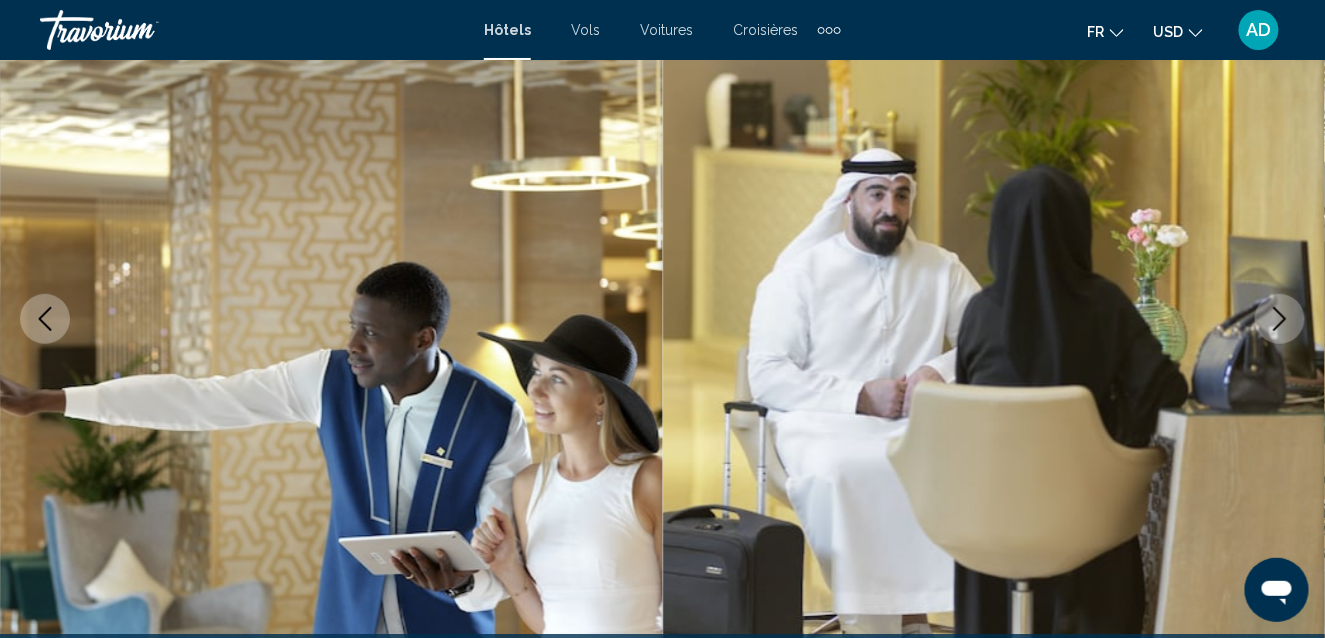 click at bounding box center [1280, 319] 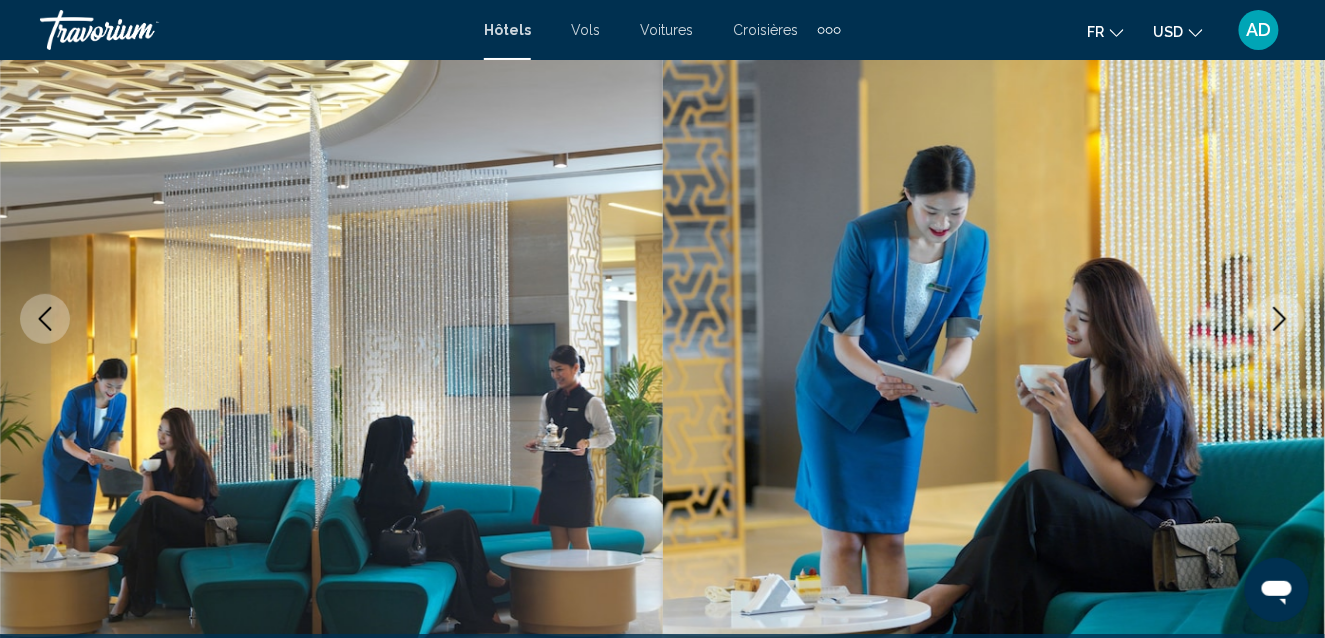 click at bounding box center (1280, 319) 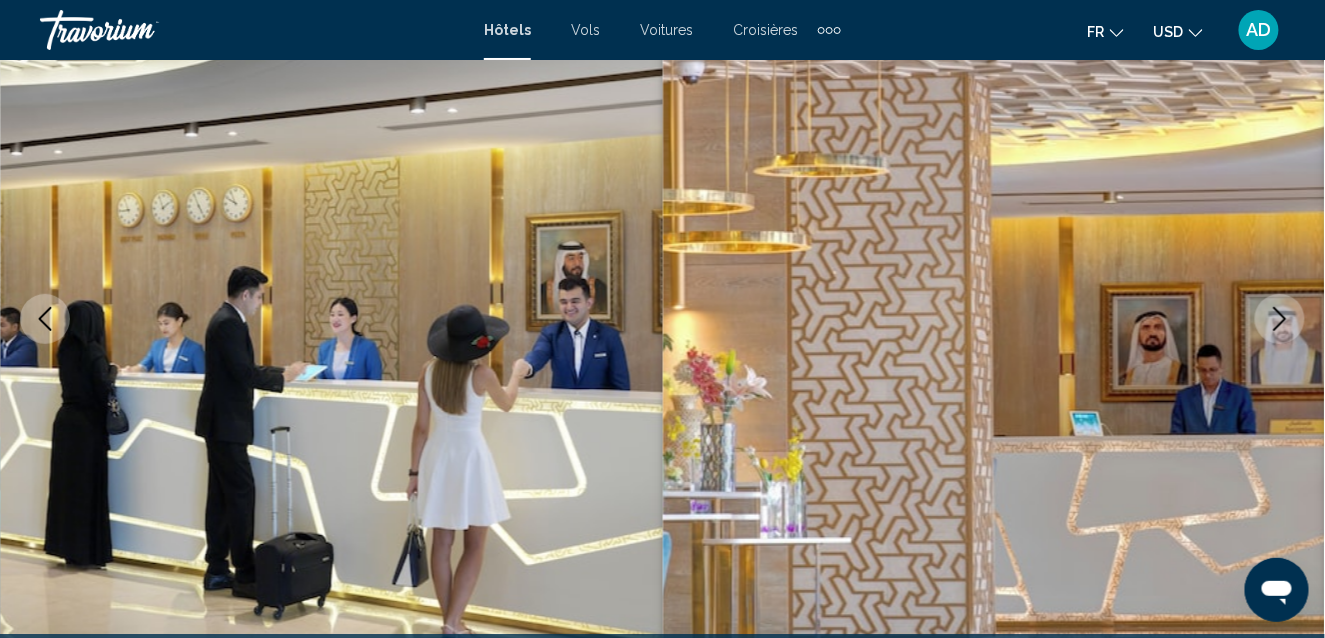 click at bounding box center [1280, 319] 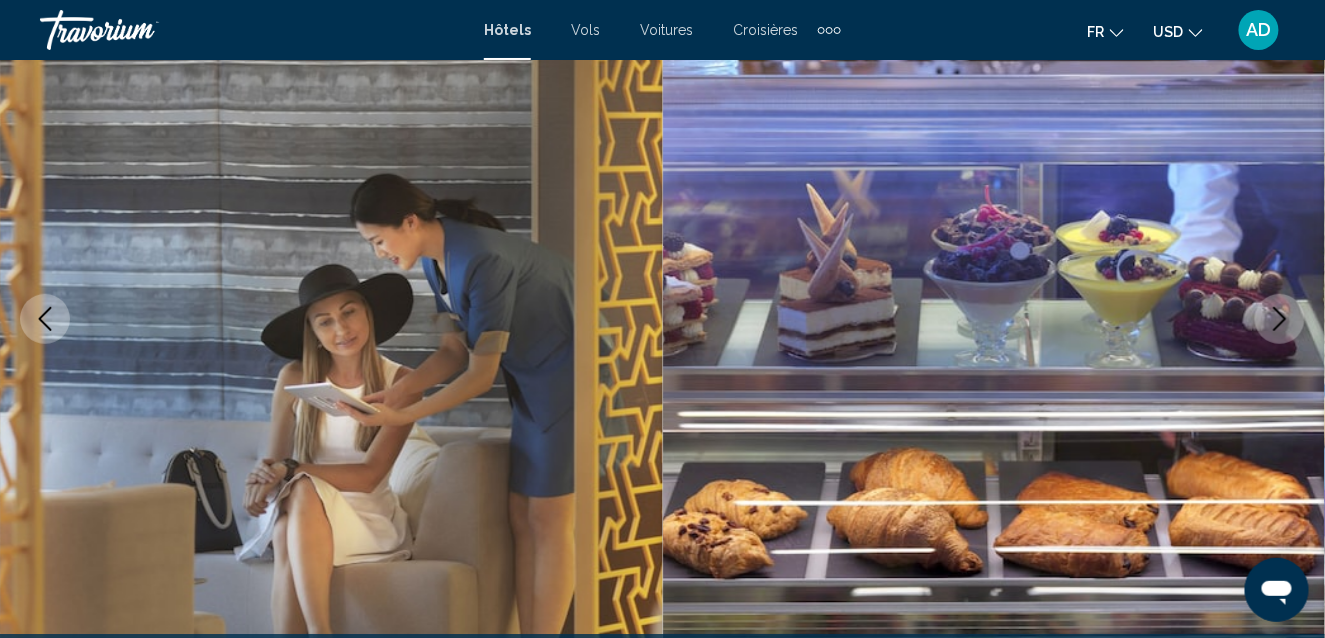 click at bounding box center [1280, 319] 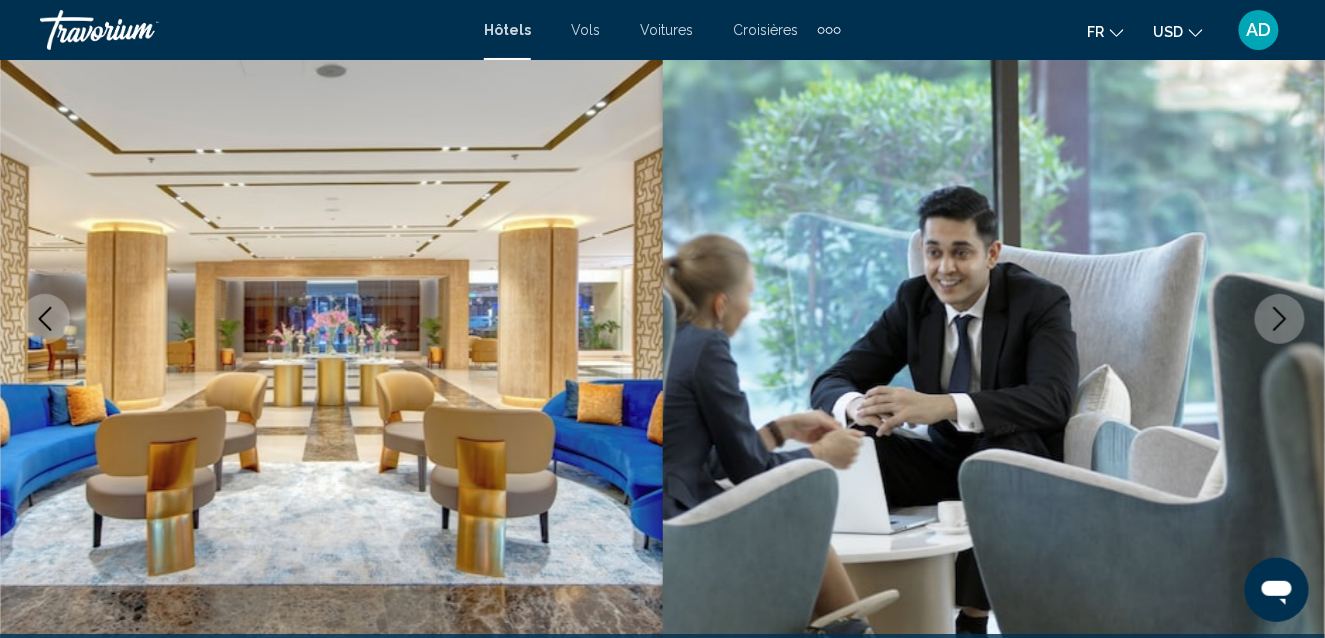 click at bounding box center [1280, 319] 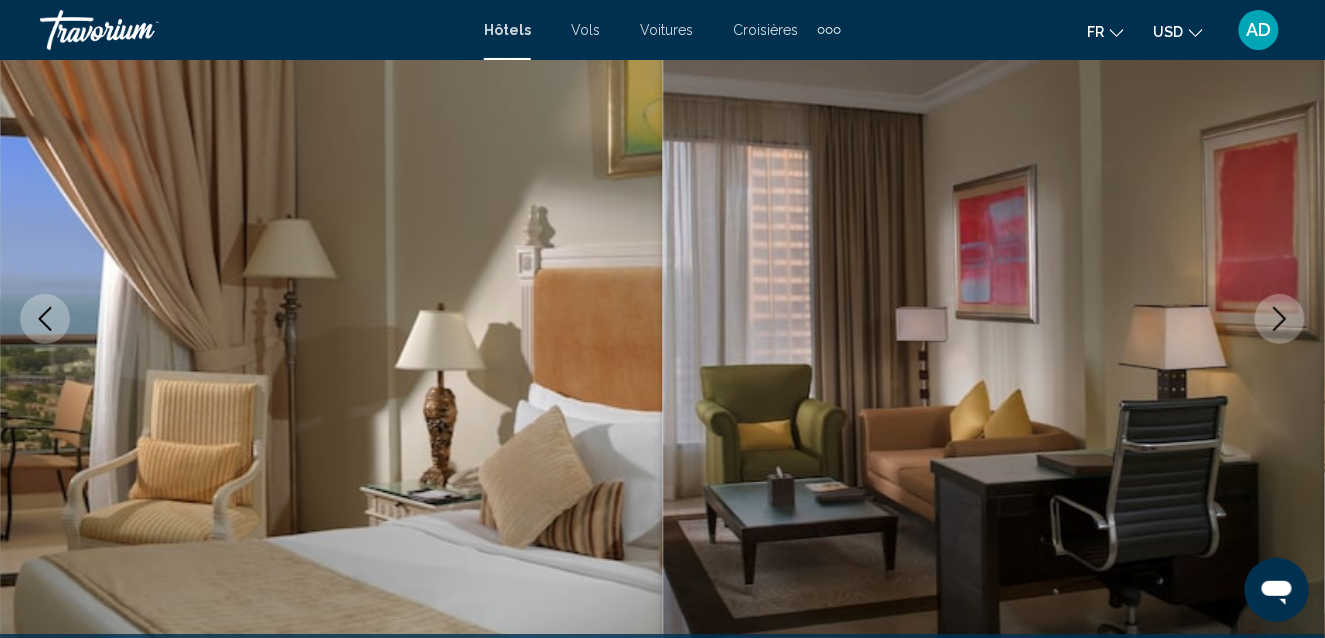 click at bounding box center (1280, 319) 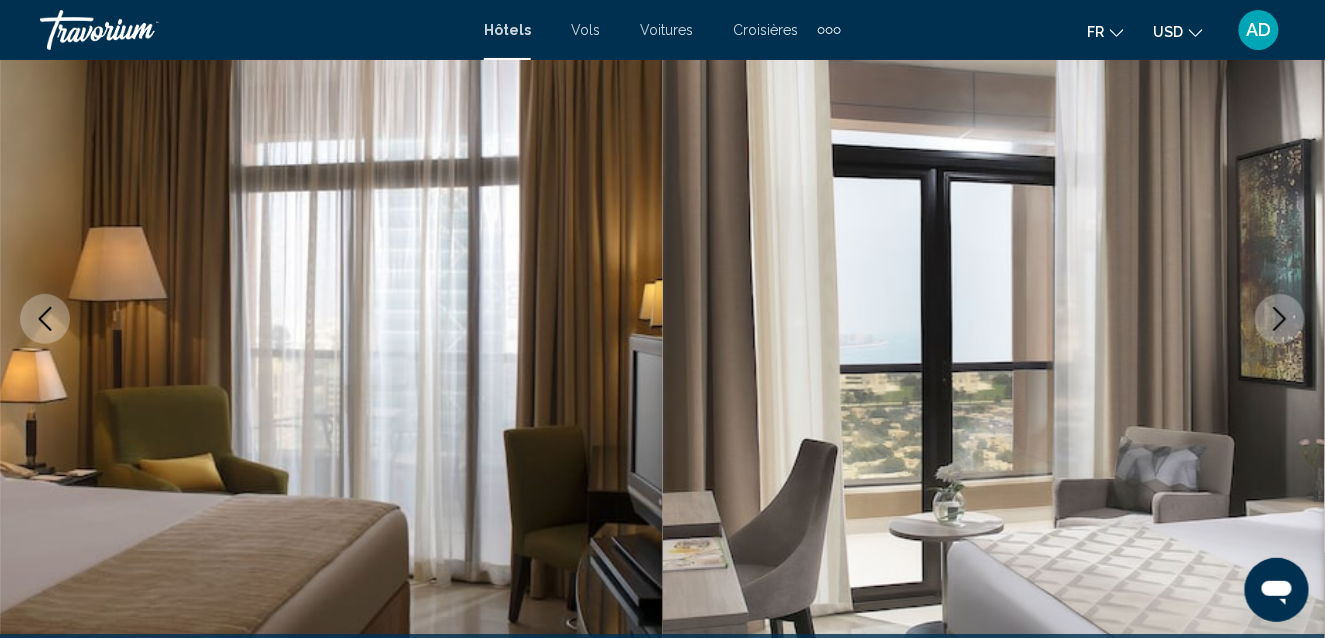 click at bounding box center [1280, 319] 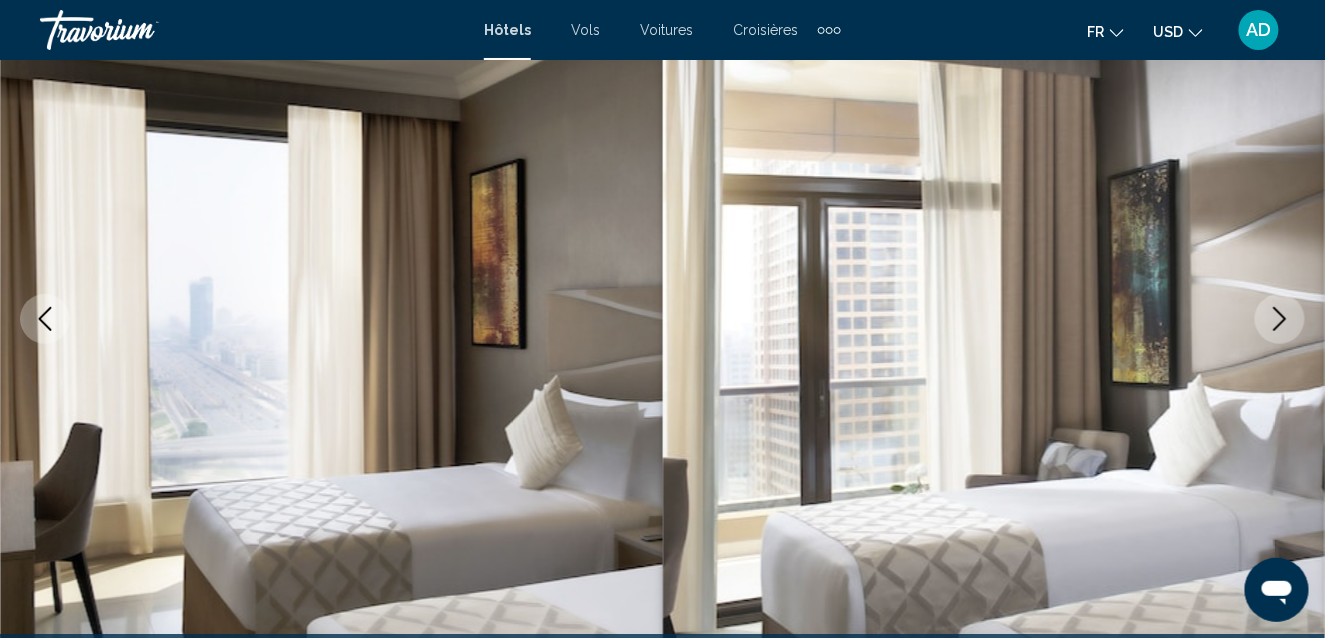 click at bounding box center (1280, 319) 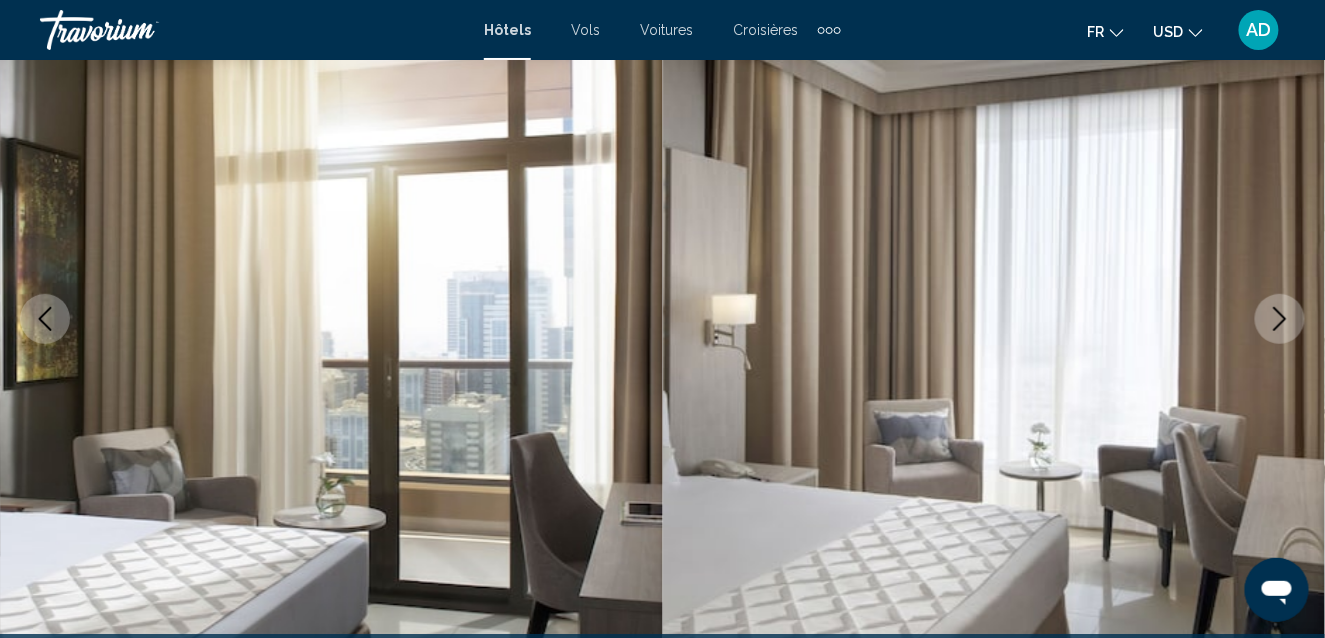 click at bounding box center (1280, 319) 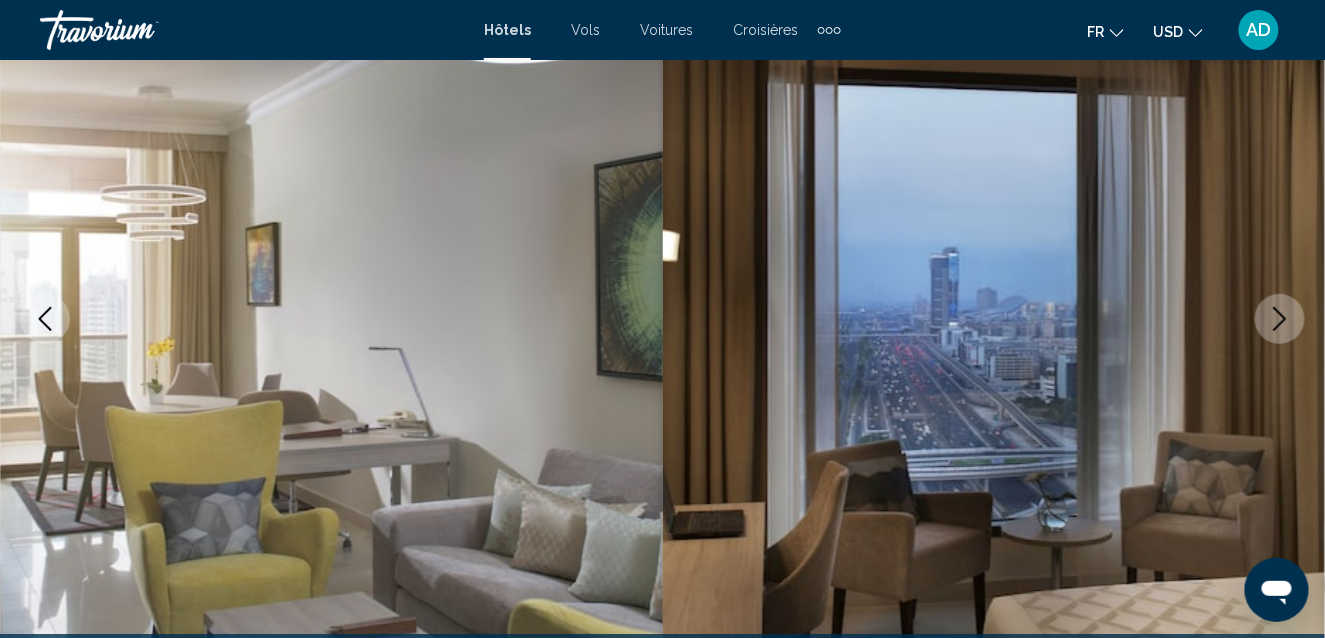 click at bounding box center [1280, 319] 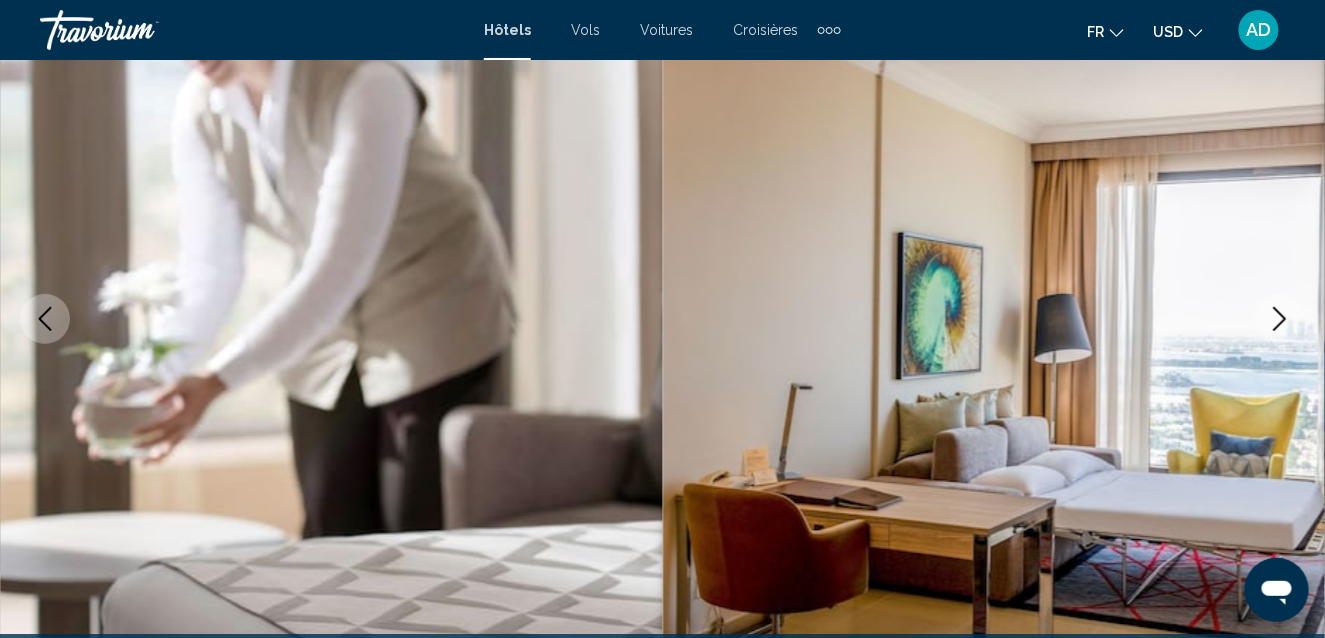 click at bounding box center (1280, 319) 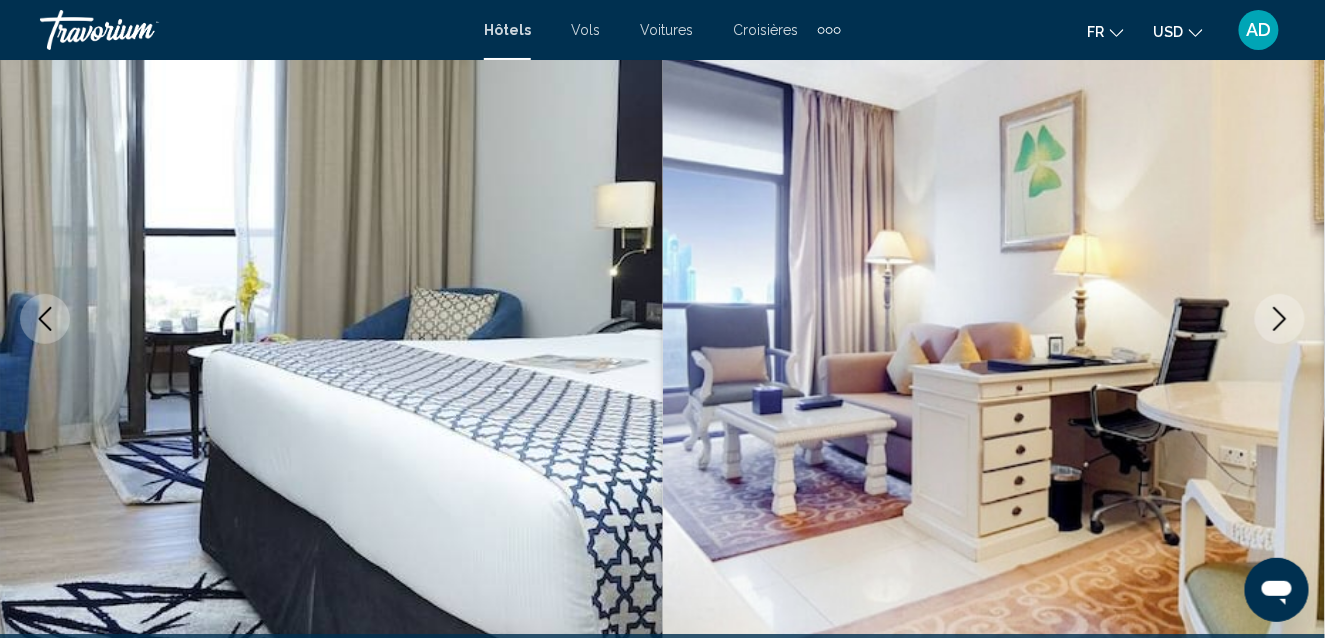 click at bounding box center (1280, 319) 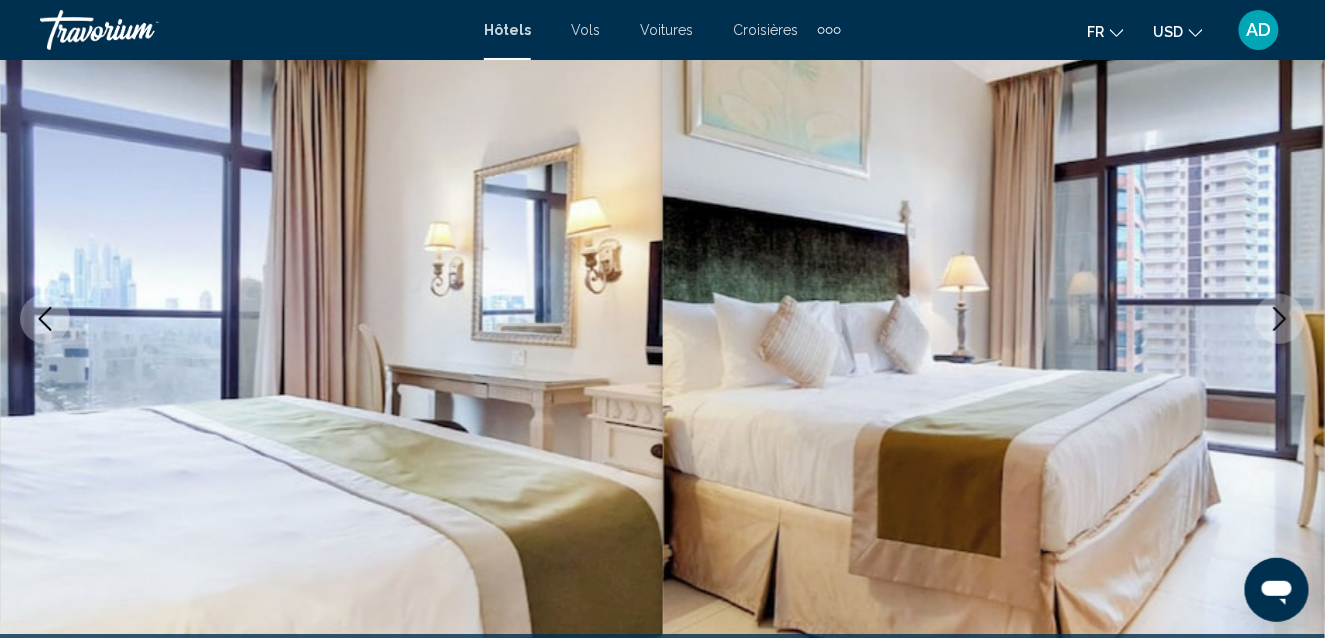click at bounding box center [1280, 319] 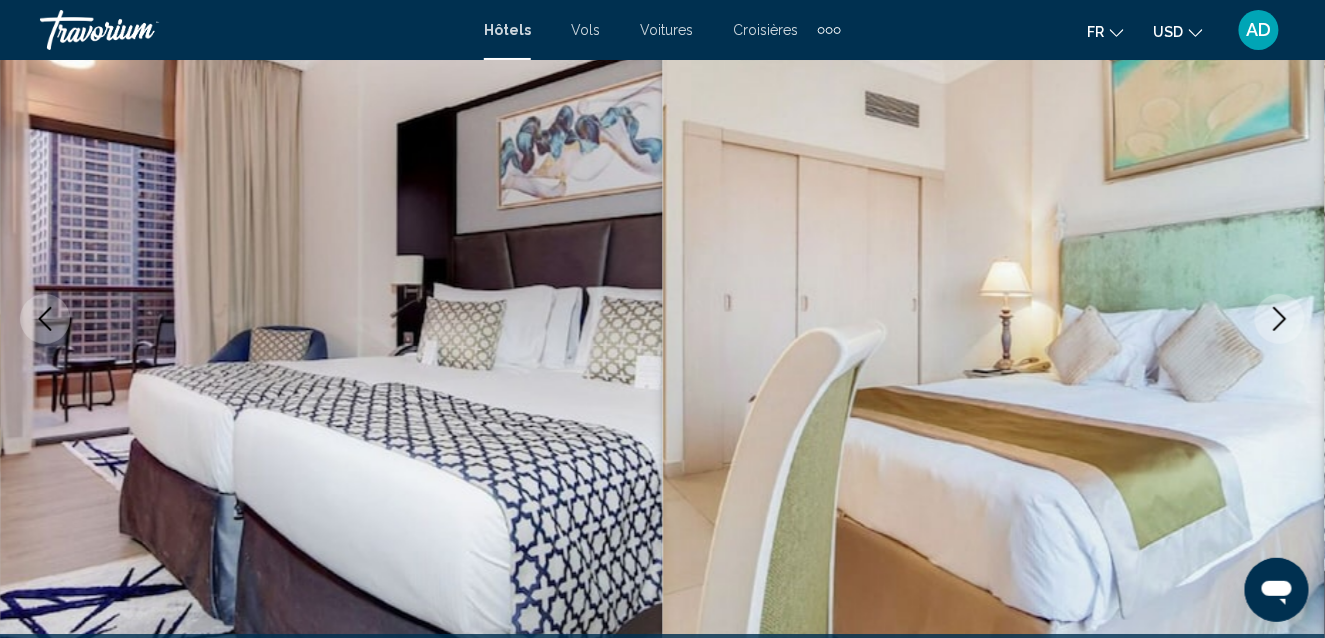 click at bounding box center [1280, 319] 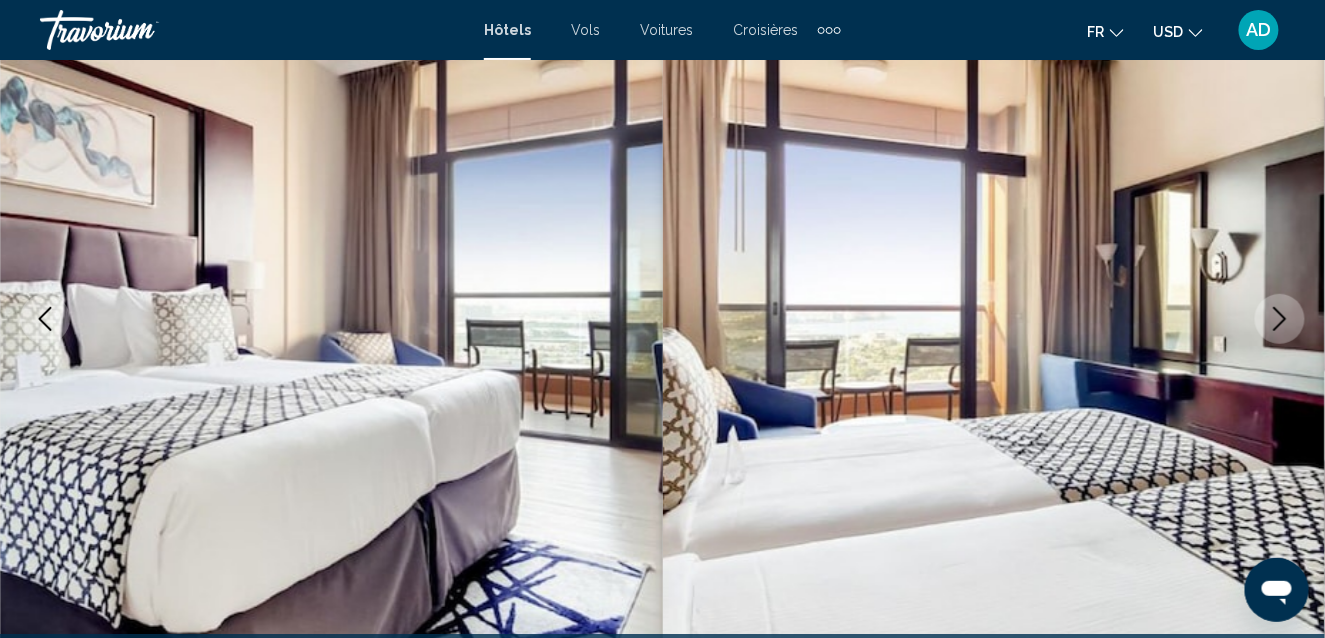 click at bounding box center [1280, 319] 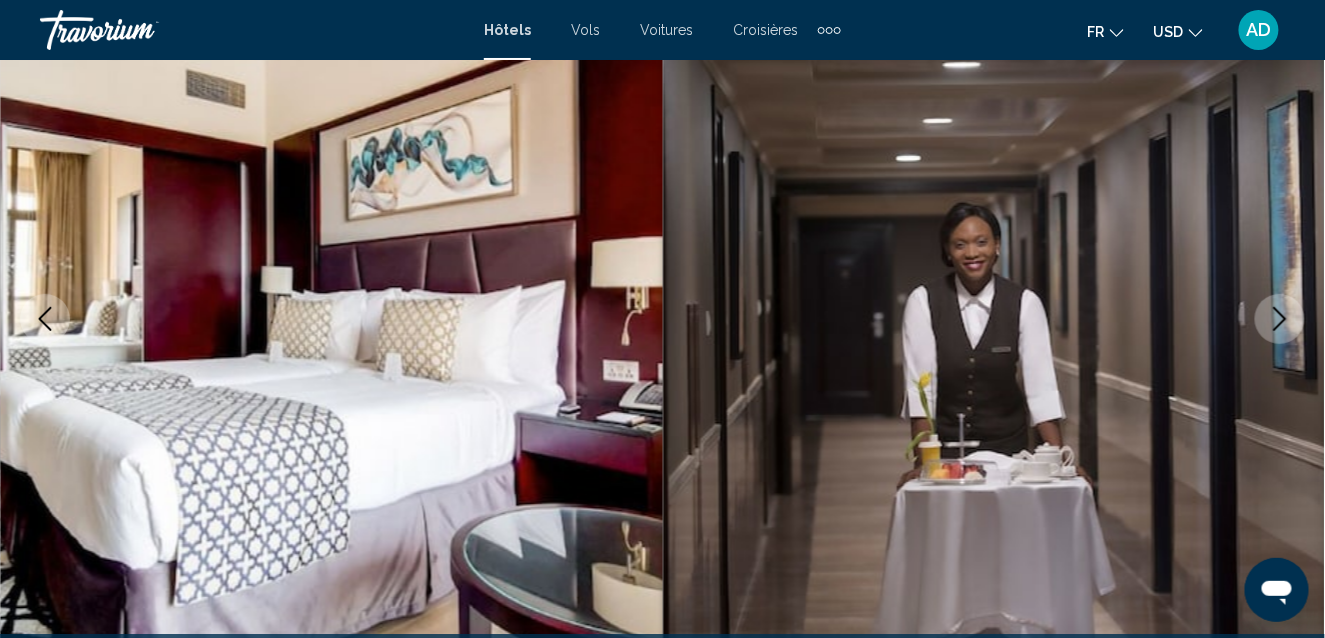 click at bounding box center [1280, 319] 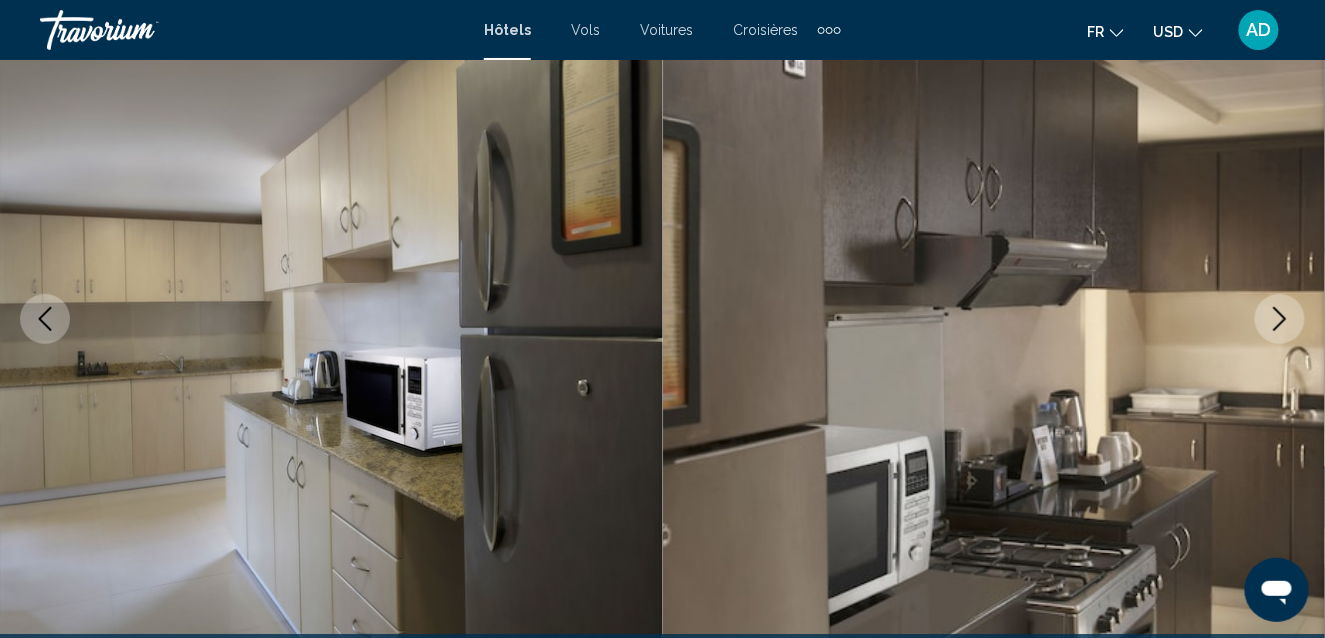 click at bounding box center [1280, 319] 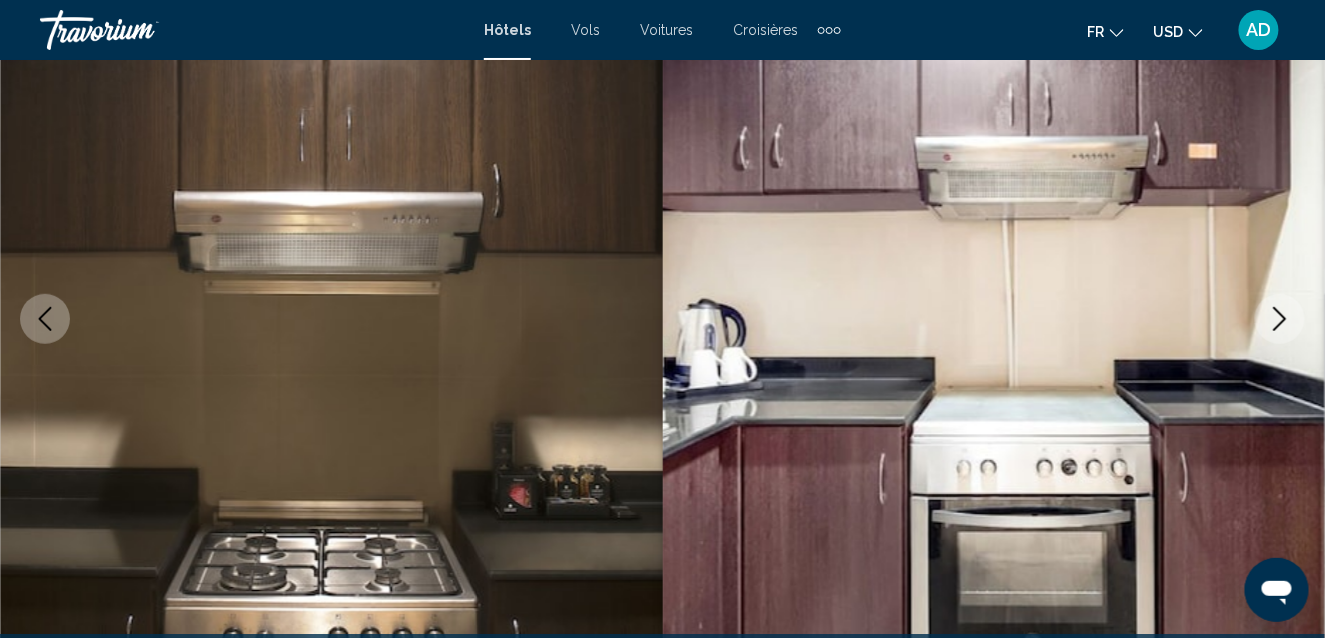 click at bounding box center (1280, 319) 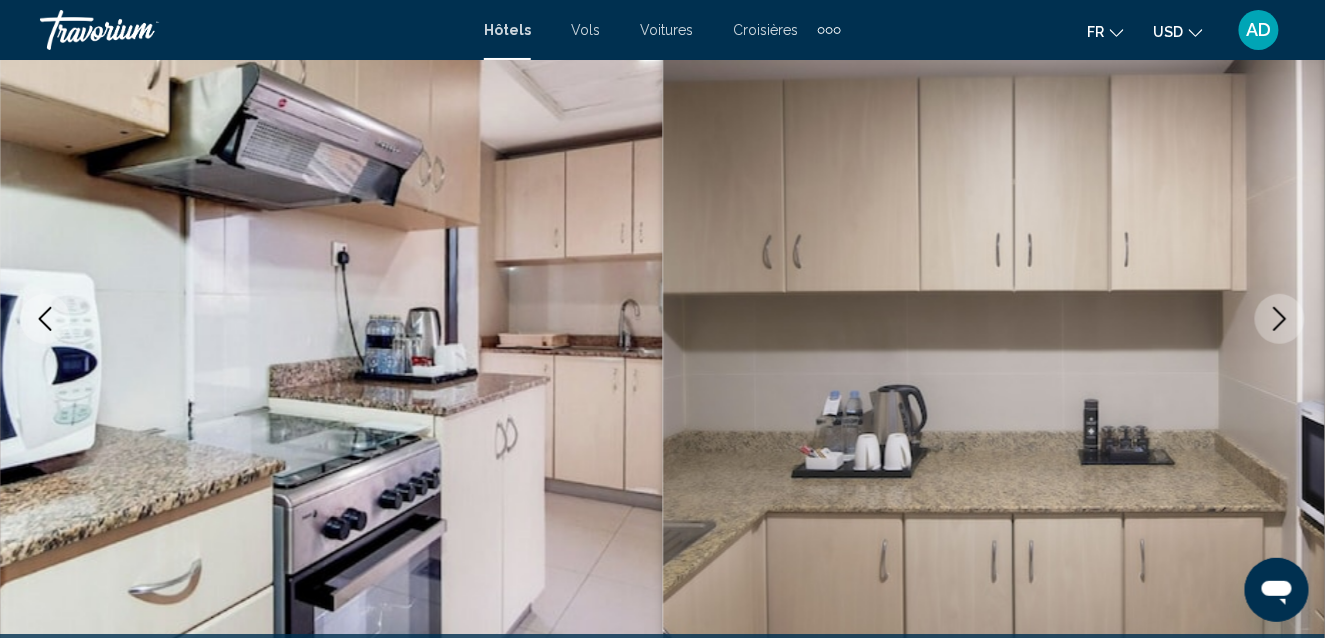 click at bounding box center (1280, 319) 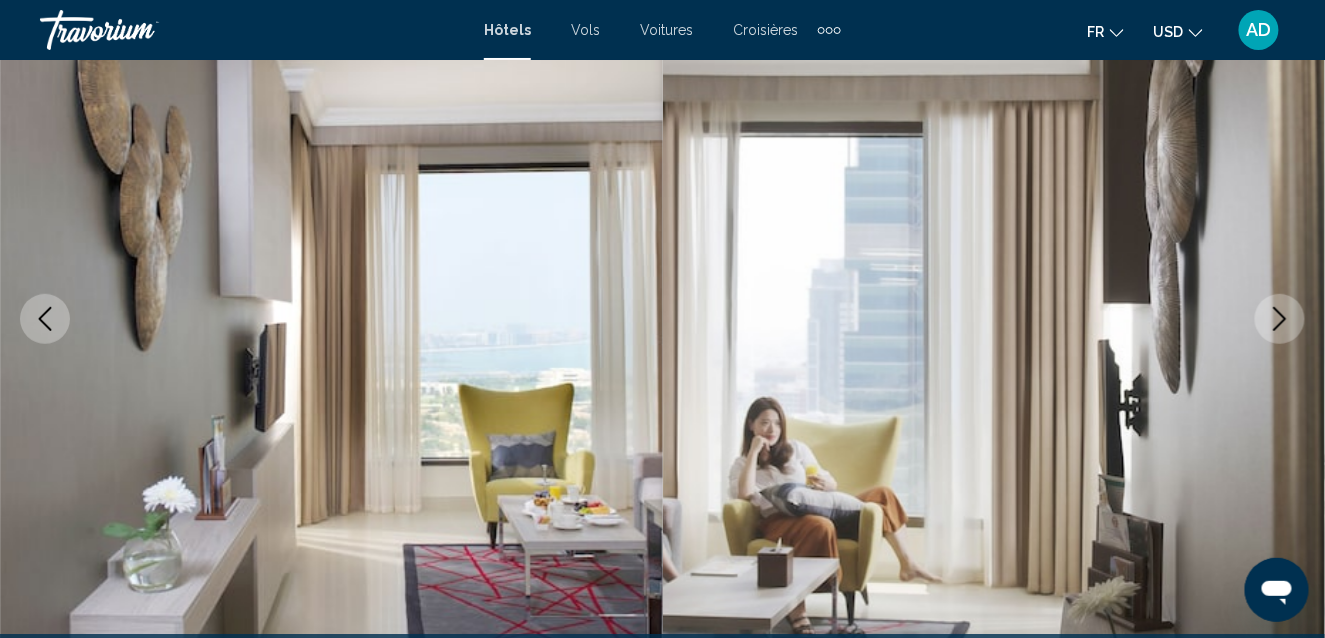 click at bounding box center [1280, 319] 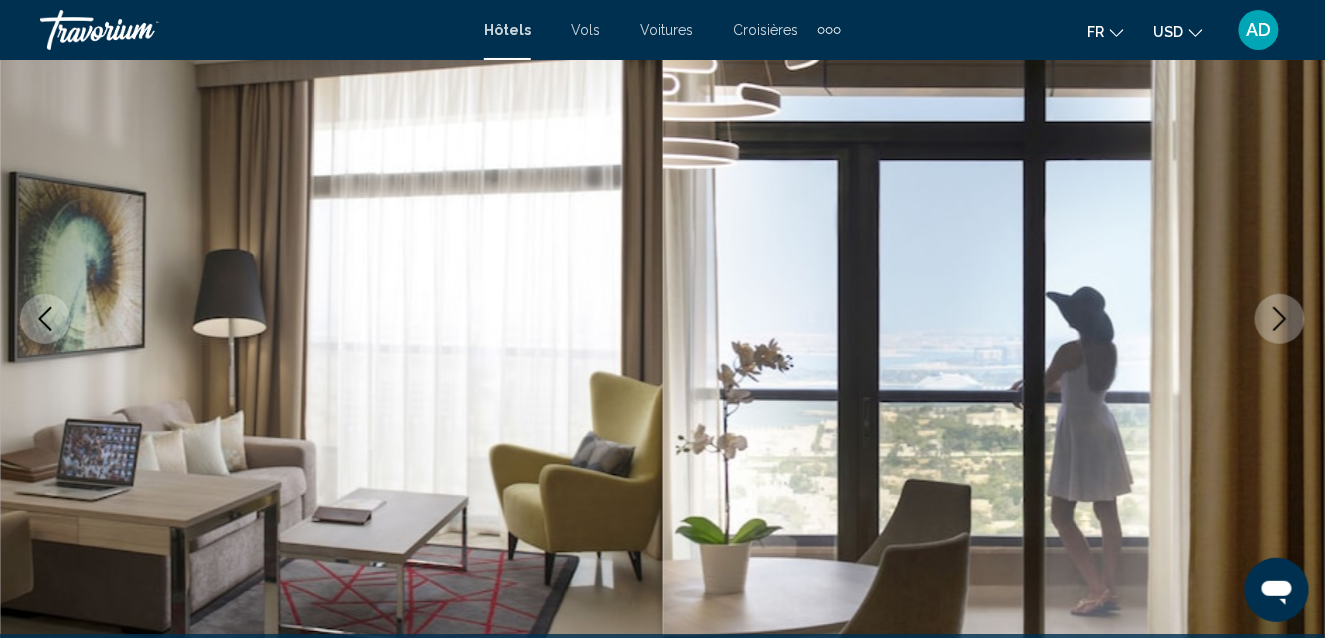 click at bounding box center [1280, 319] 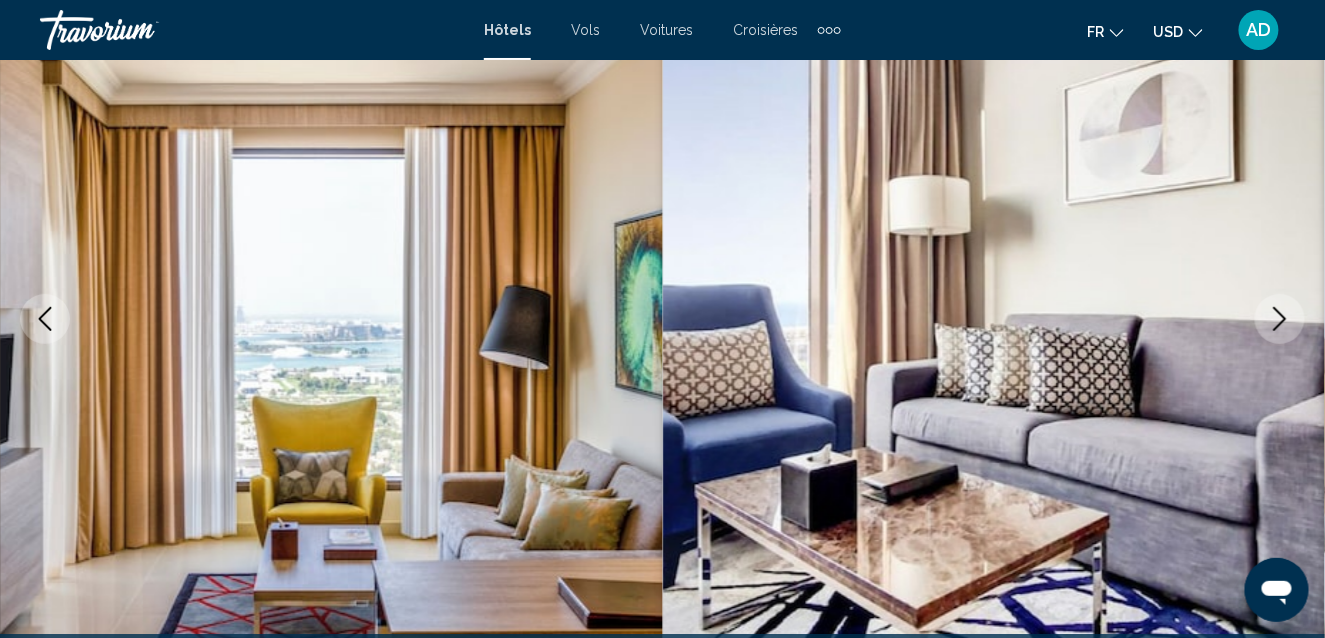 click at bounding box center (1280, 319) 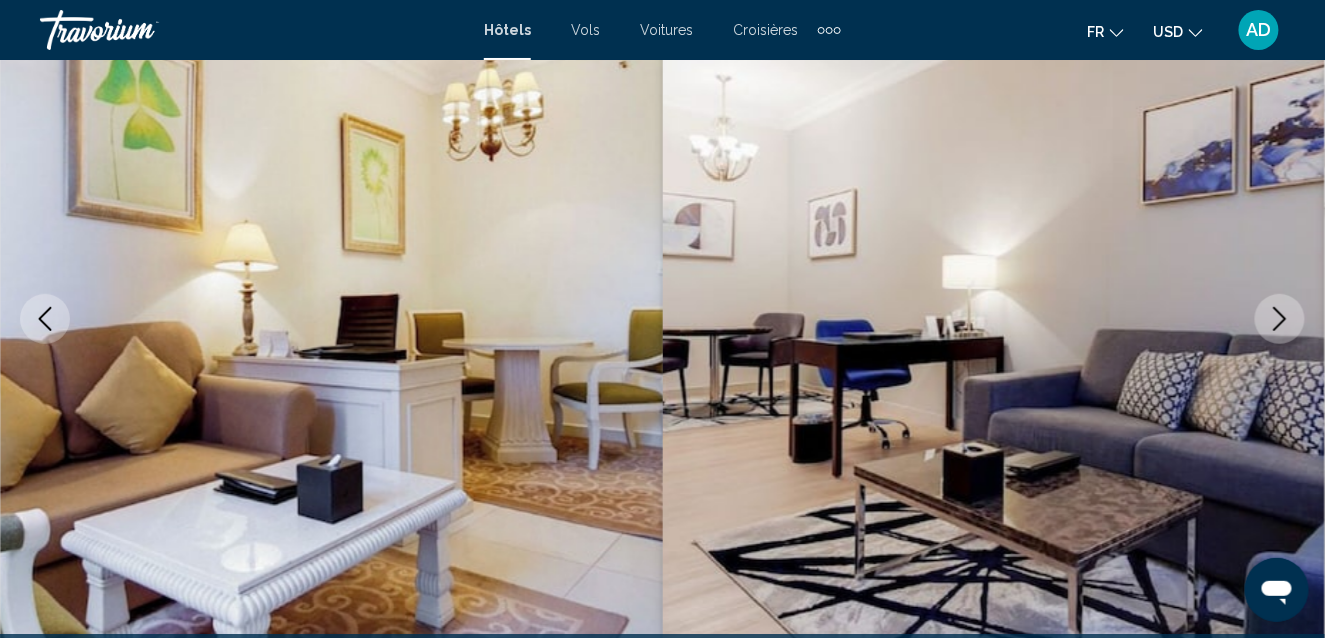 click at bounding box center [1280, 319] 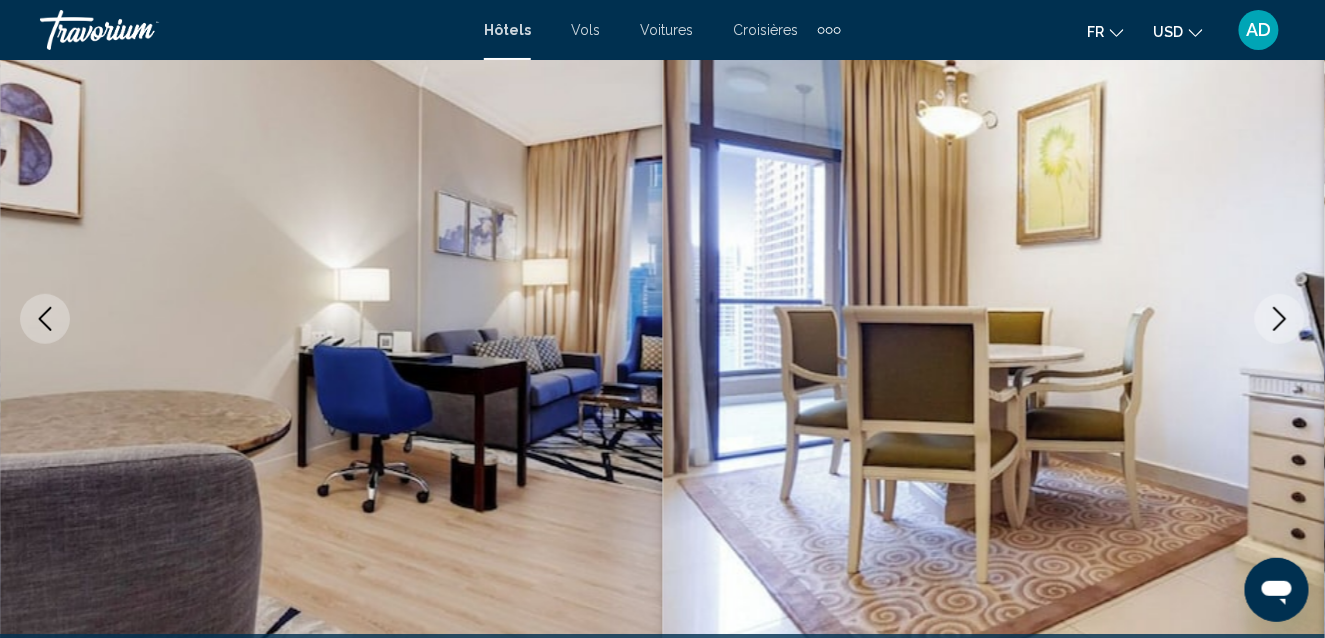 click at bounding box center (1280, 319) 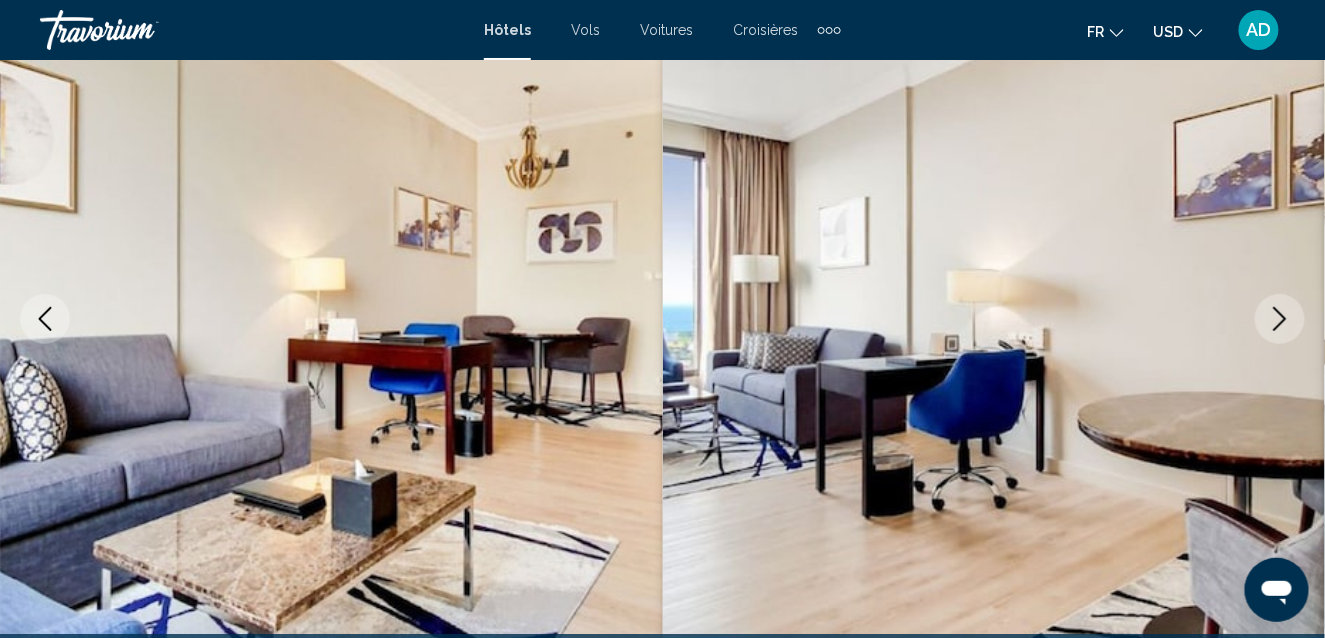click at bounding box center (1280, 319) 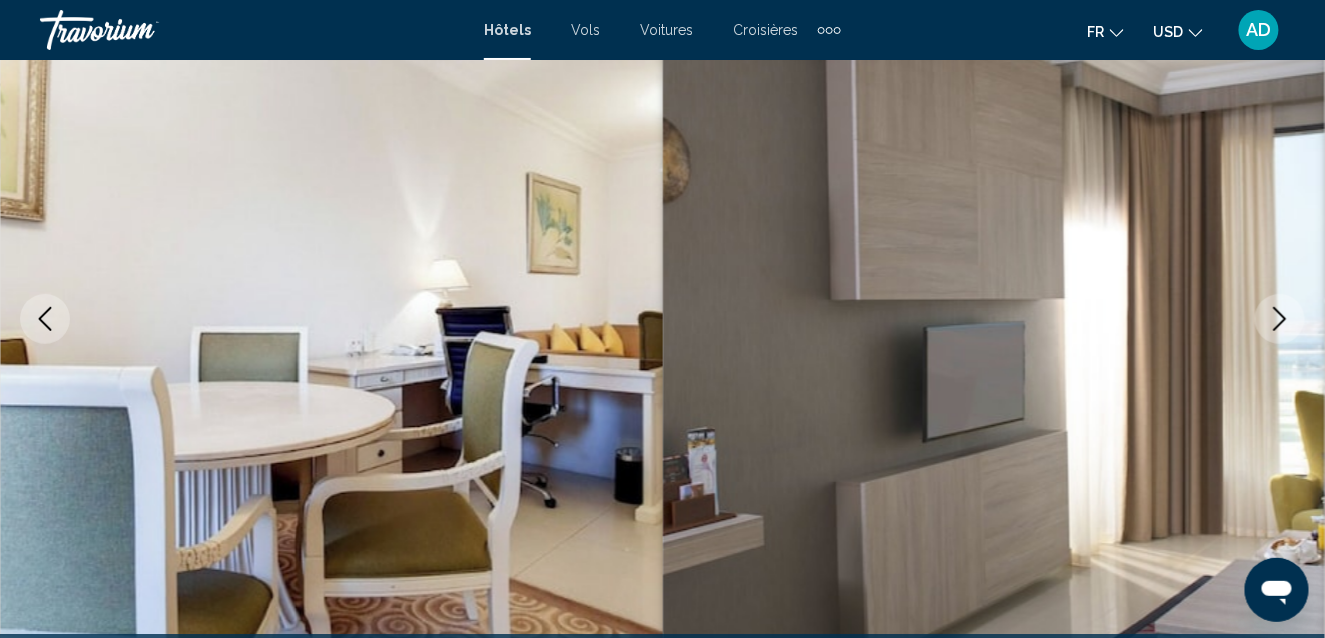 click at bounding box center [1280, 319] 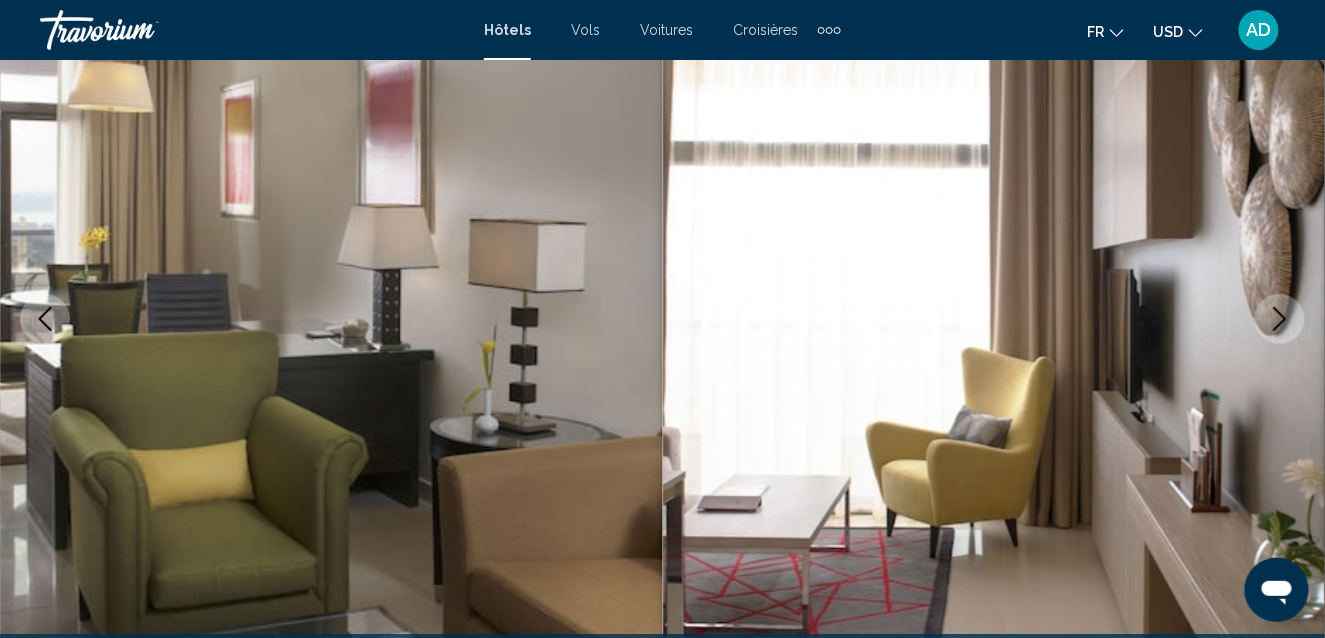 click at bounding box center (1280, 319) 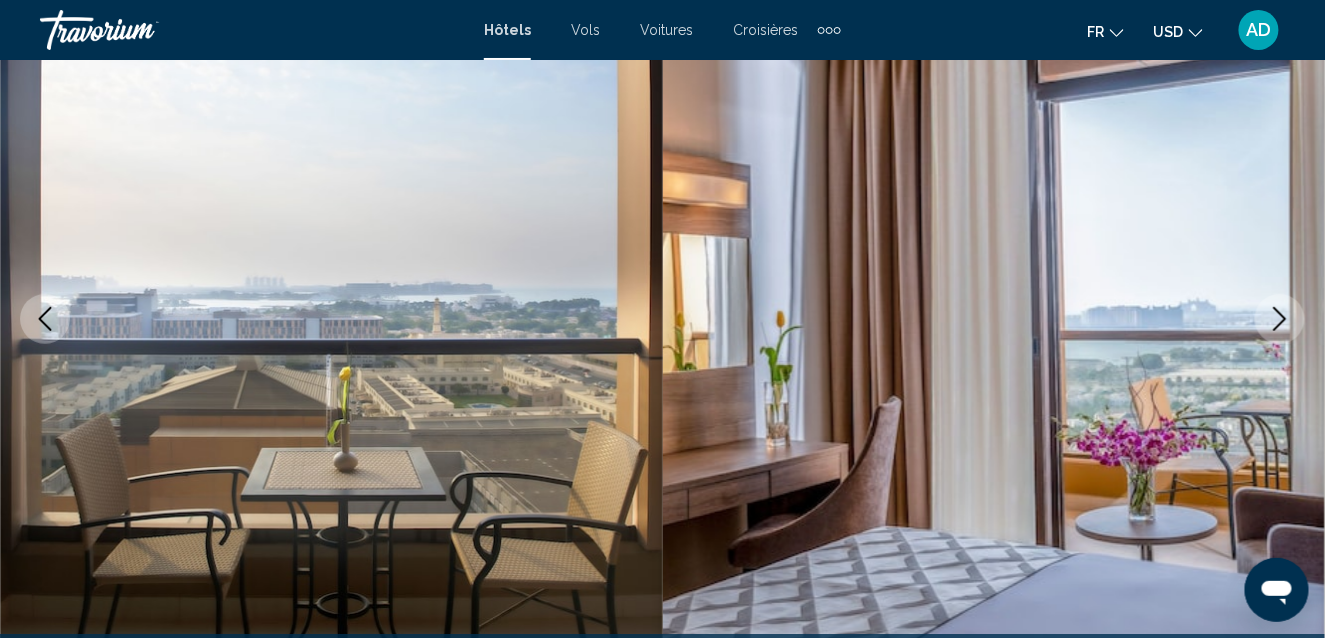 click at bounding box center [1280, 319] 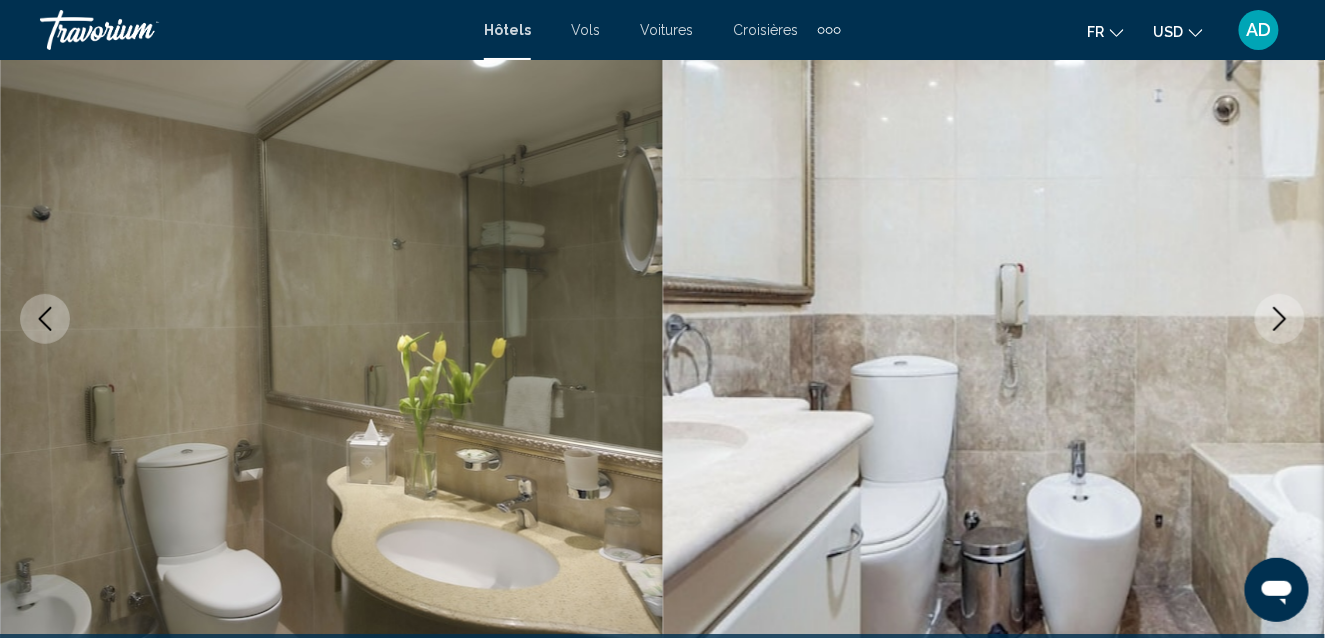 click at bounding box center [1280, 319] 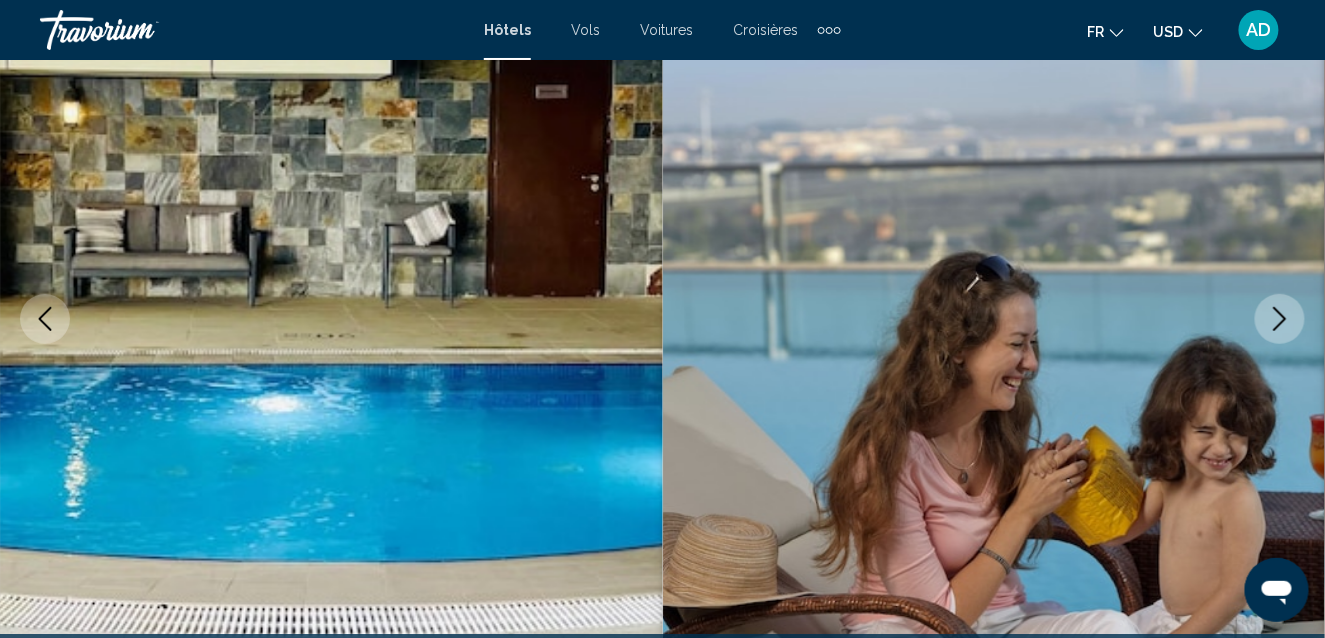 click at bounding box center (1280, 319) 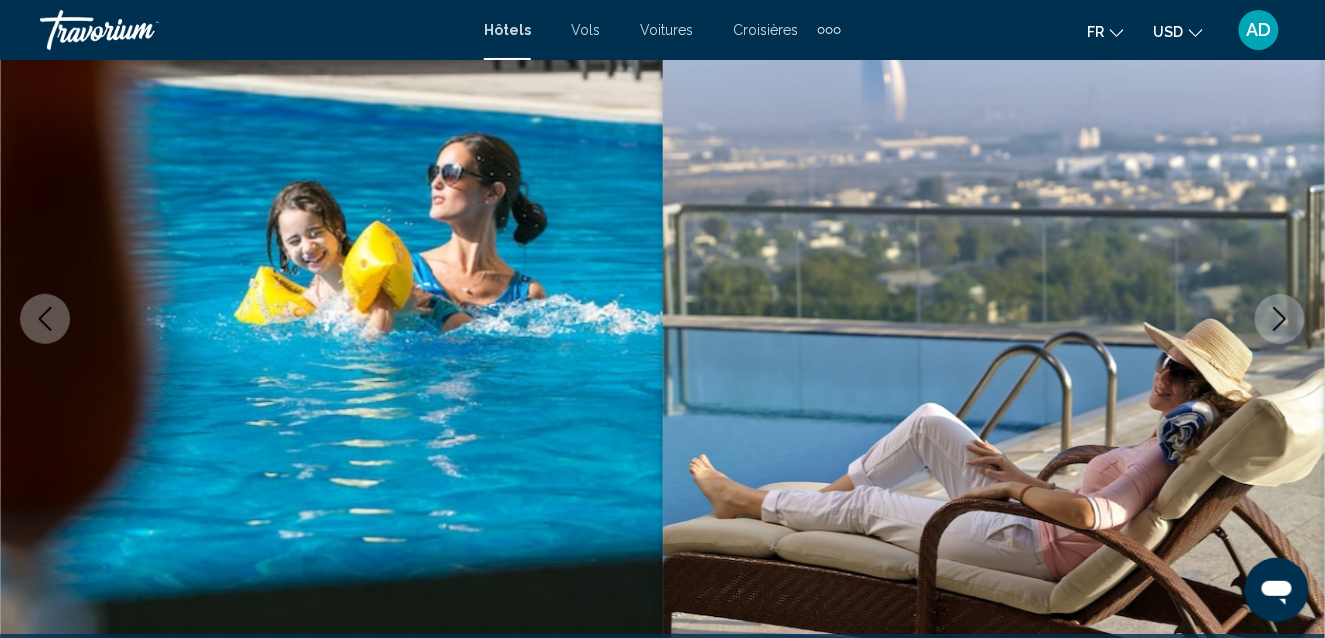 click at bounding box center (1280, 319) 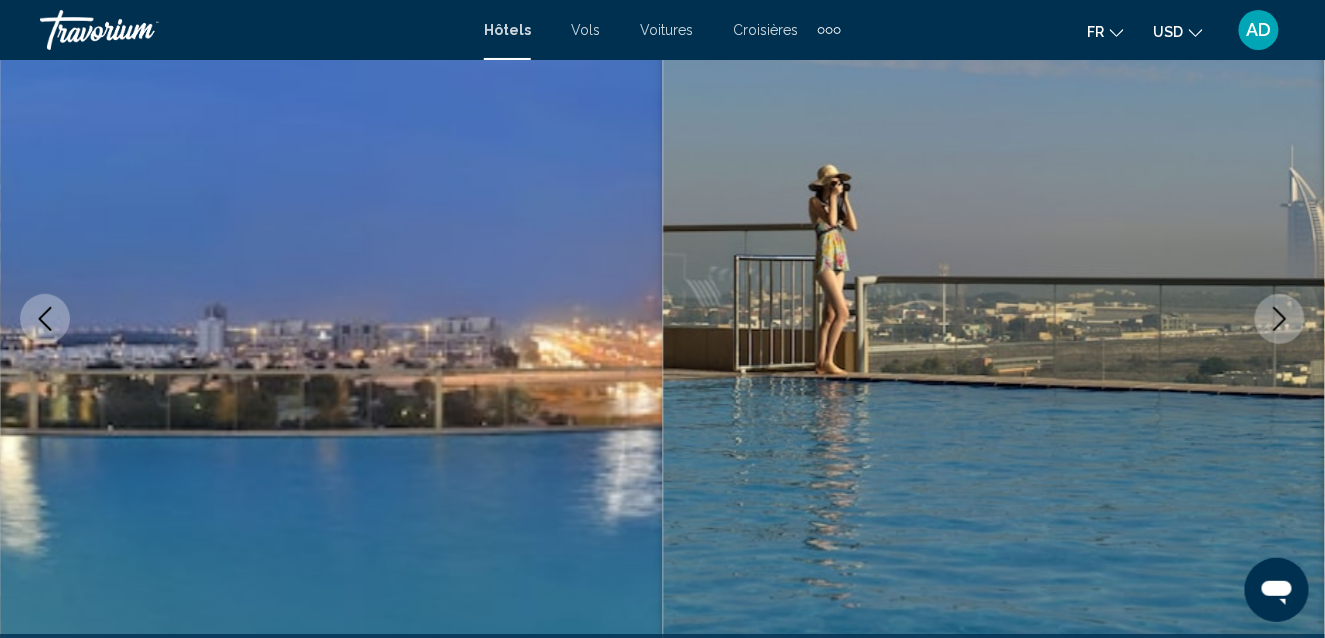 click at bounding box center (1280, 319) 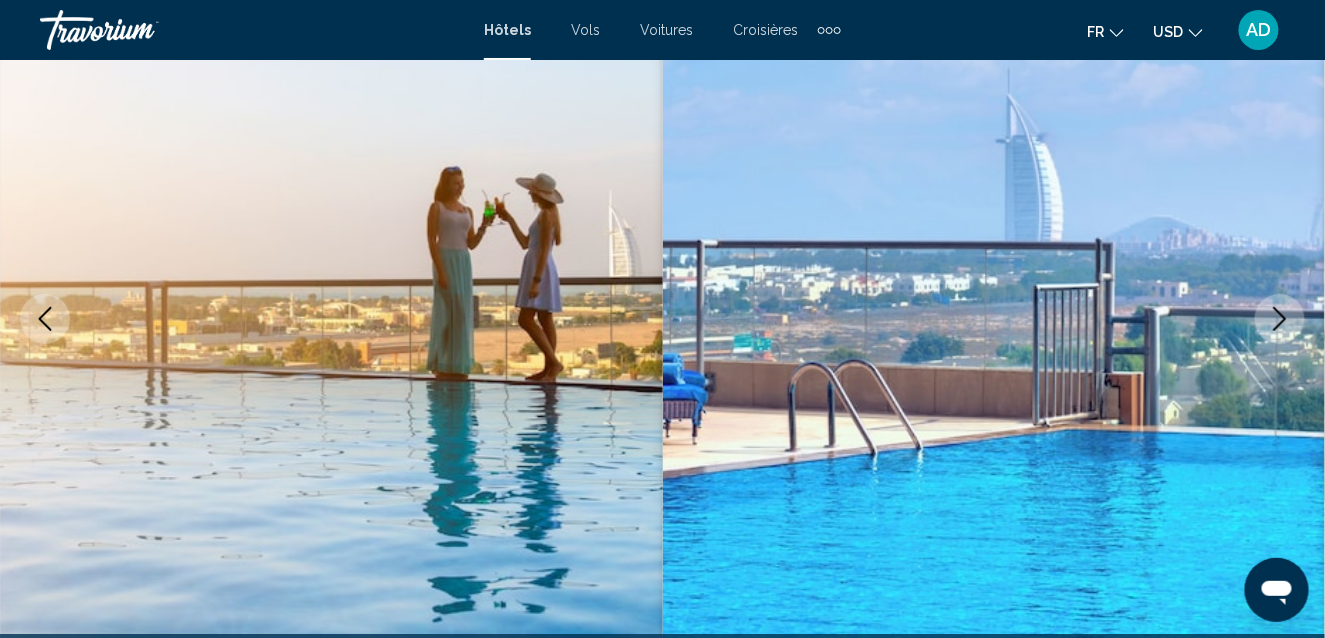click at bounding box center (1280, 319) 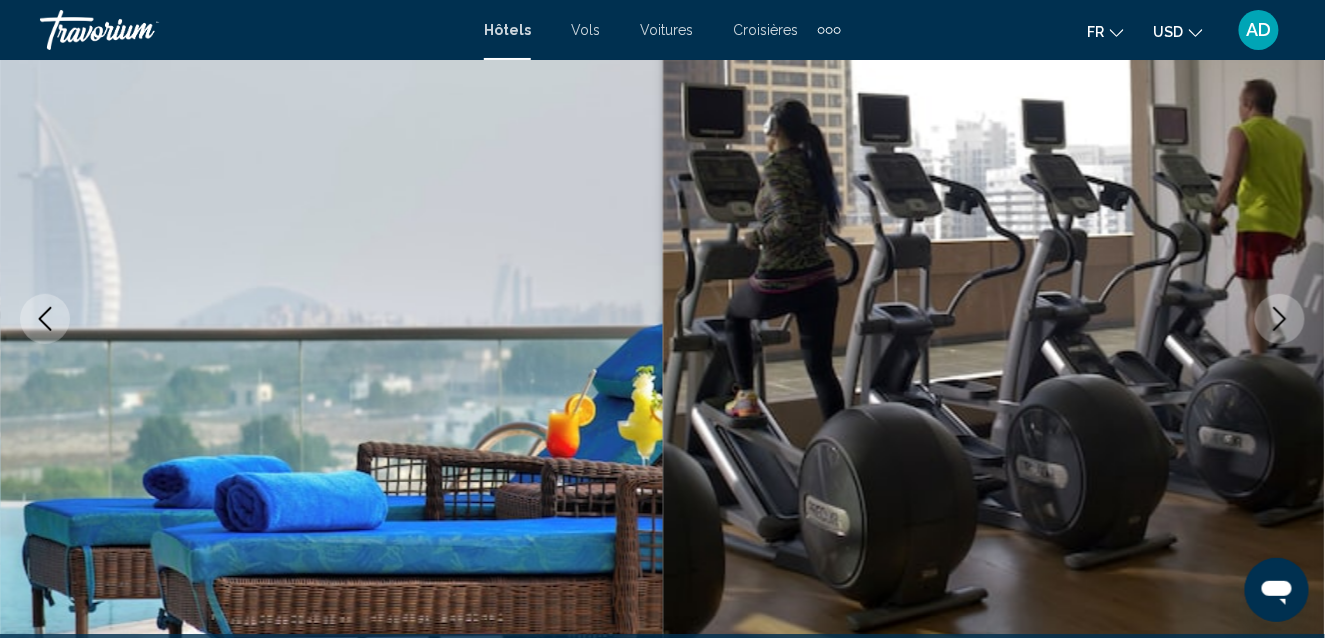 click at bounding box center [1280, 319] 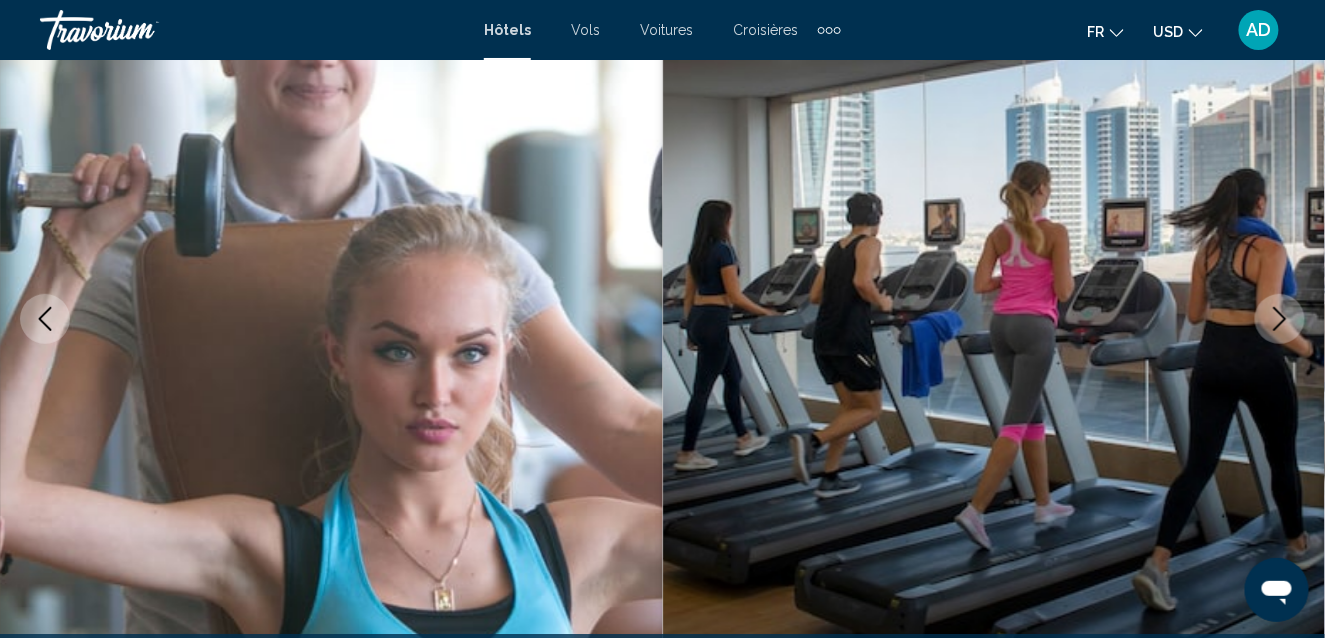 click at bounding box center (1280, 319) 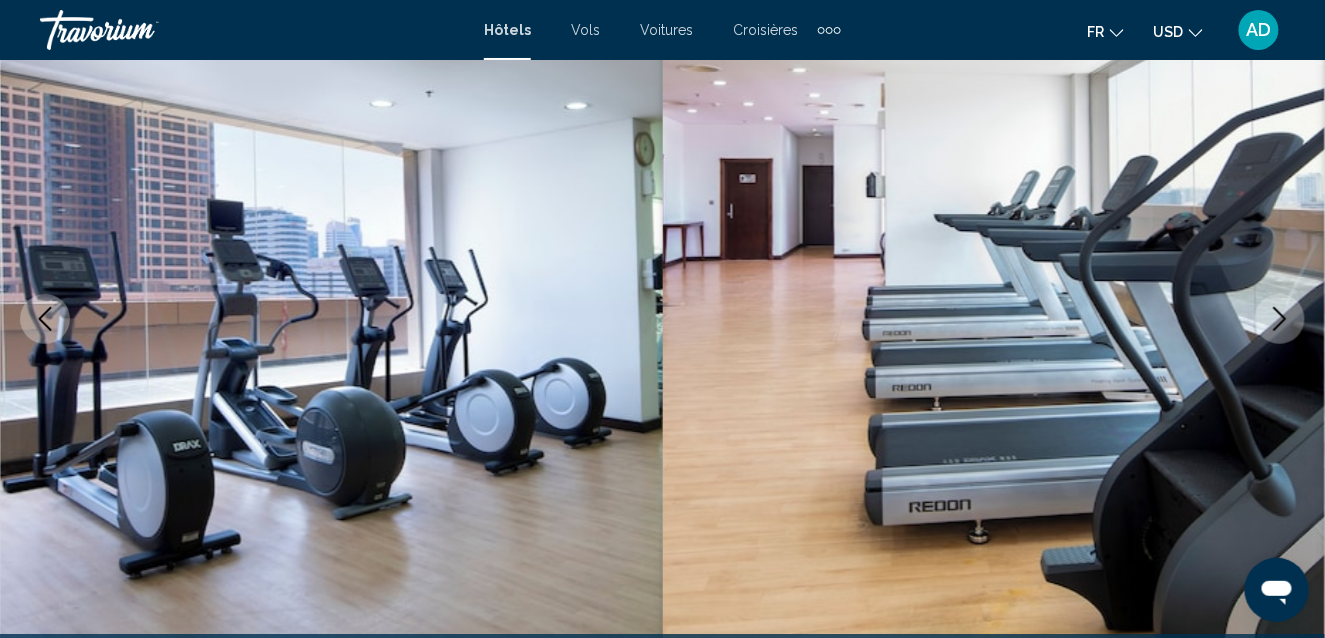 click at bounding box center (1280, 319) 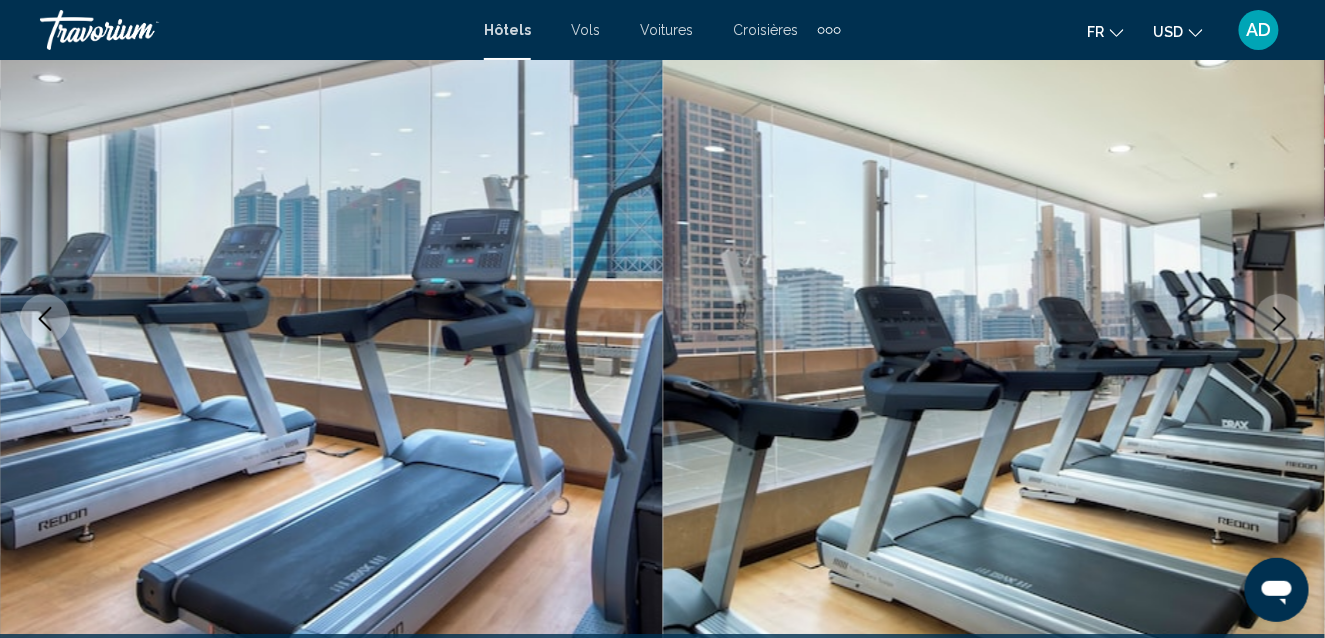 click at bounding box center [1280, 319] 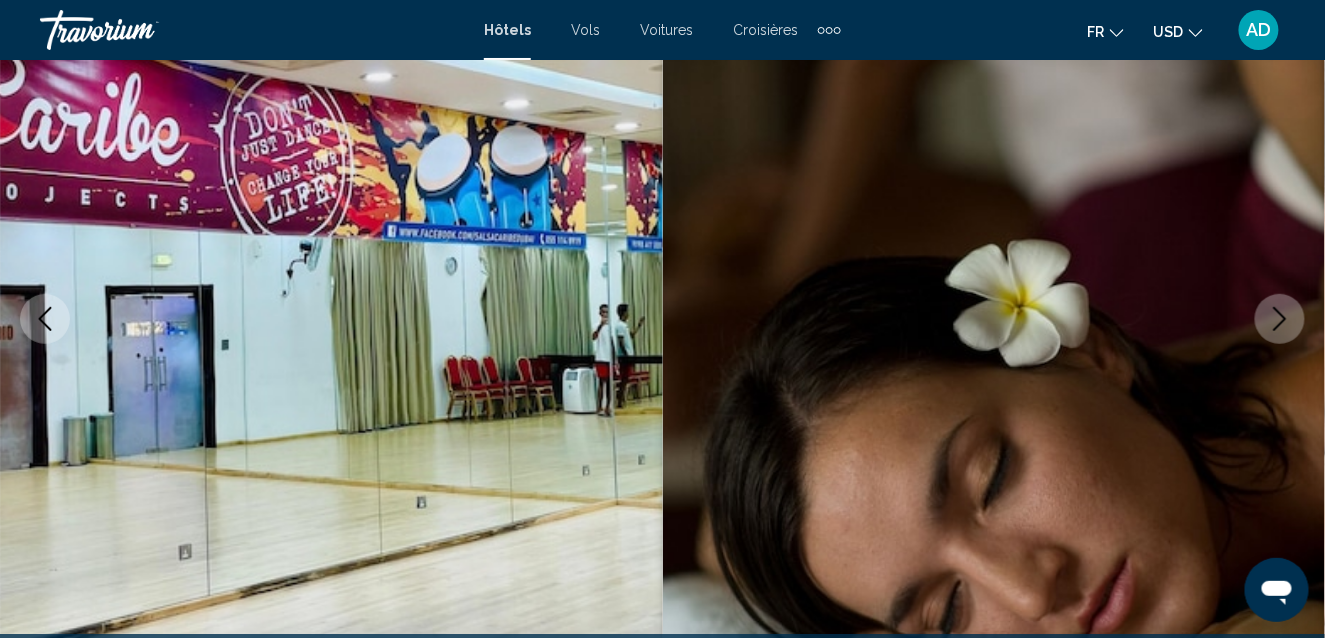 click at bounding box center (1280, 319) 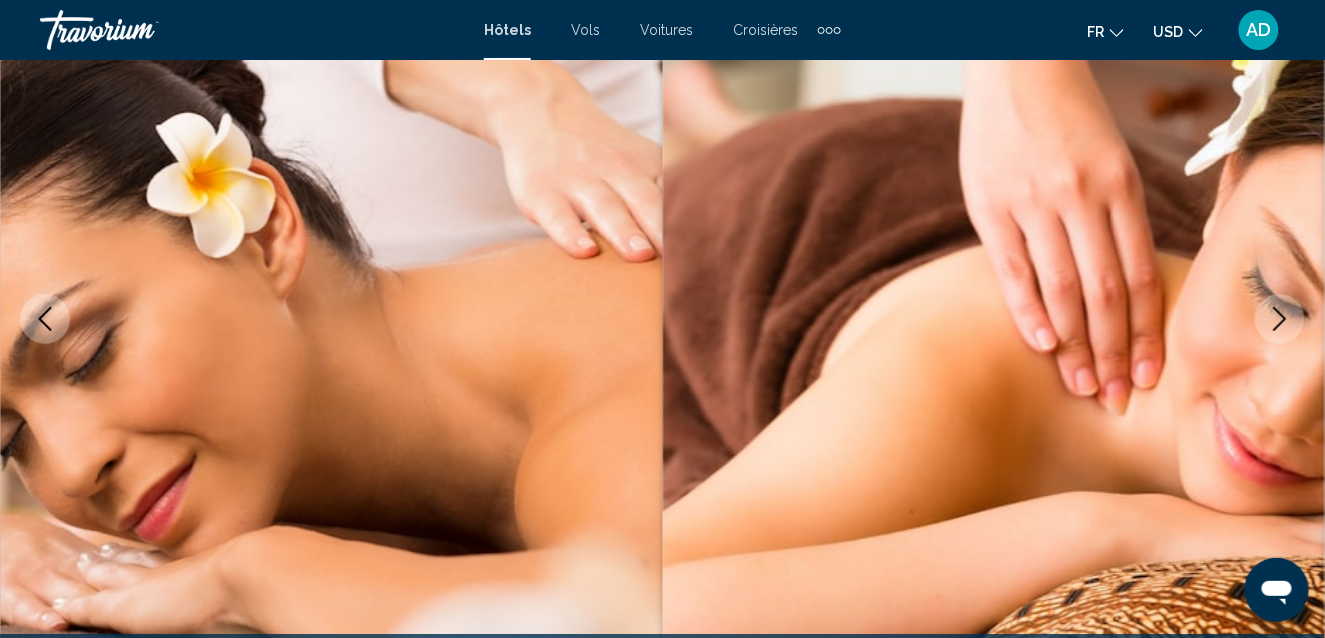 click at bounding box center (1280, 319) 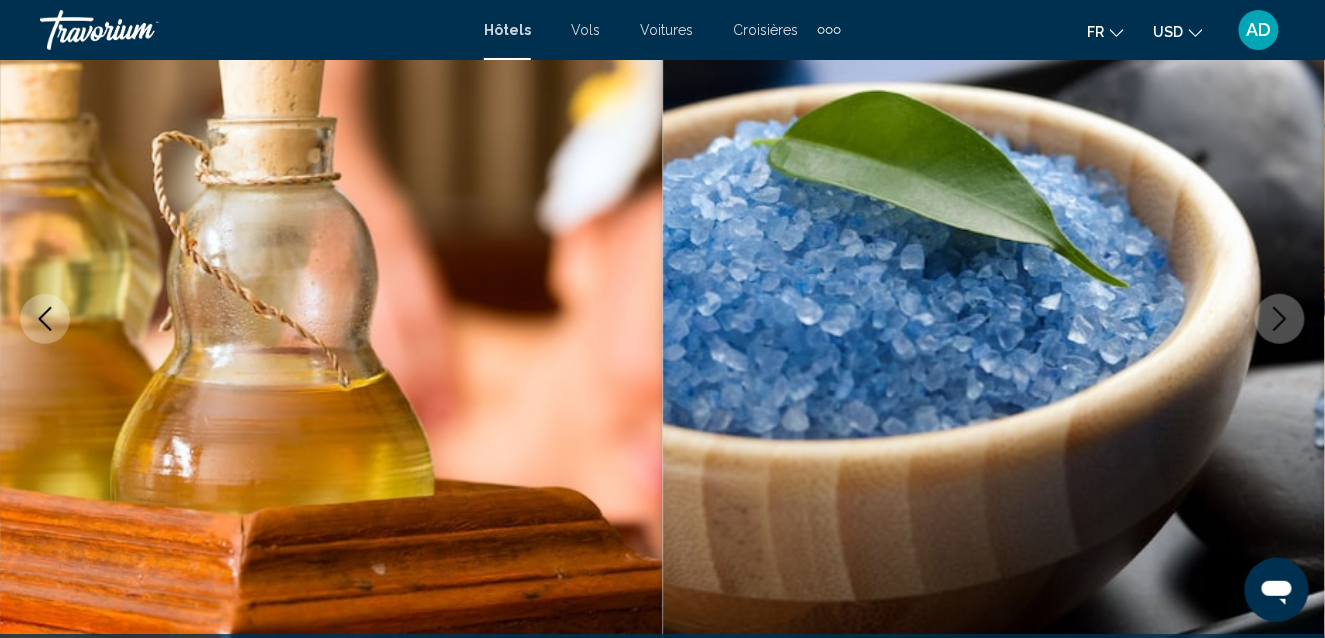 click at bounding box center [1280, 319] 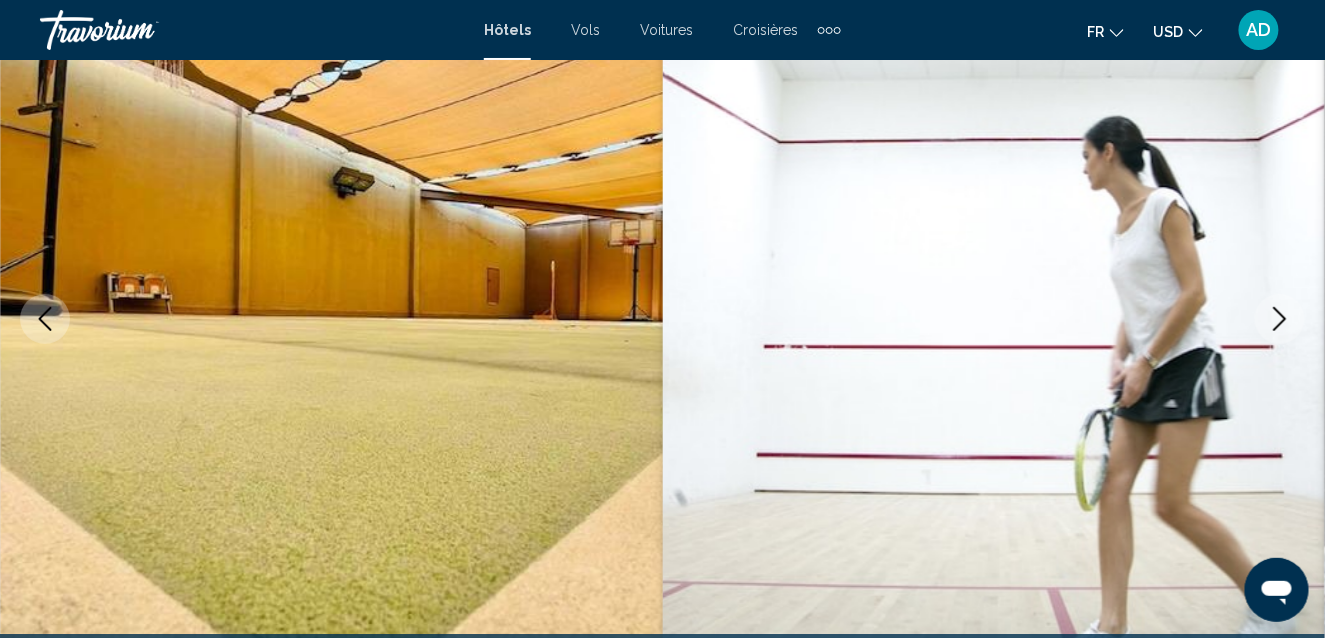 click at bounding box center [1280, 319] 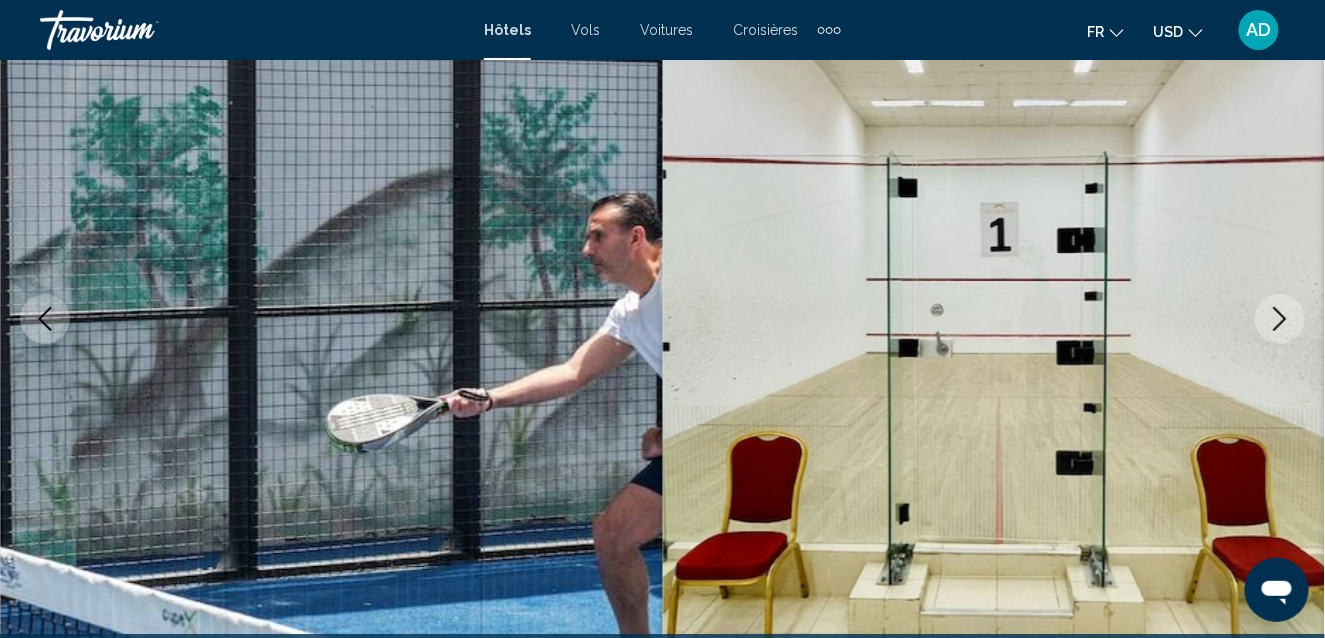 click at bounding box center [1280, 319] 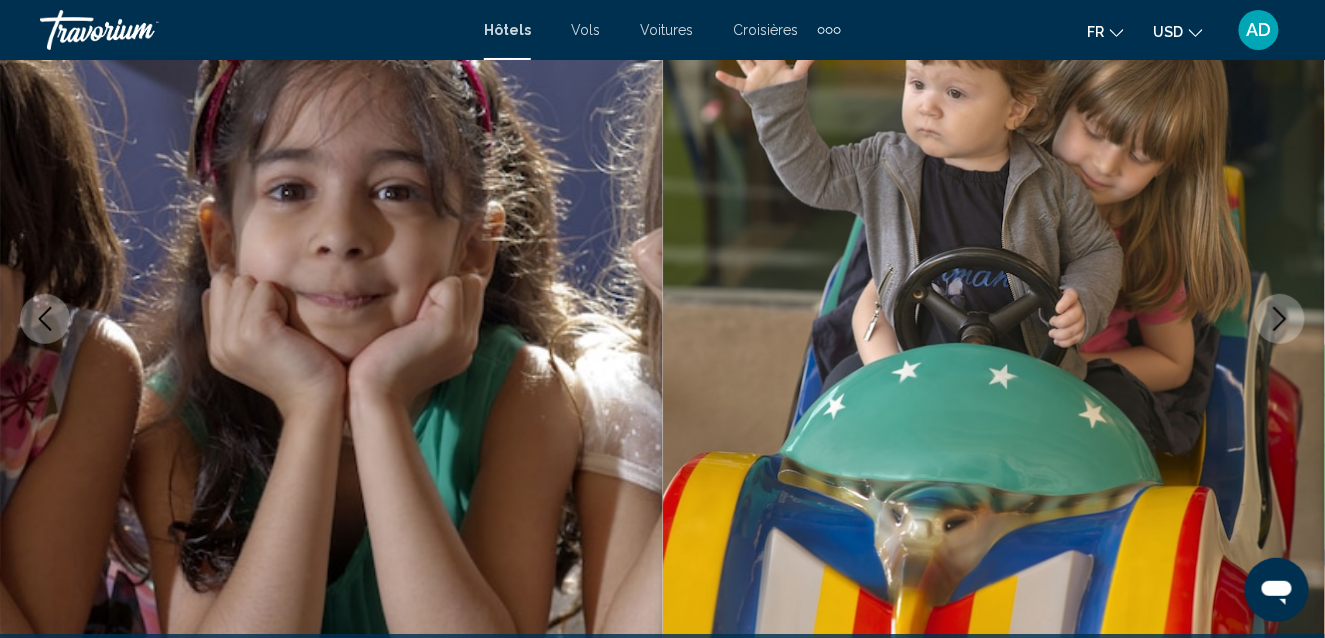 click at bounding box center (1280, 319) 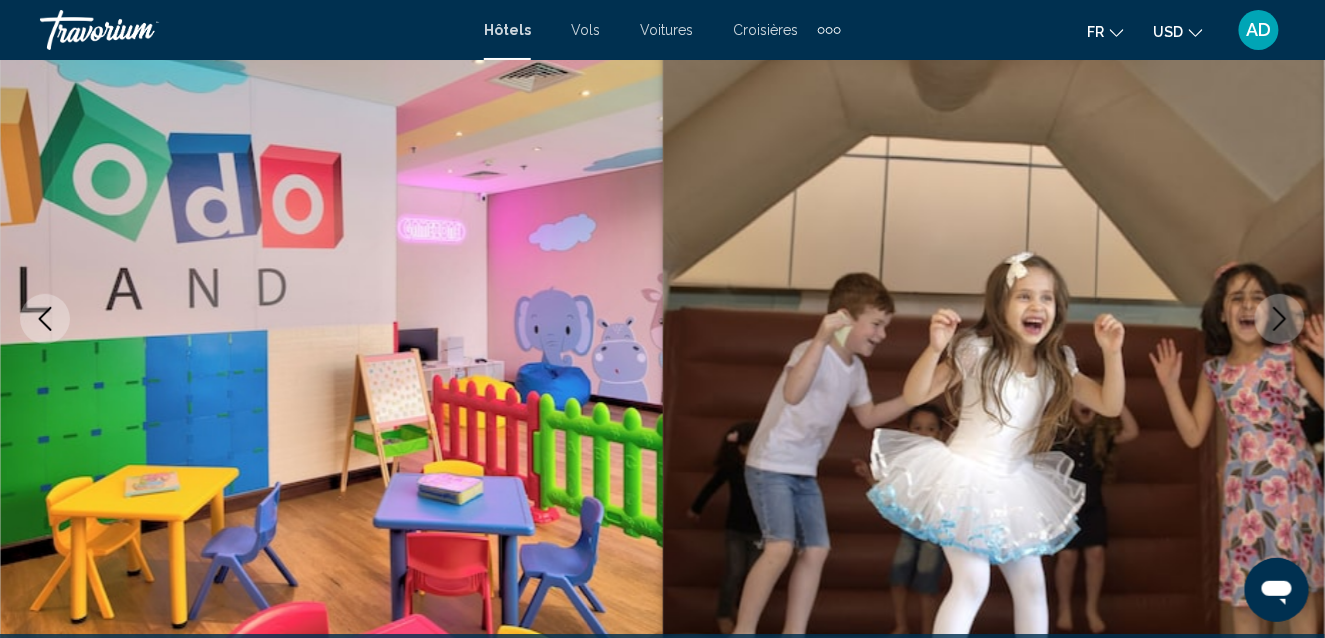click at bounding box center (1280, 319) 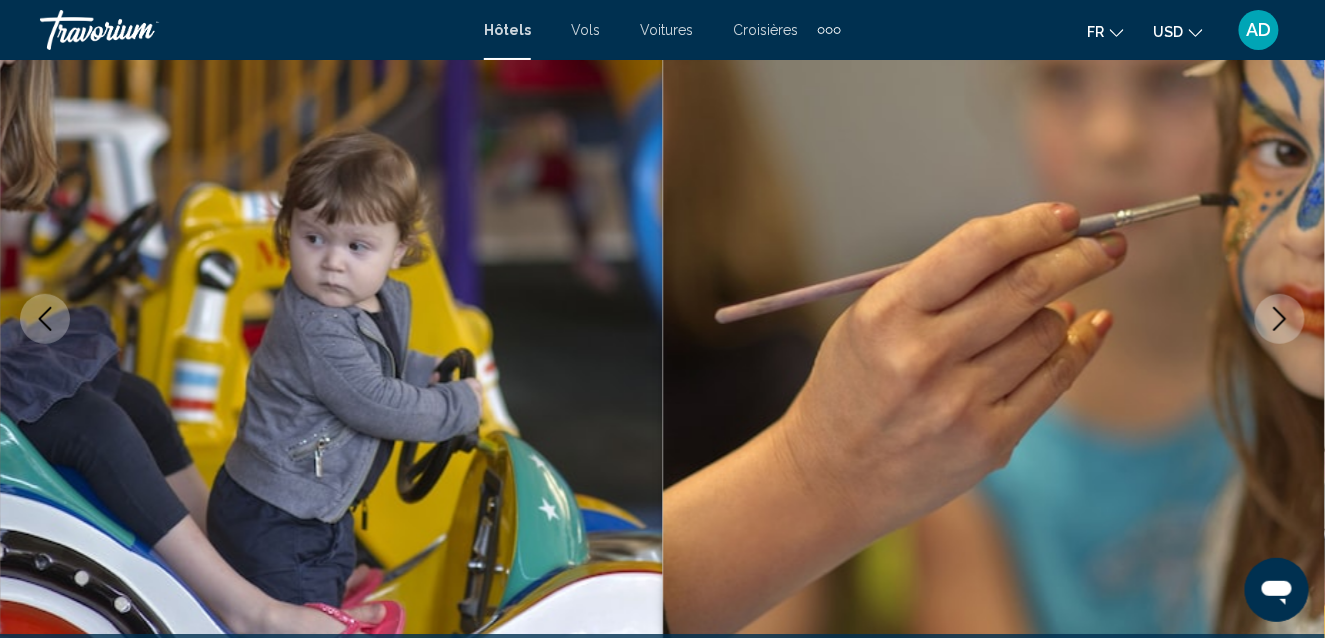 click at bounding box center [1280, 319] 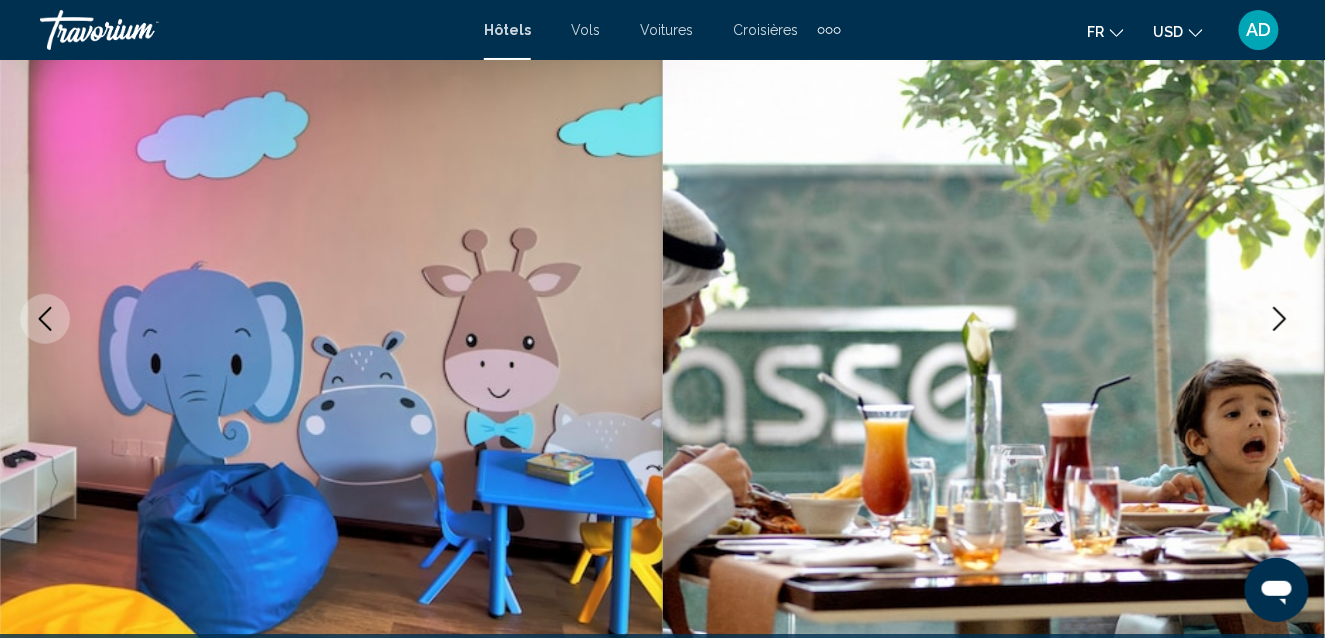 click at bounding box center (1280, 319) 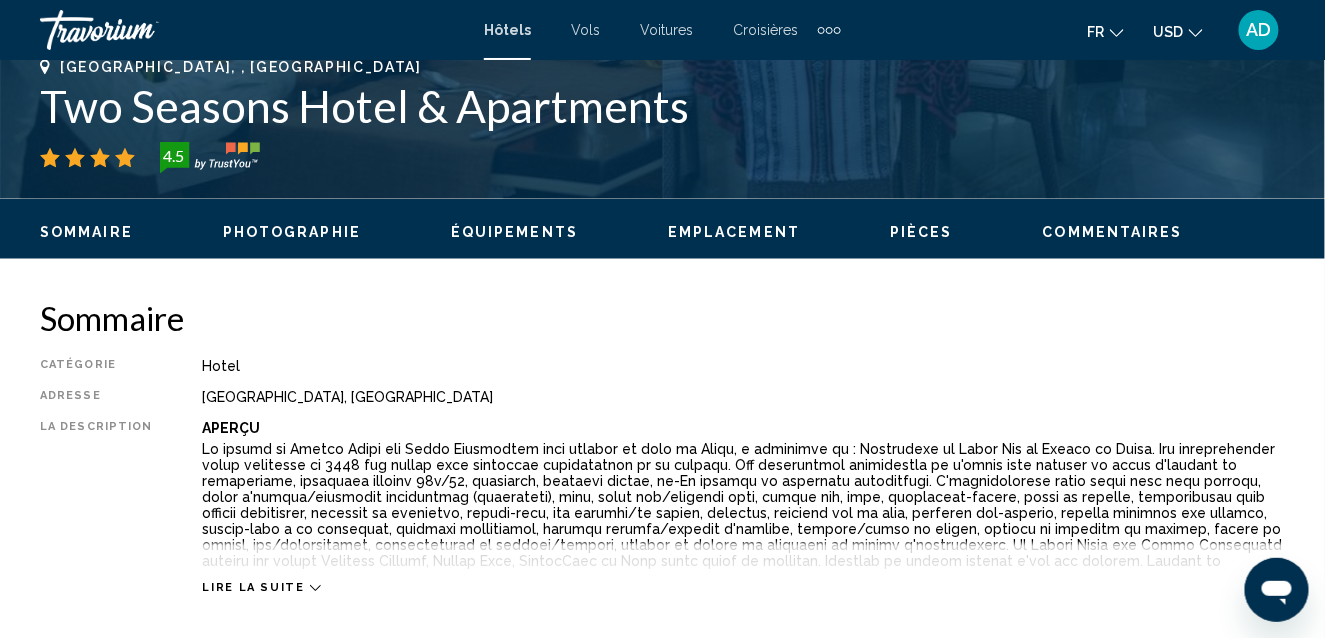 scroll, scrollTop: 822, scrollLeft: 0, axis: vertical 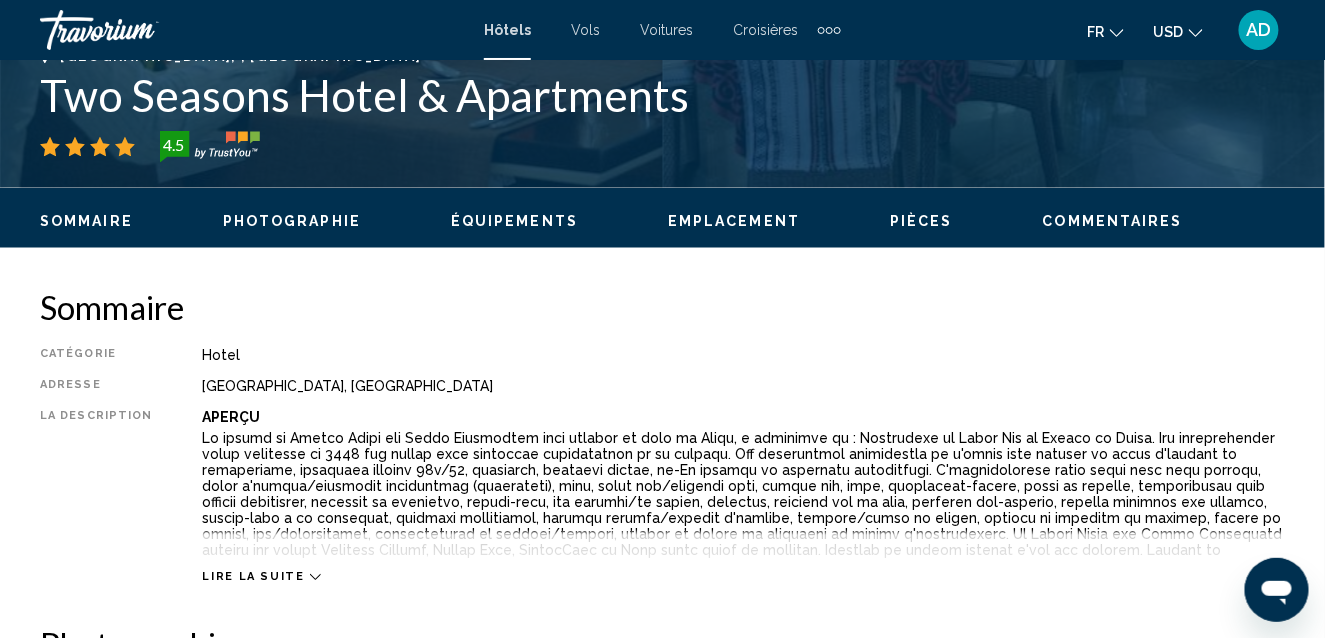 click 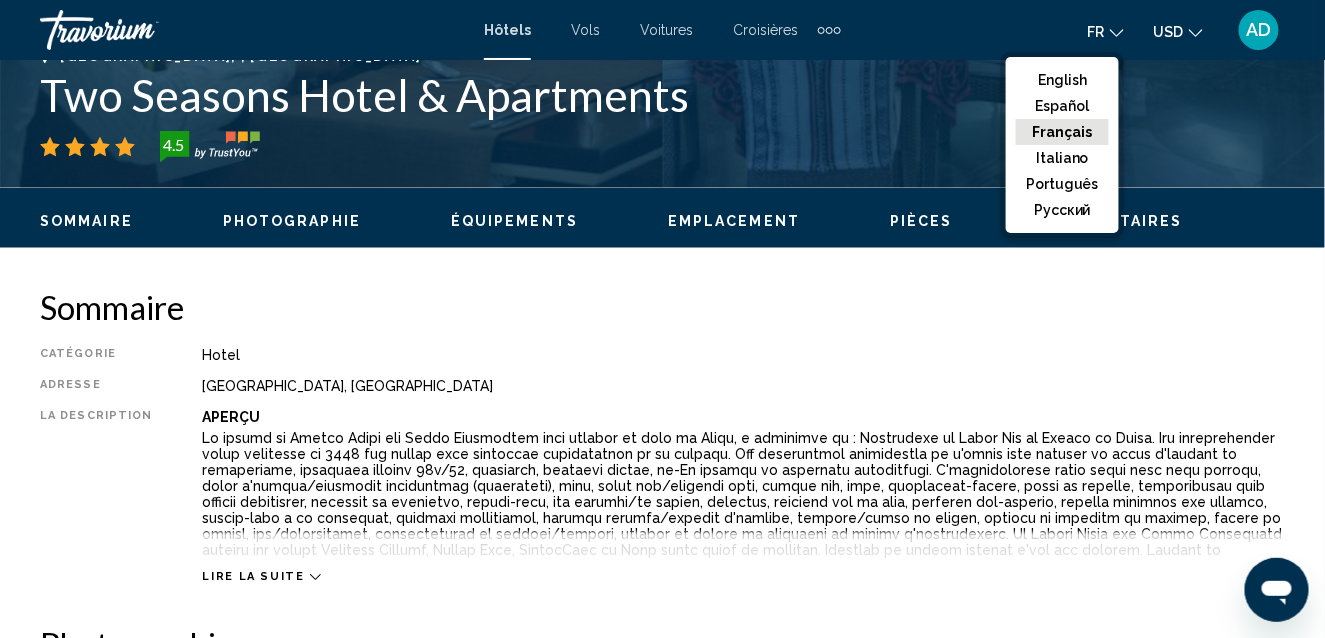 click on "Français" 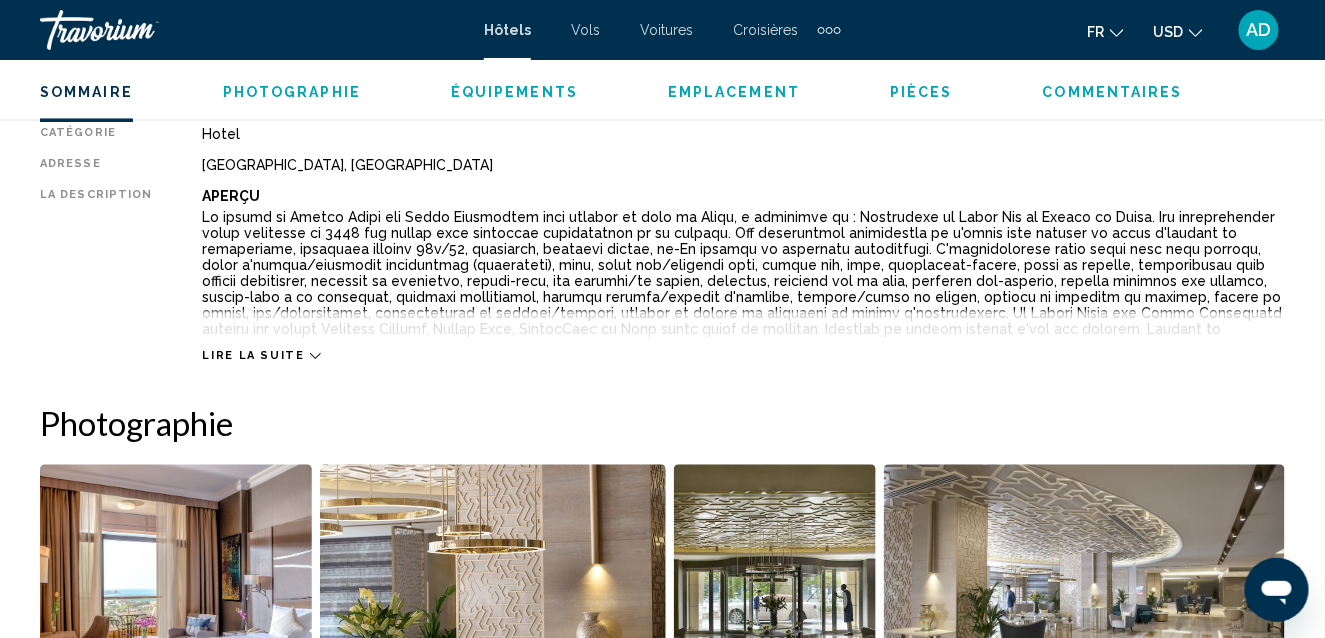 scroll, scrollTop: 1054, scrollLeft: 0, axis: vertical 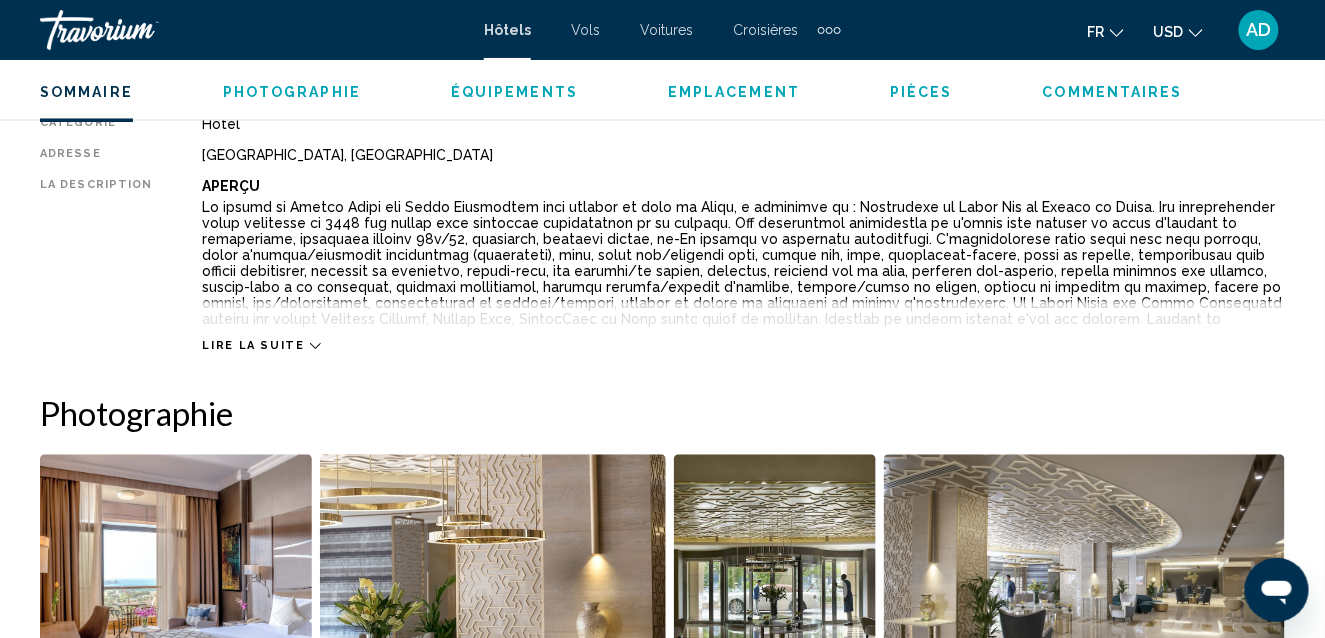 click on "Lire la suite" at bounding box center [743, 326] 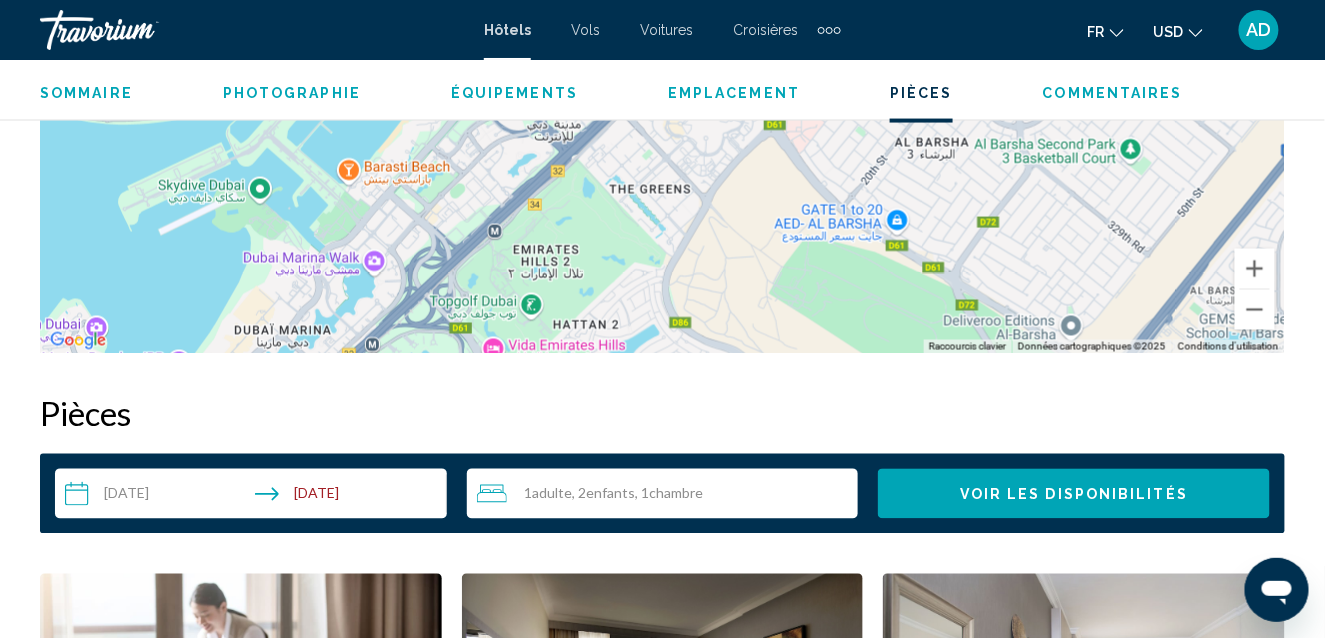 scroll, scrollTop: 3813, scrollLeft: 0, axis: vertical 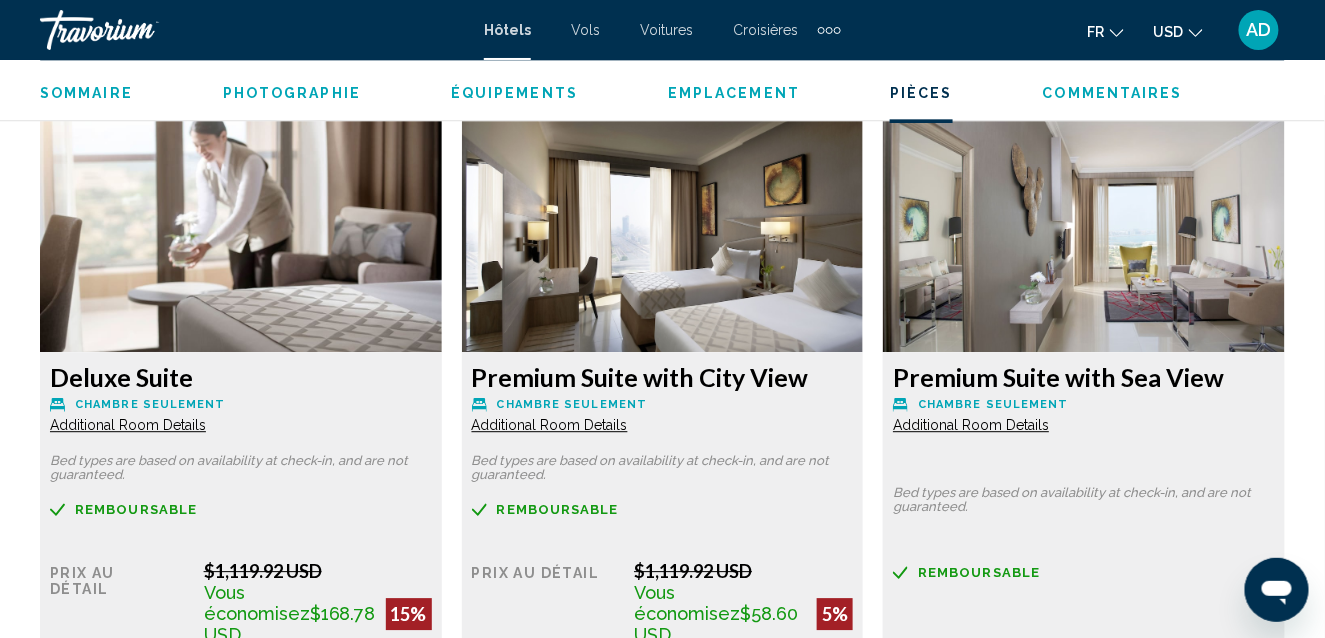 click at bounding box center [241, 227] 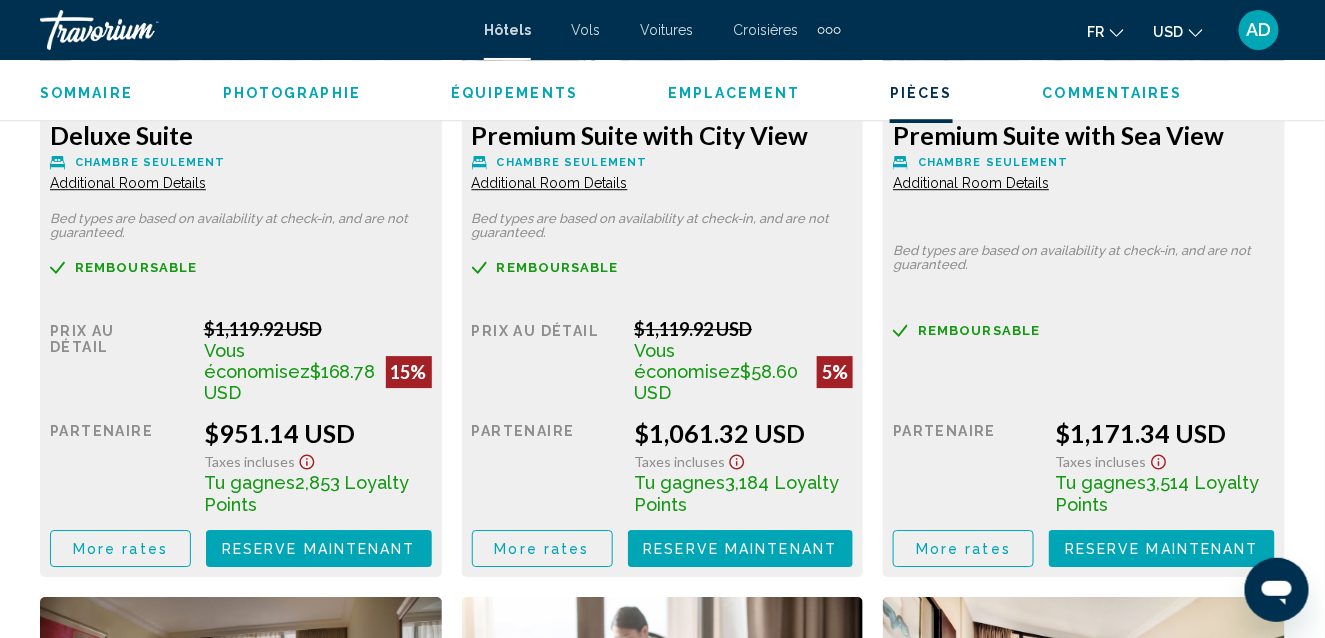 scroll, scrollTop: 3674, scrollLeft: 0, axis: vertical 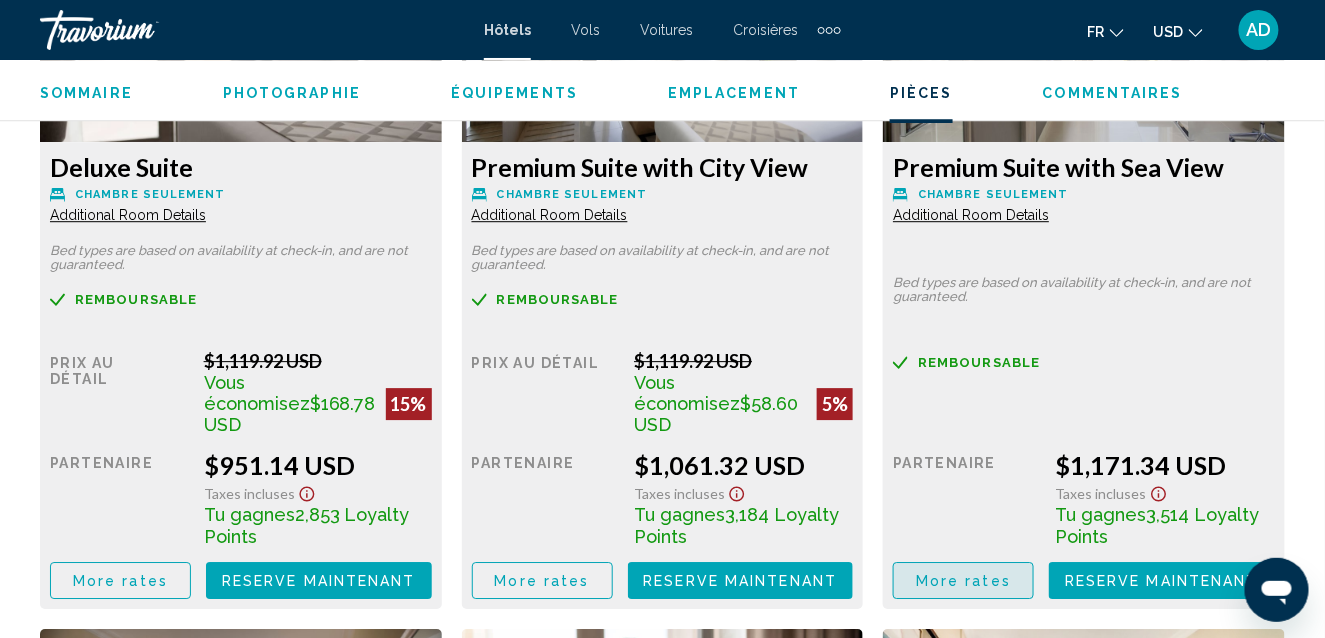 click on "More rates" at bounding box center (963, 581) 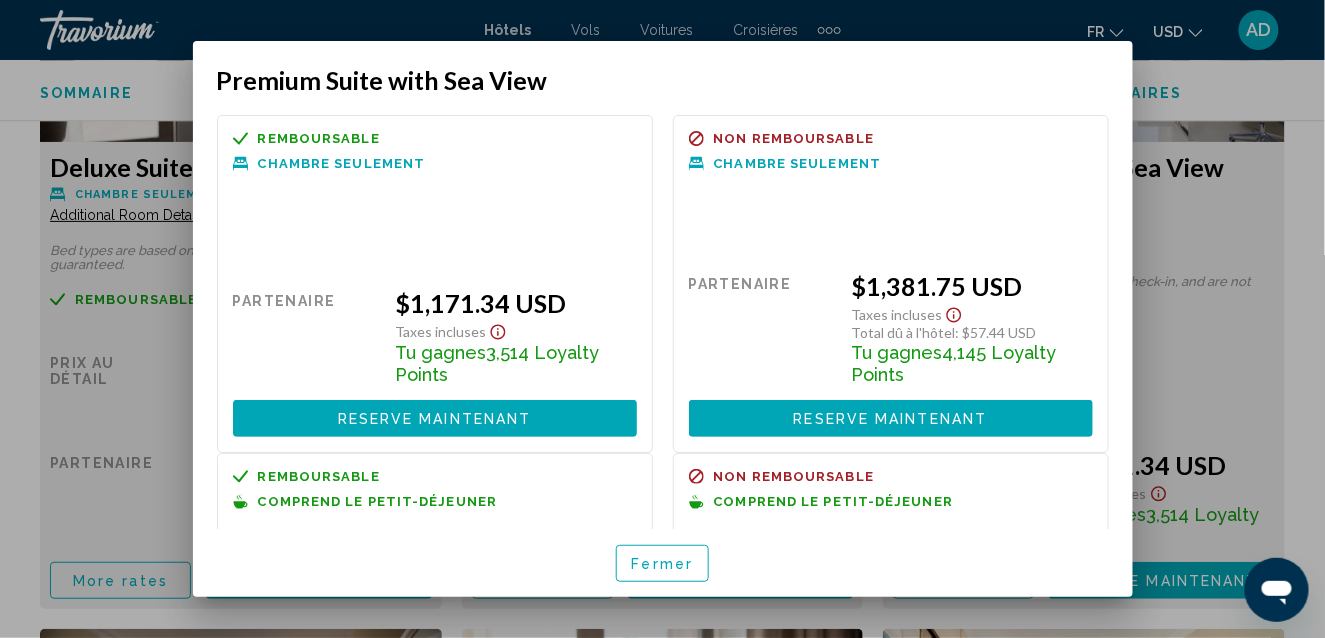 click at bounding box center (662, 319) 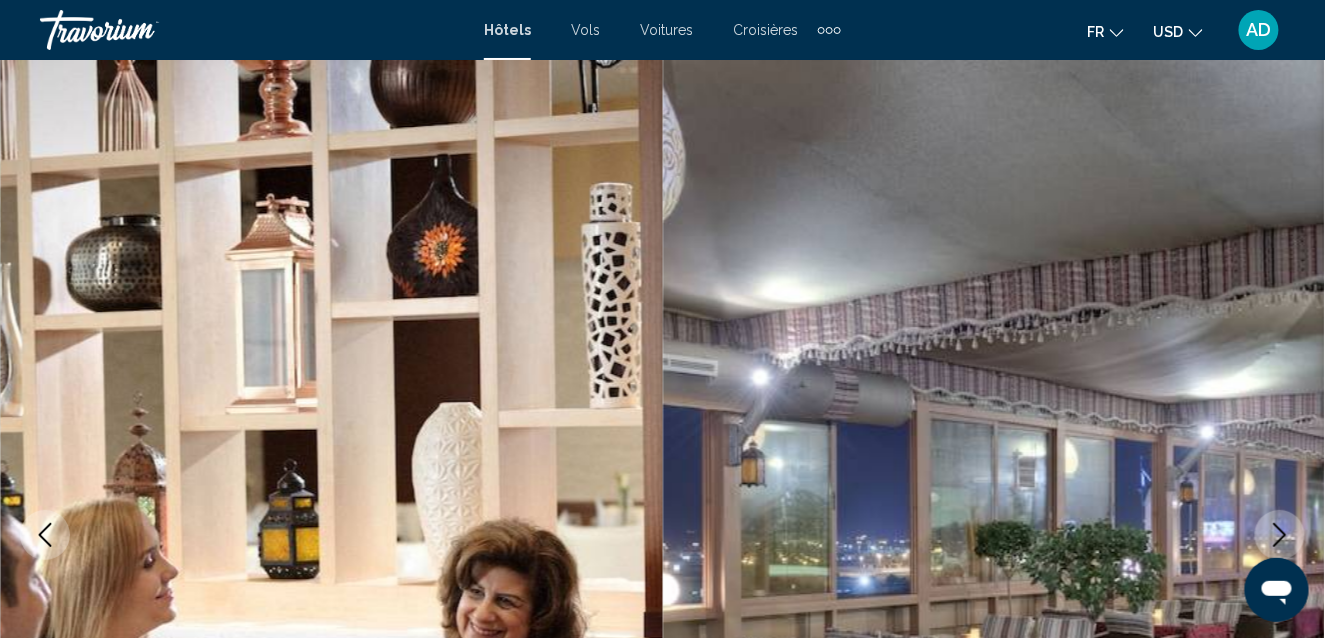 scroll, scrollTop: 3674, scrollLeft: 0, axis: vertical 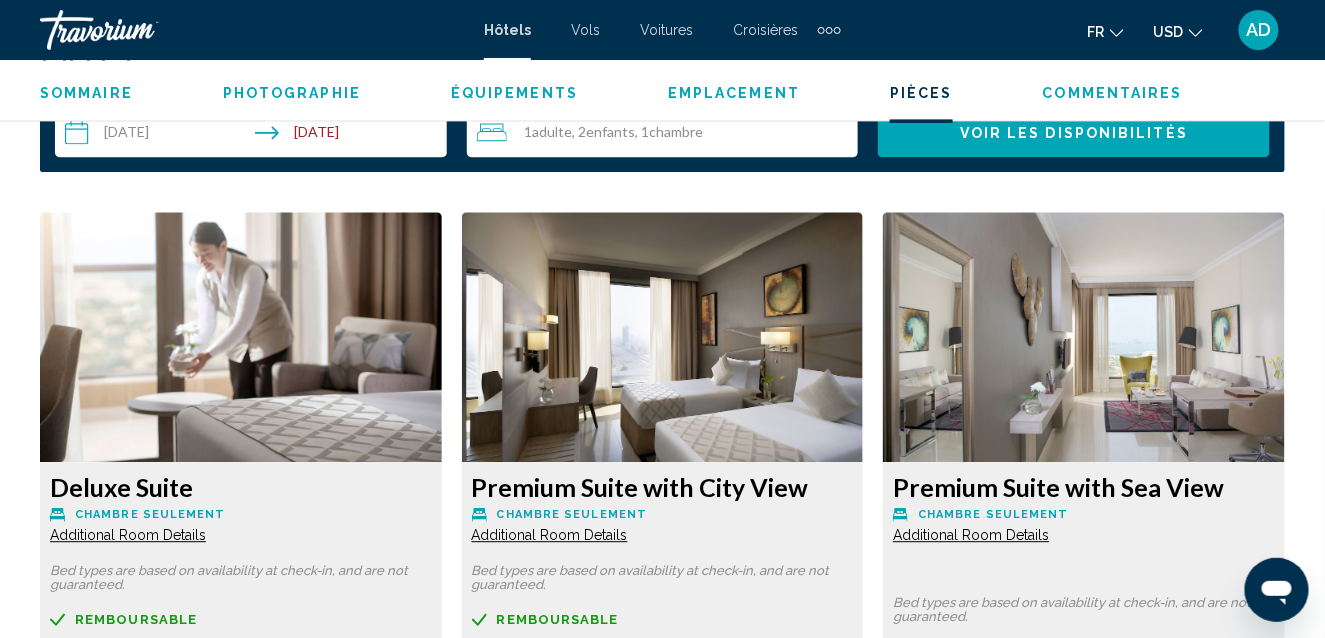click at bounding box center (241, 337) 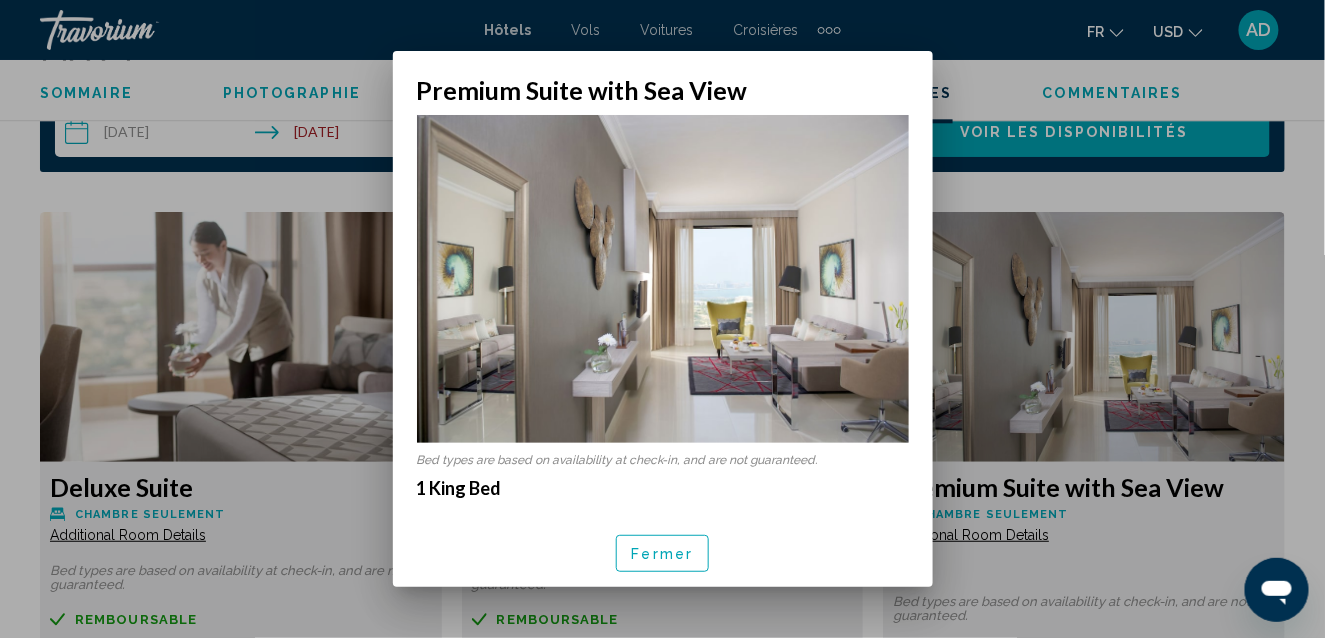 scroll, scrollTop: 0, scrollLeft: 0, axis: both 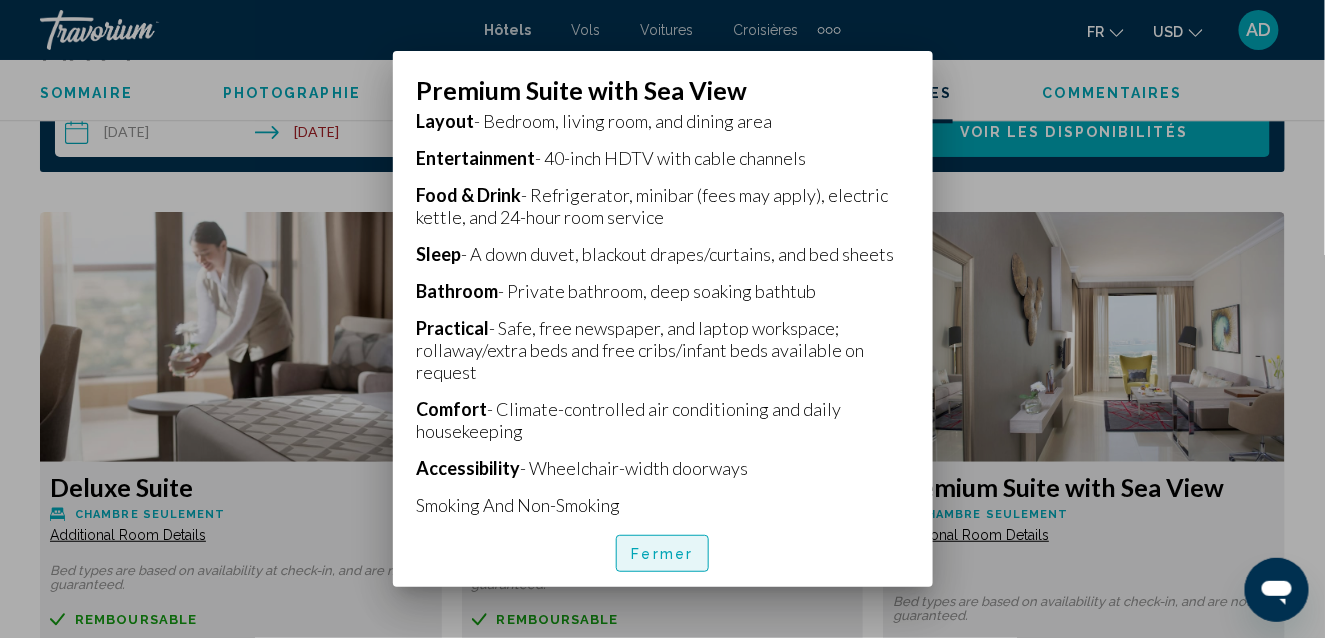 click on "Fermer" at bounding box center (663, 554) 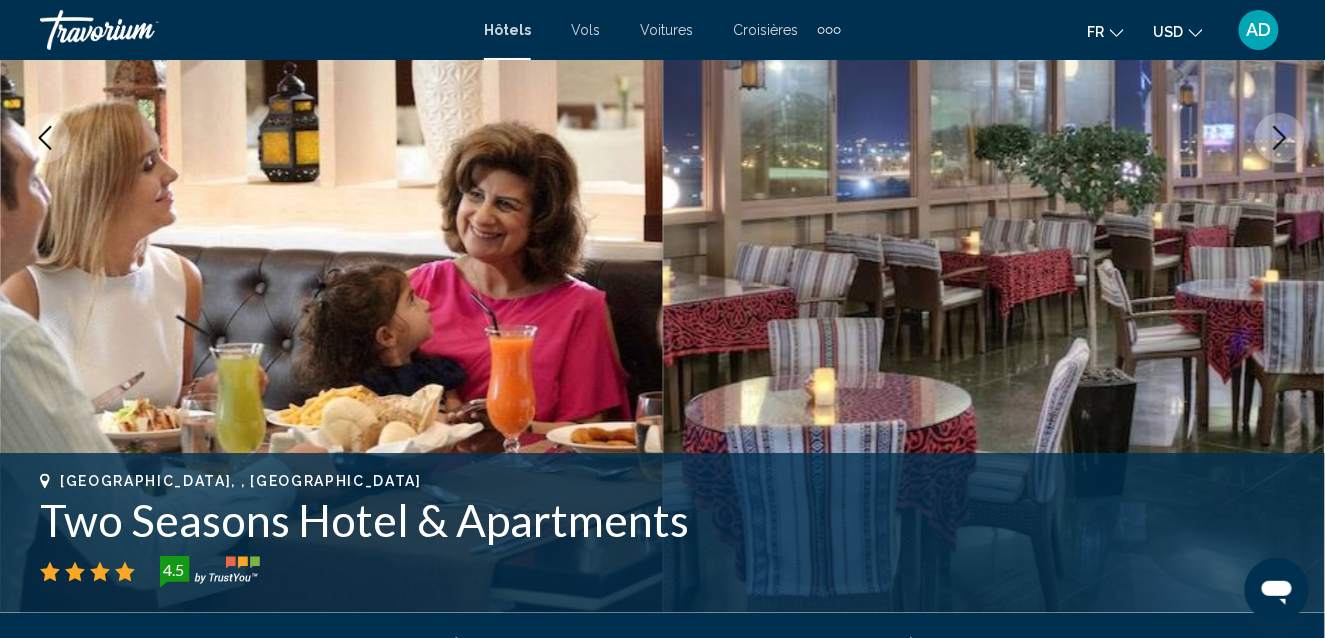 scroll, scrollTop: 441, scrollLeft: 0, axis: vertical 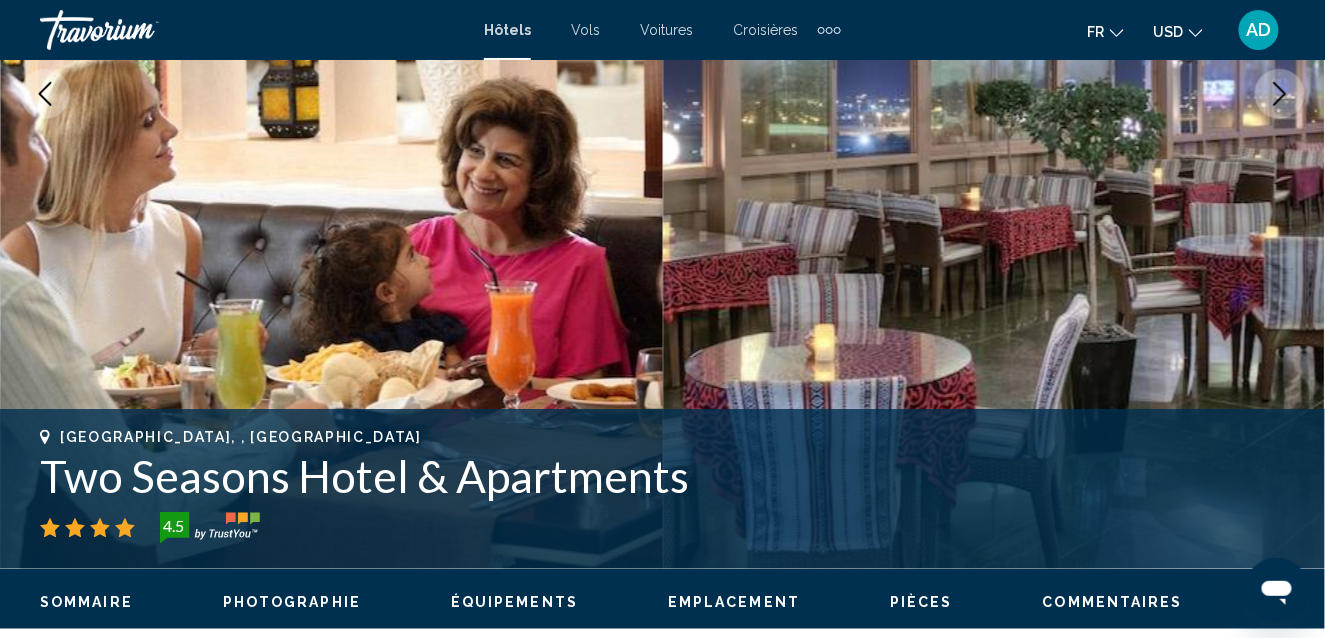 click on "Commentaires" at bounding box center (1113, 602) 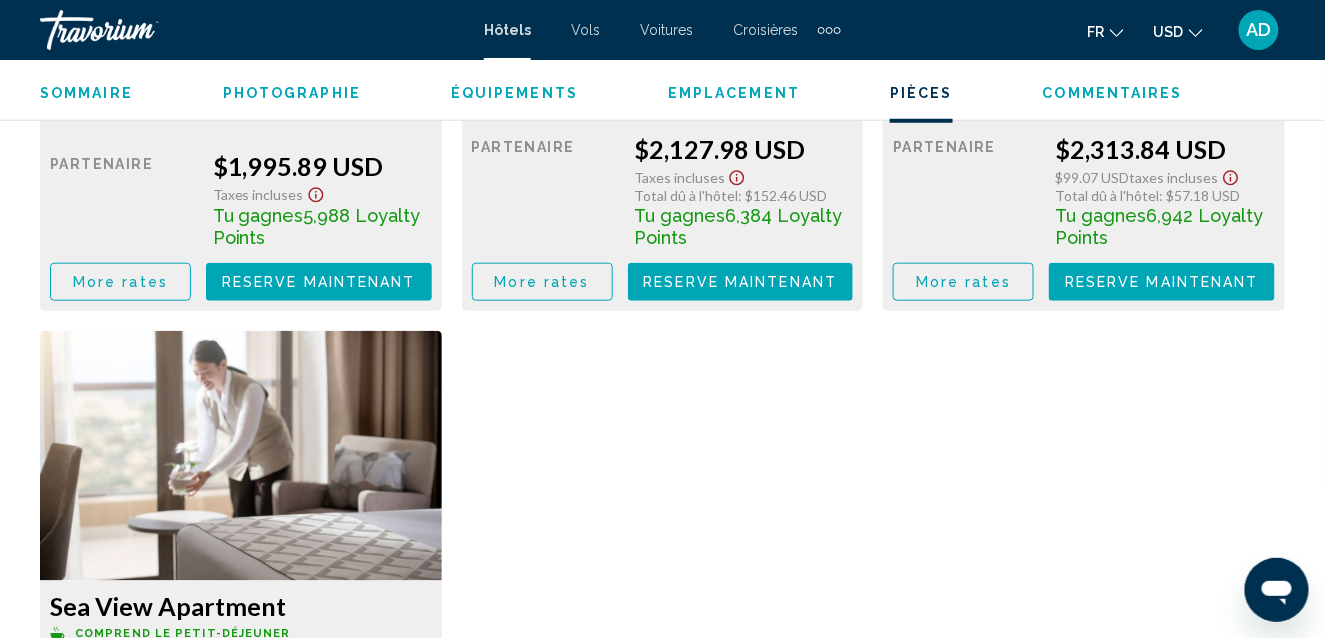 scroll, scrollTop: 6850, scrollLeft: 0, axis: vertical 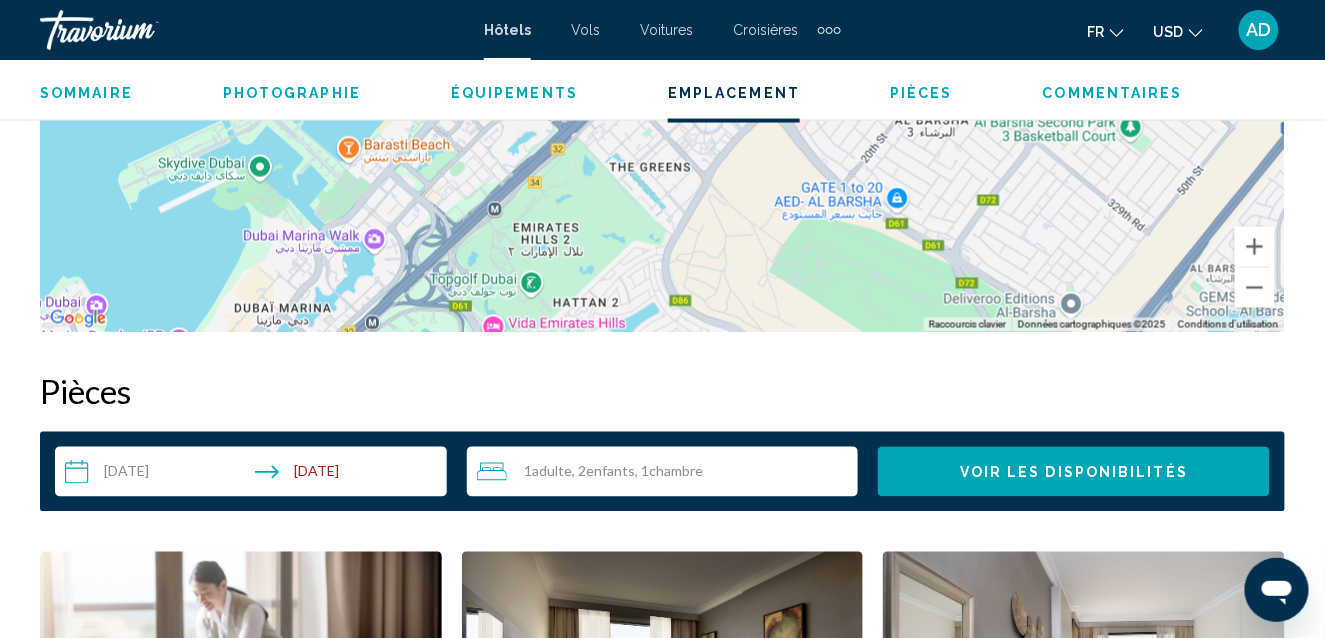 click on "**********" at bounding box center [255, 475] 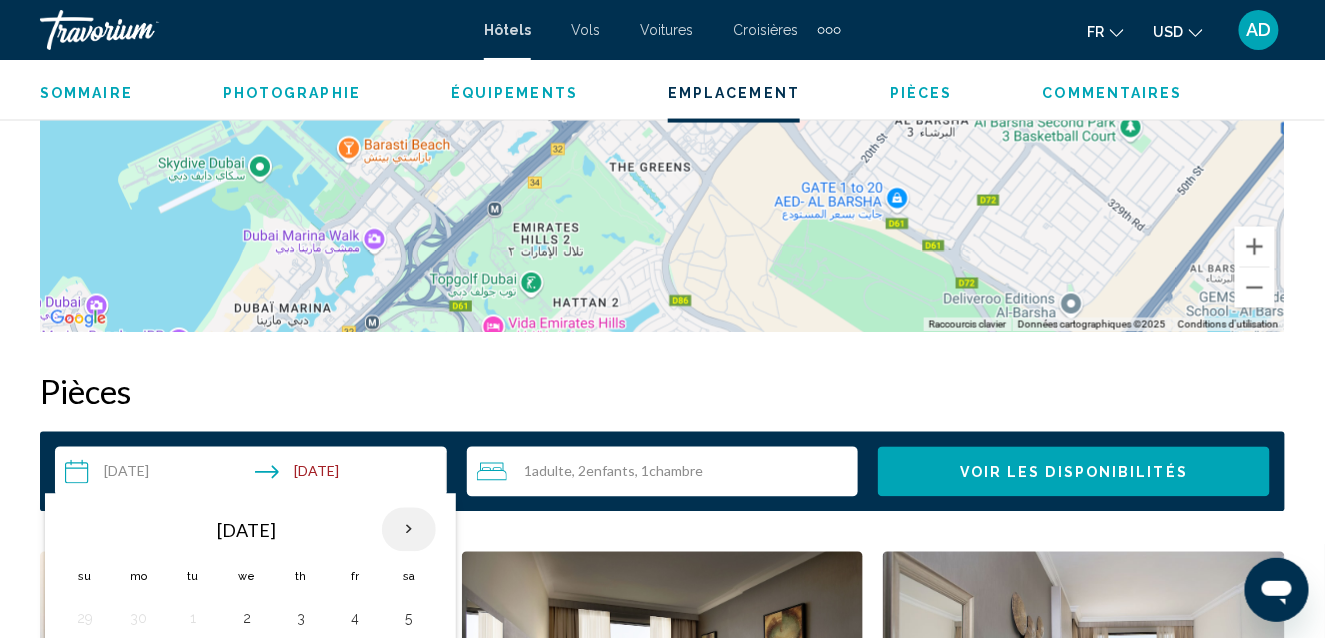 click at bounding box center [409, 530] 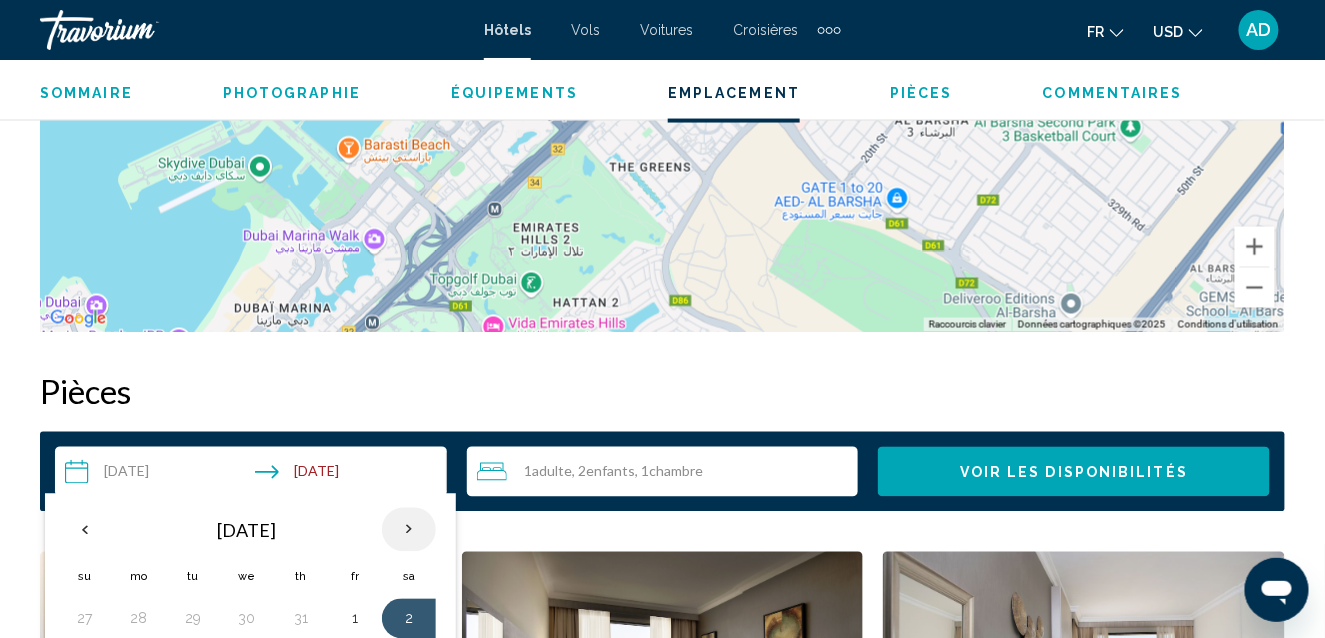 click at bounding box center (409, 530) 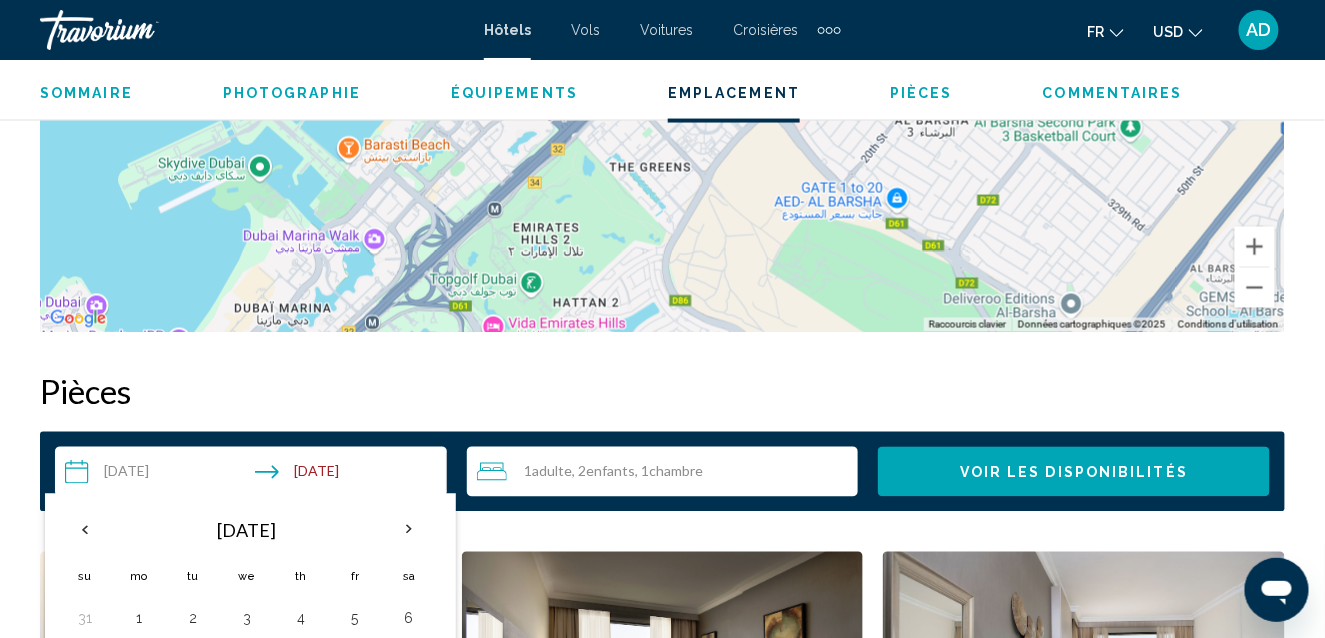 scroll, scrollTop: 3440, scrollLeft: 0, axis: vertical 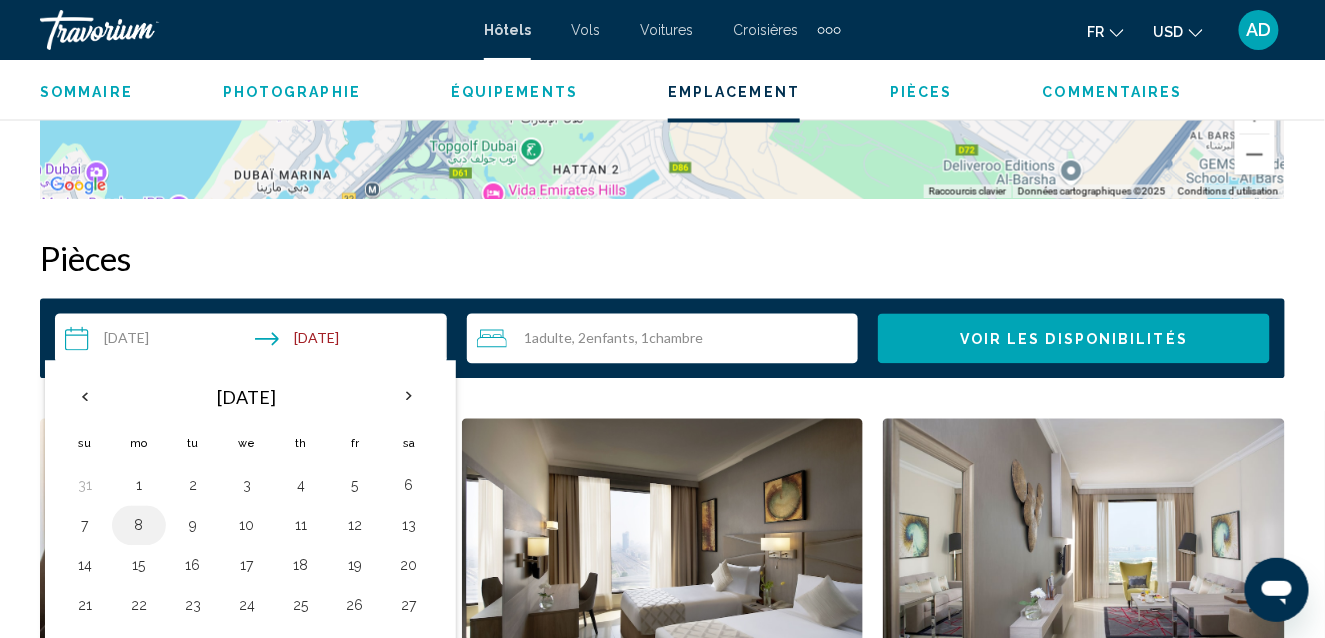 click on "8" at bounding box center [139, 526] 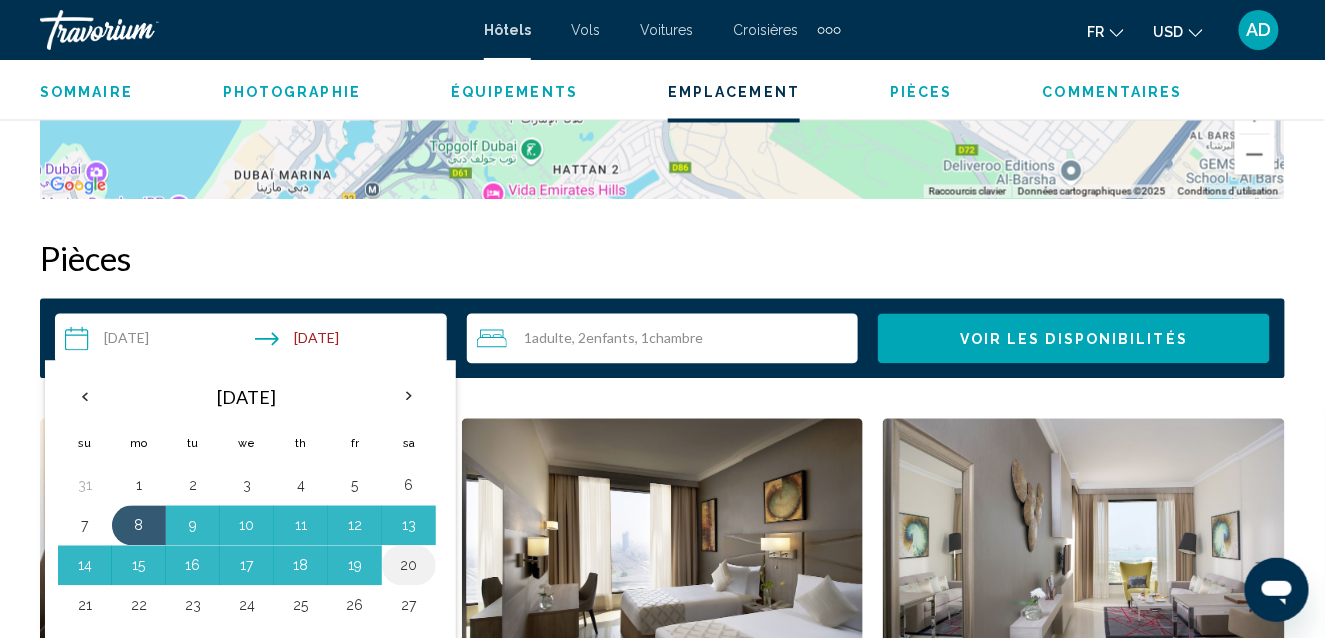 click on "20" at bounding box center (409, 566) 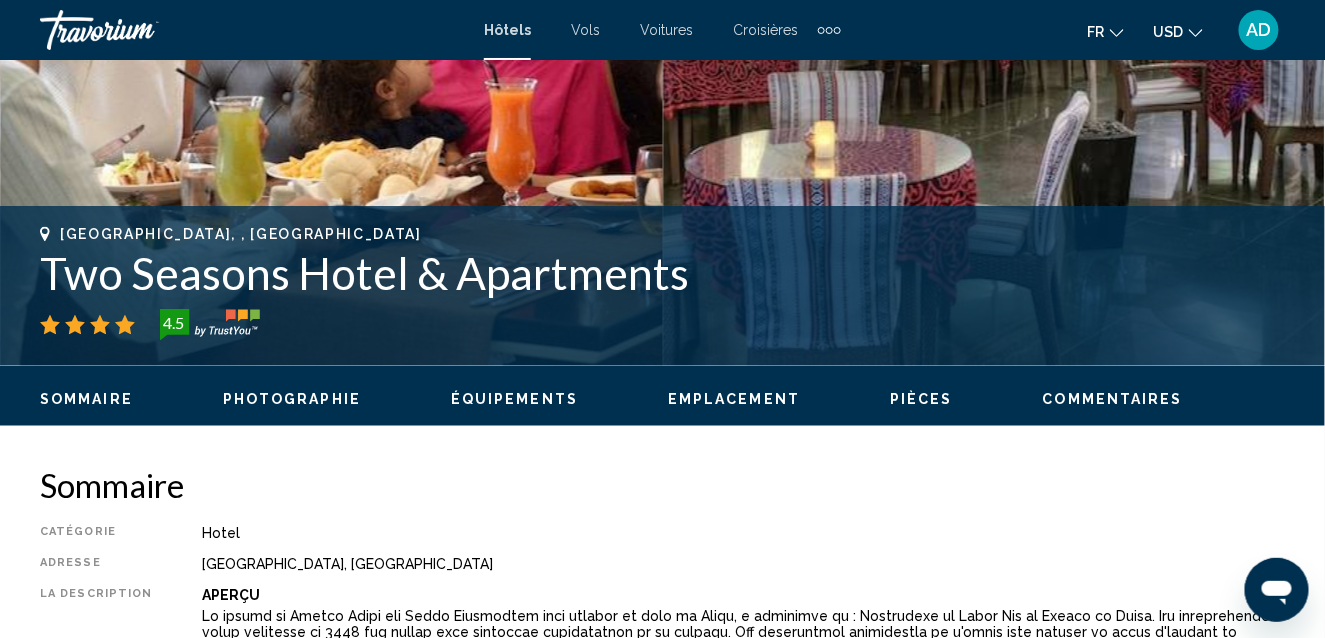 scroll, scrollTop: 212, scrollLeft: 0, axis: vertical 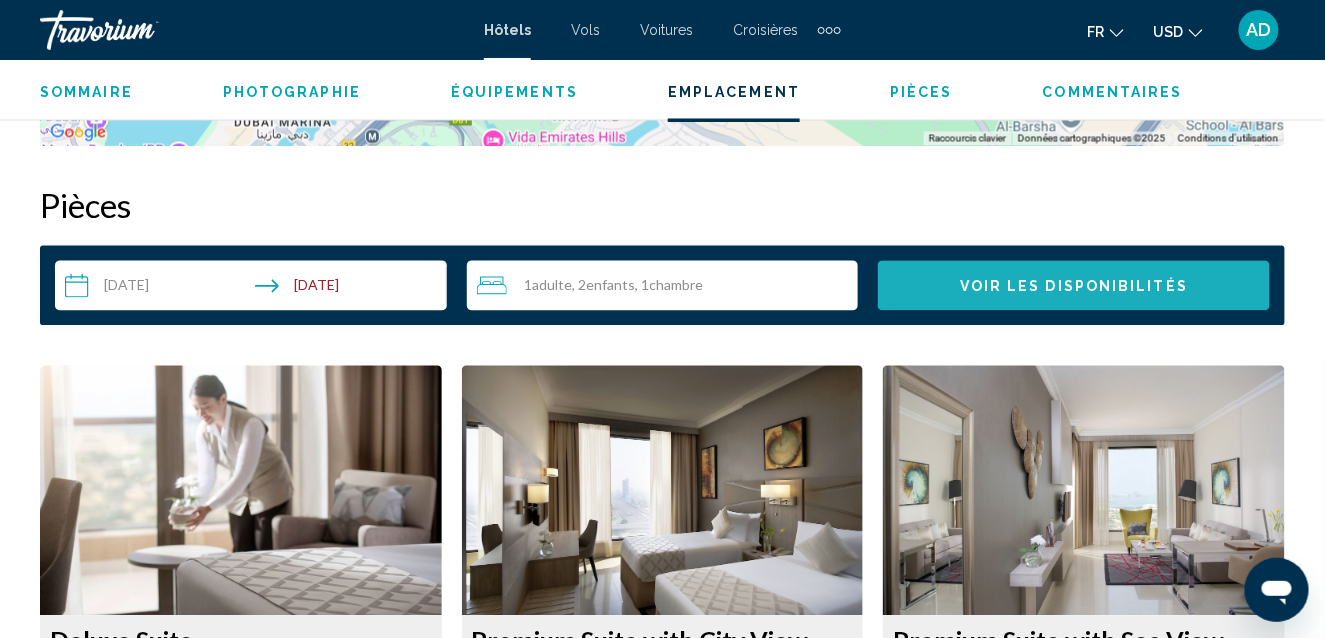 click on "Voir les disponibilités" at bounding box center [1074, 287] 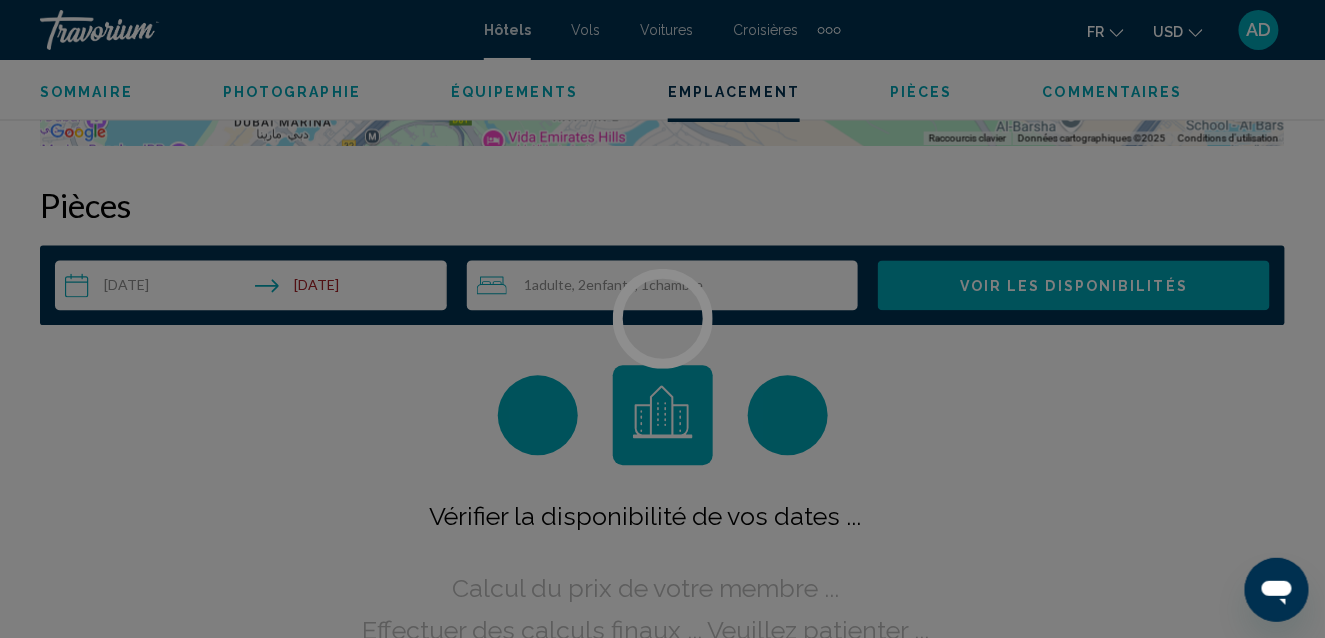 scroll, scrollTop: 0, scrollLeft: 0, axis: both 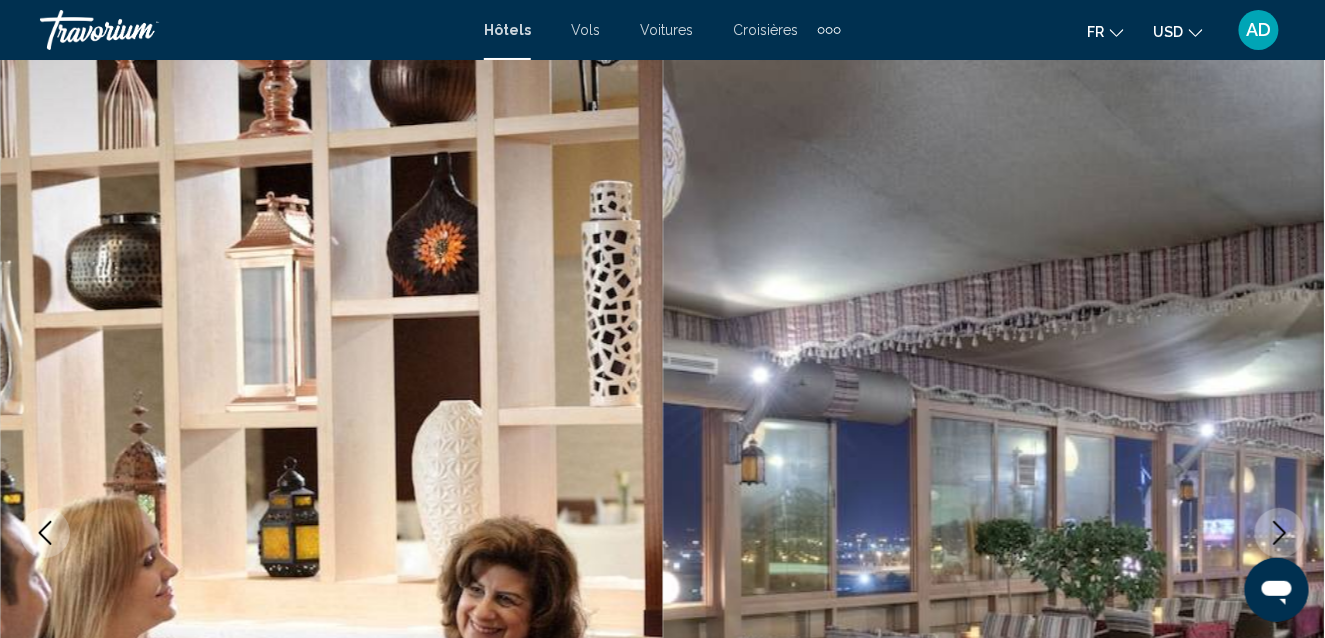 click at bounding box center (994, 533) 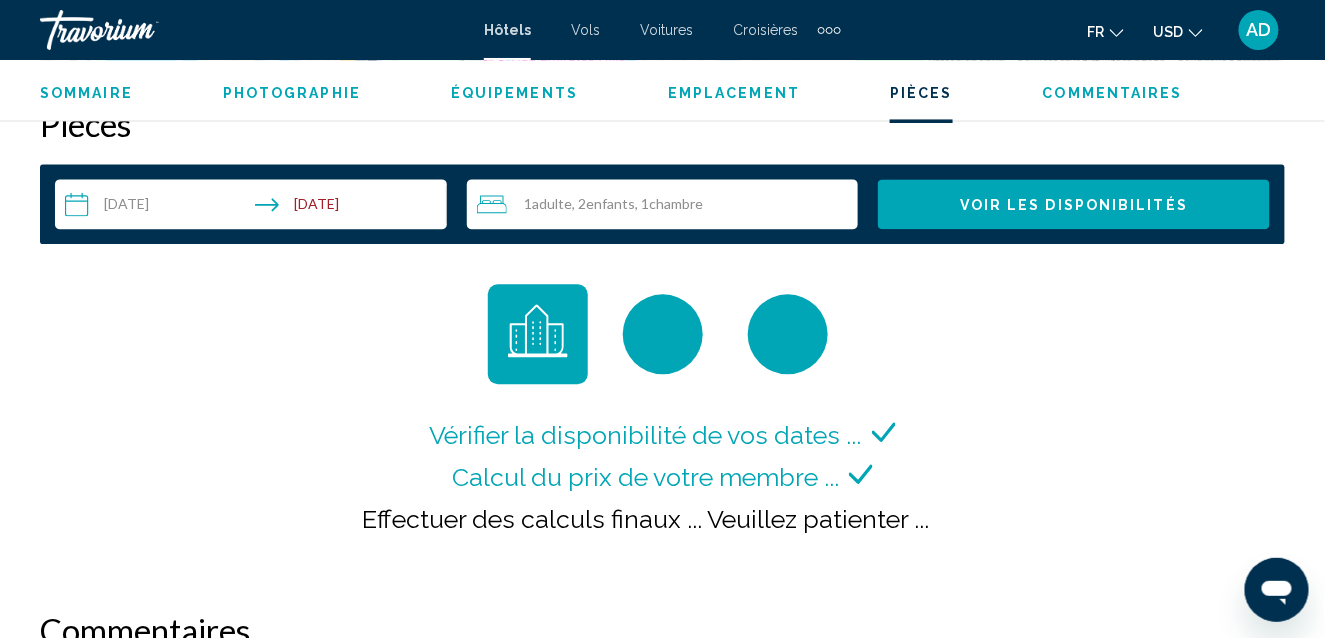 scroll, scrollTop: 3246, scrollLeft: 0, axis: vertical 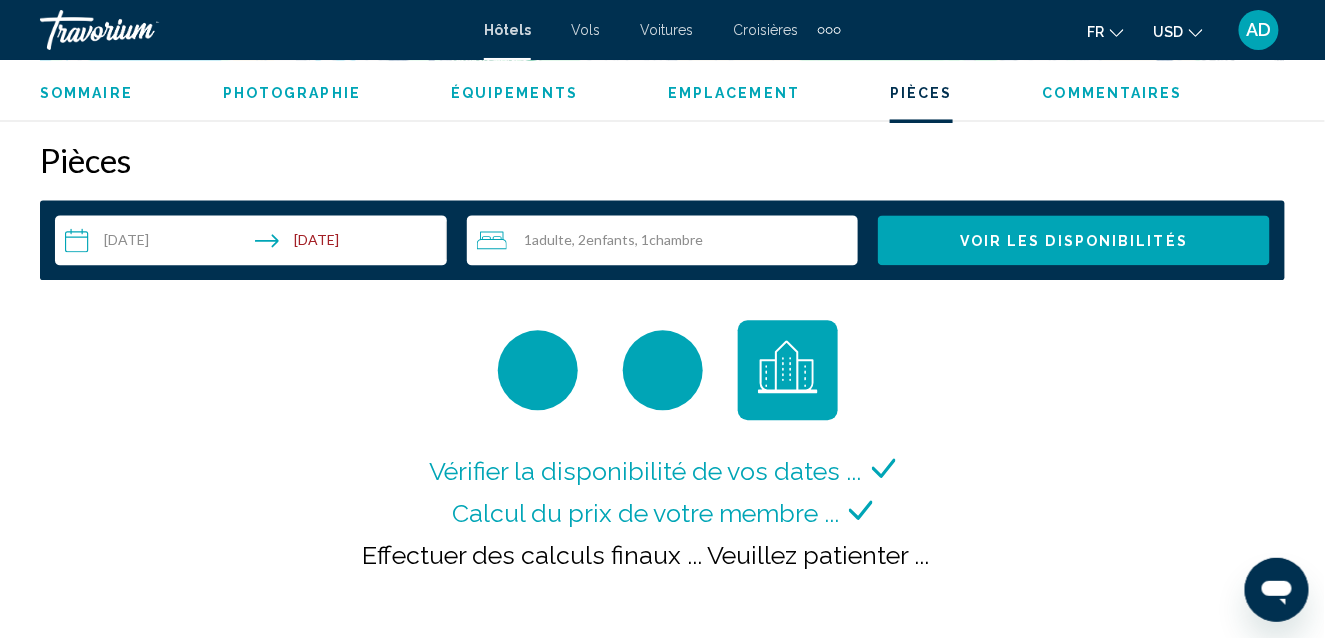 click on "**********" at bounding box center (255, 243) 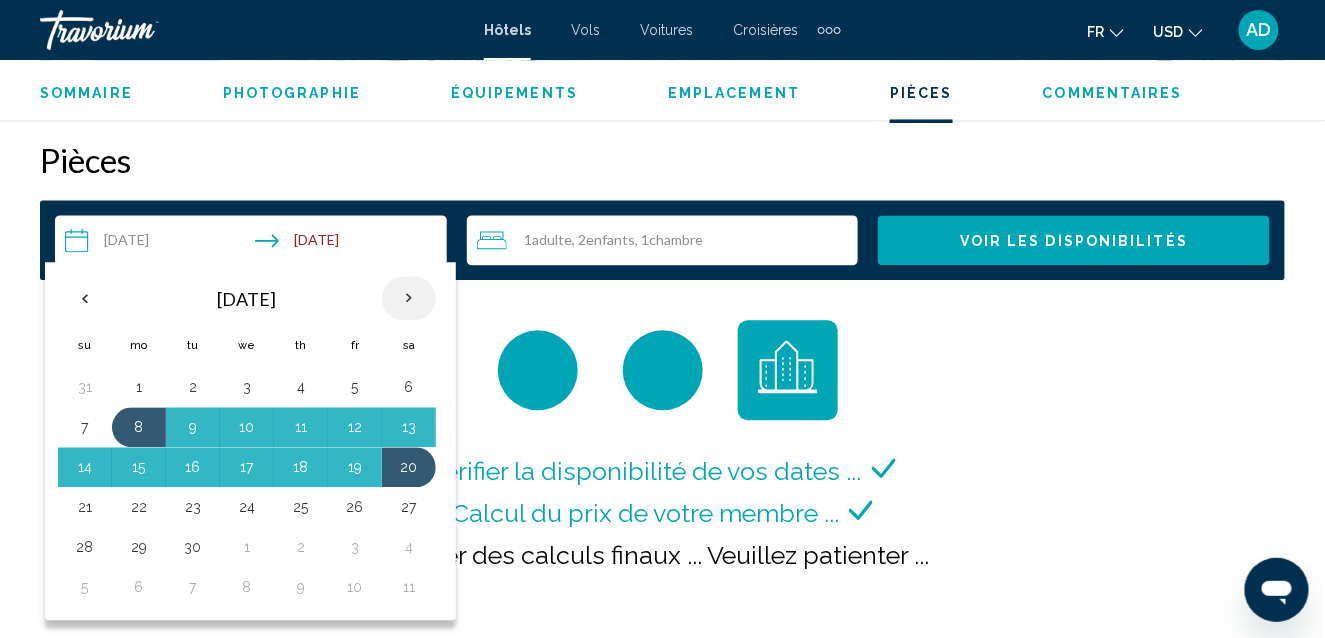 click at bounding box center (409, 298) 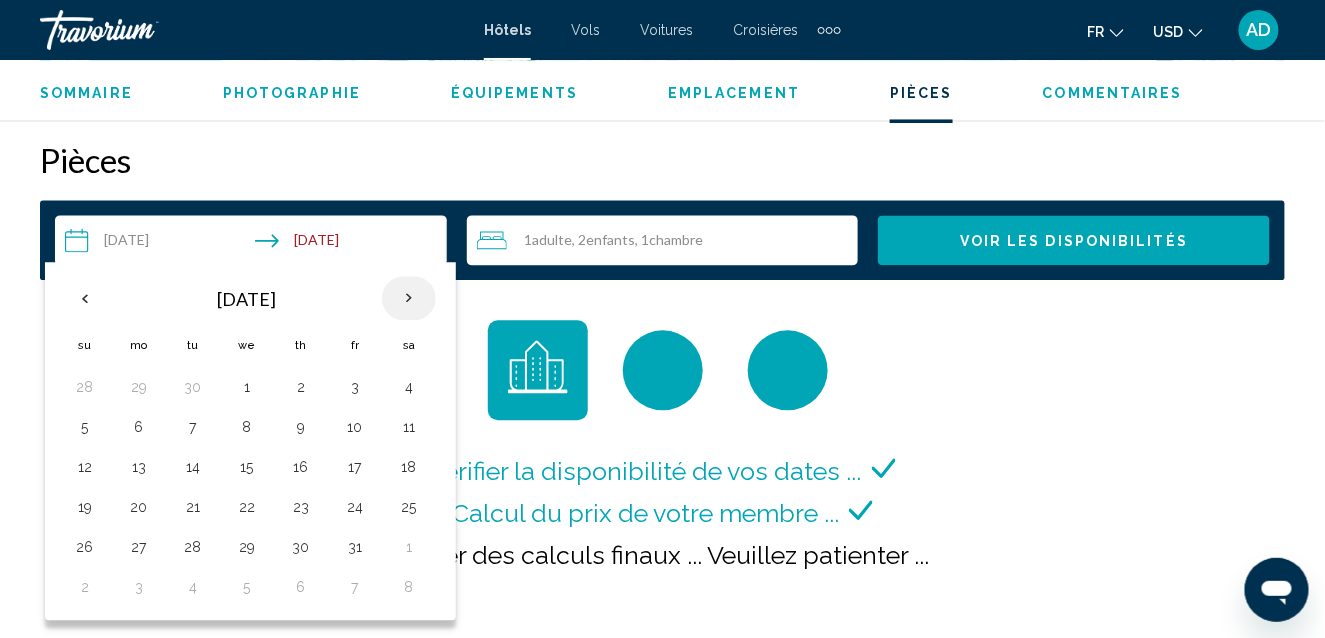 click at bounding box center (409, 298) 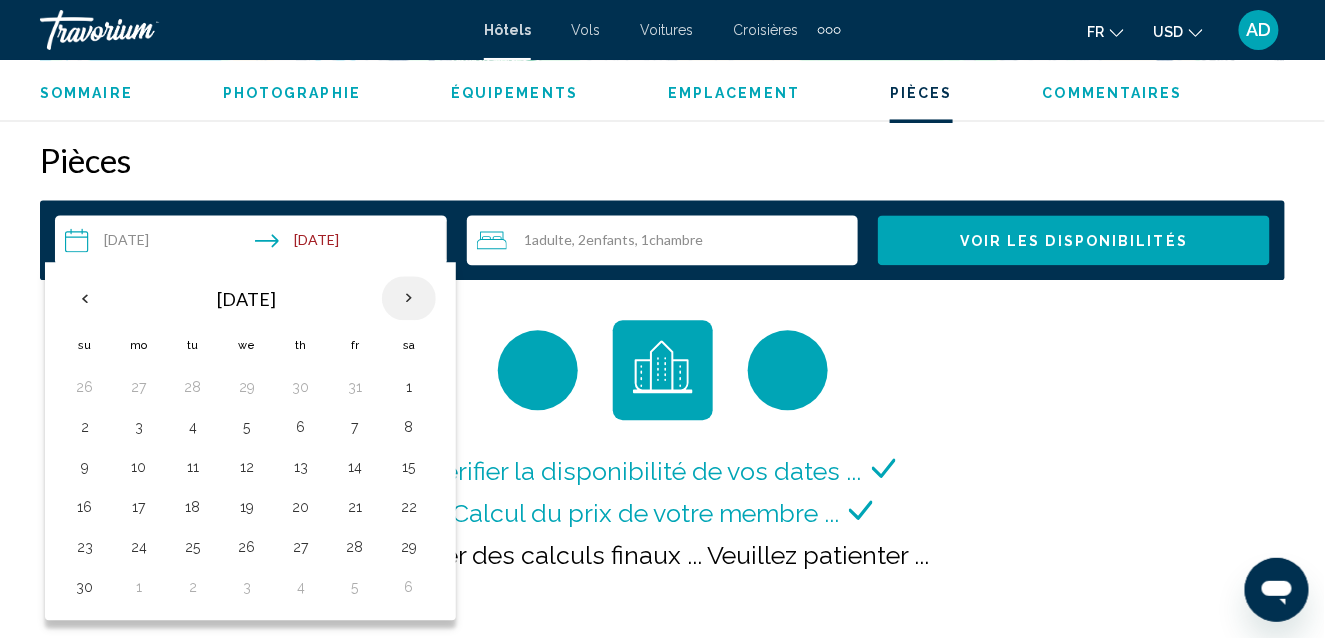 click at bounding box center [409, 298] 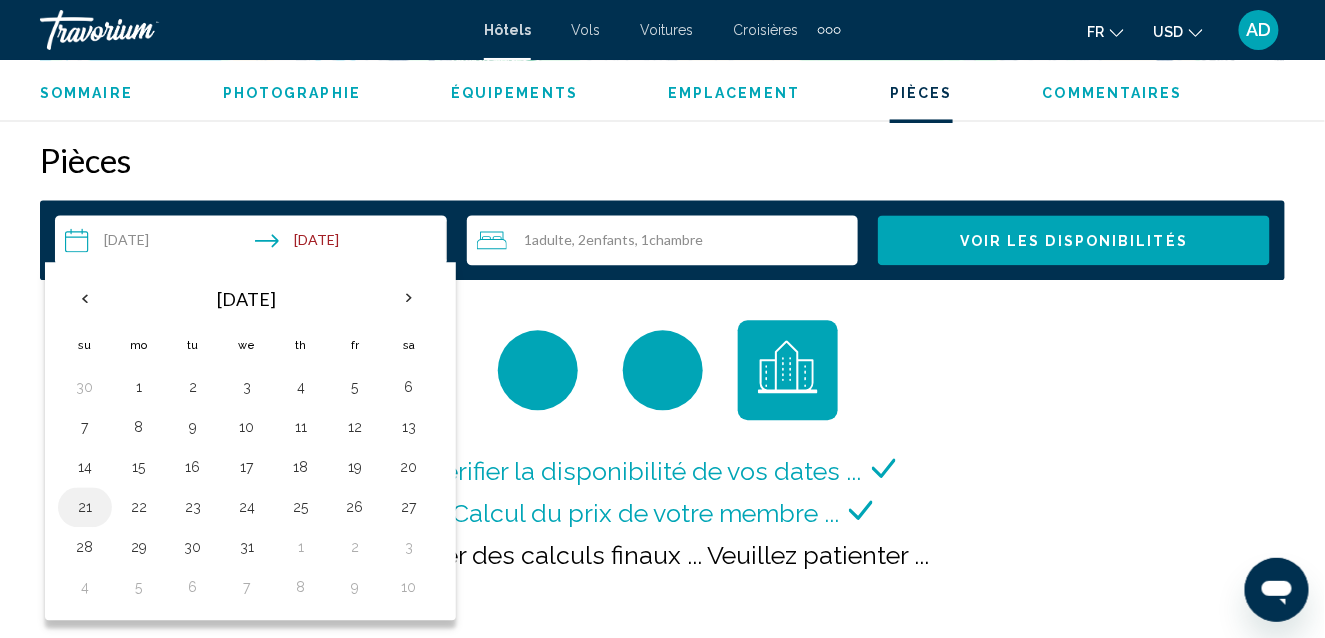 click on "21" at bounding box center (85, 507) 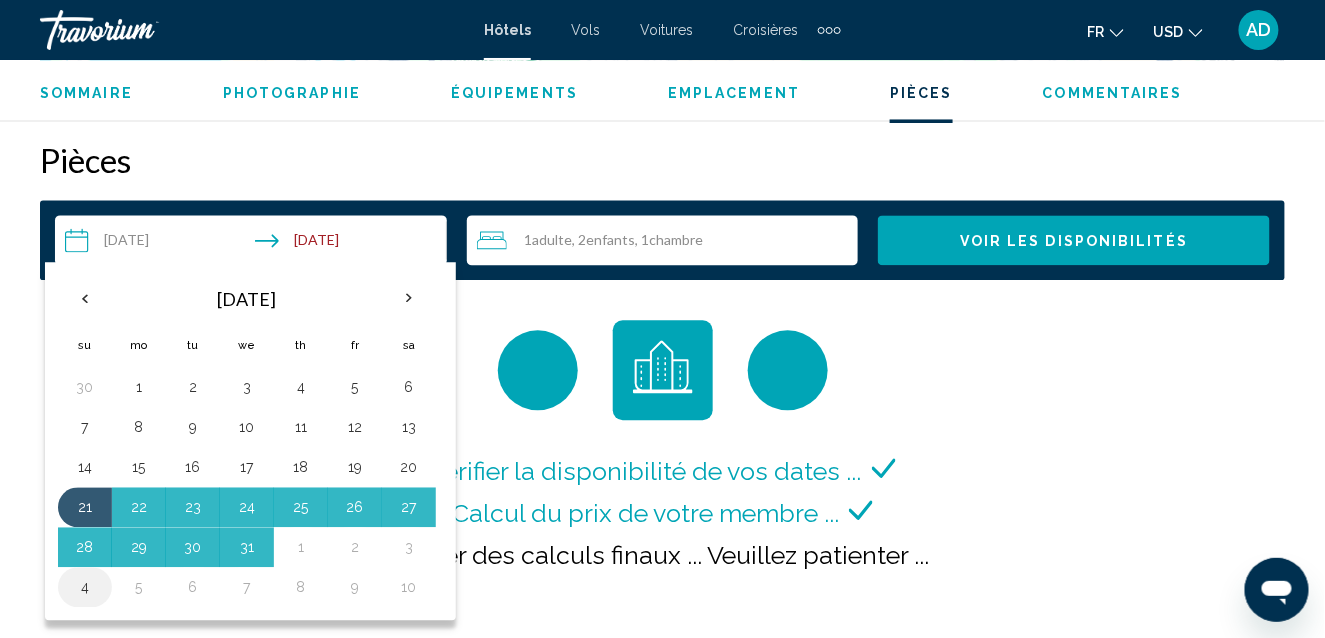 click on "4" at bounding box center [85, 587] 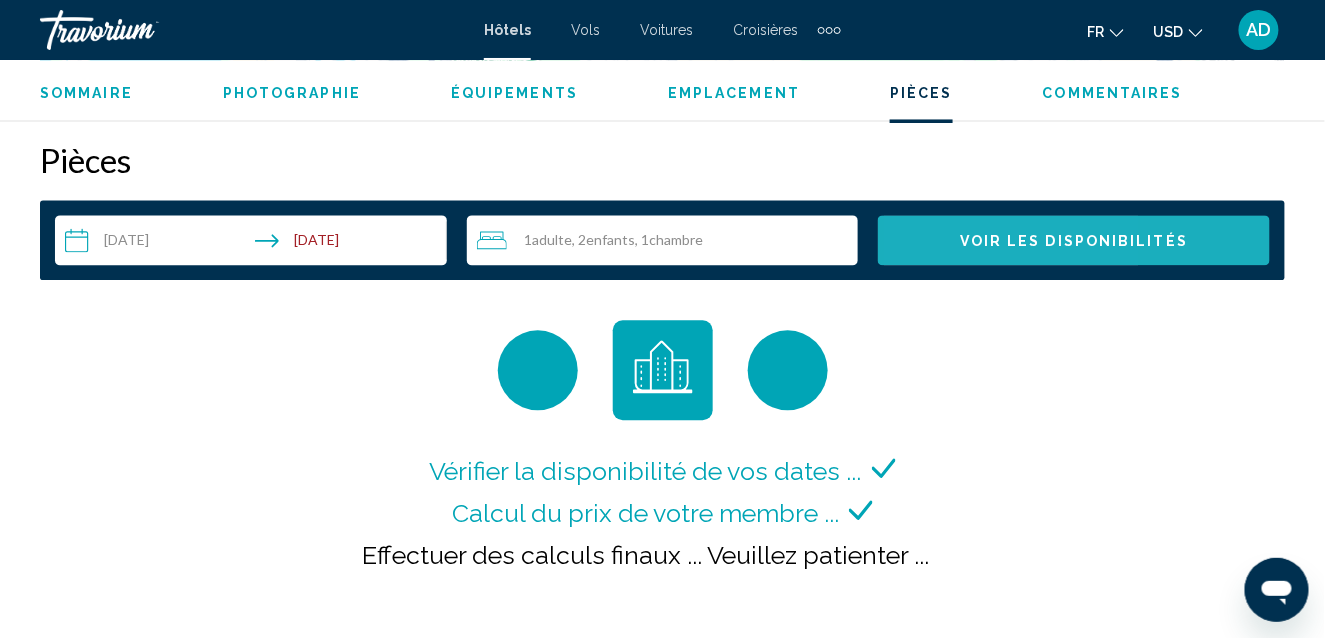 click on "Voir les disponibilités" at bounding box center [1074, 240] 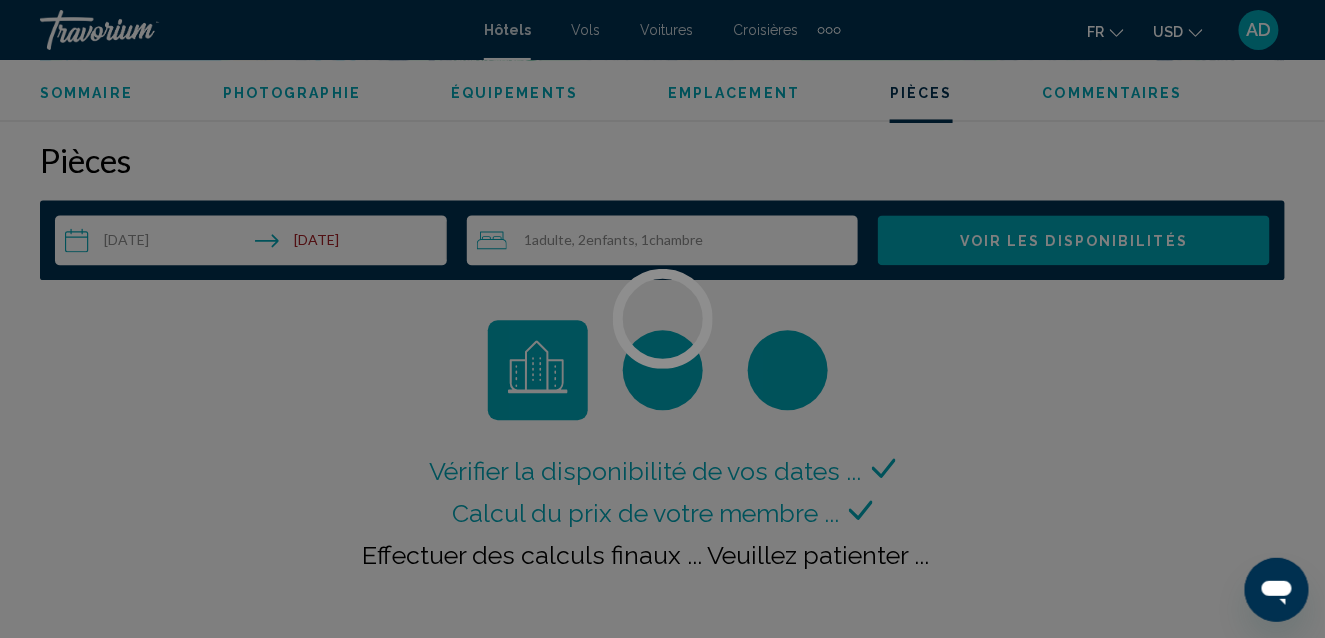 scroll, scrollTop: 3249, scrollLeft: 0, axis: vertical 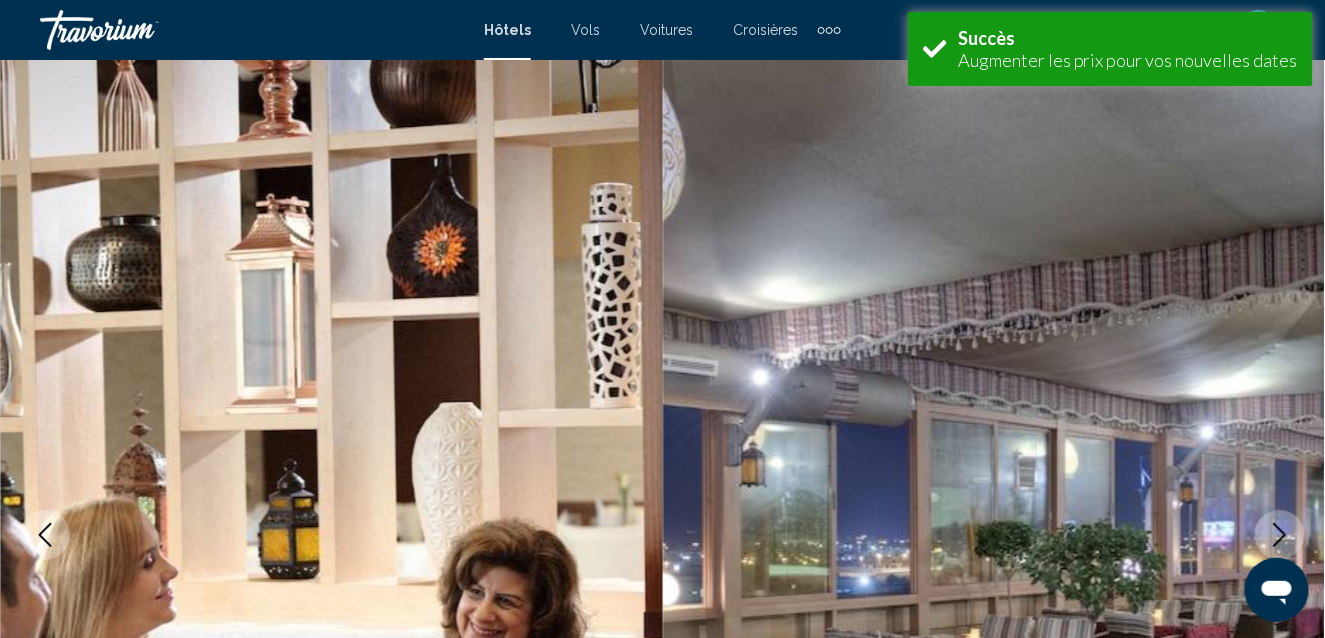 click at bounding box center (994, 535) 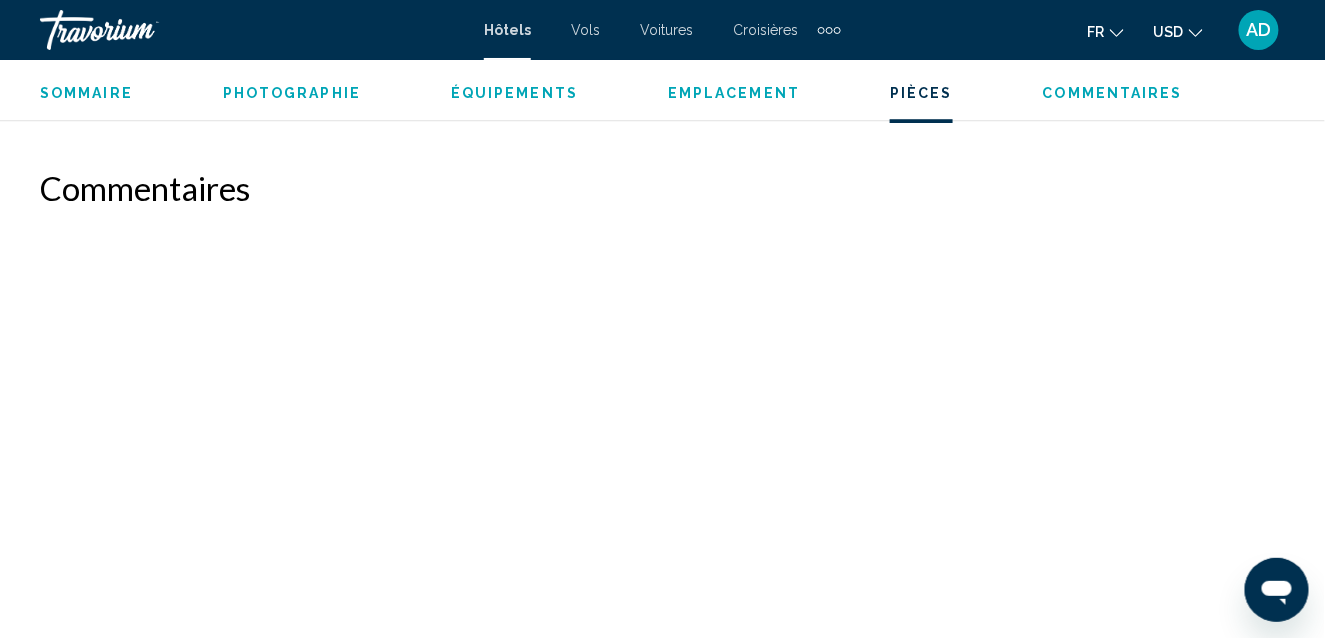 scroll, scrollTop: 3250, scrollLeft: 0, axis: vertical 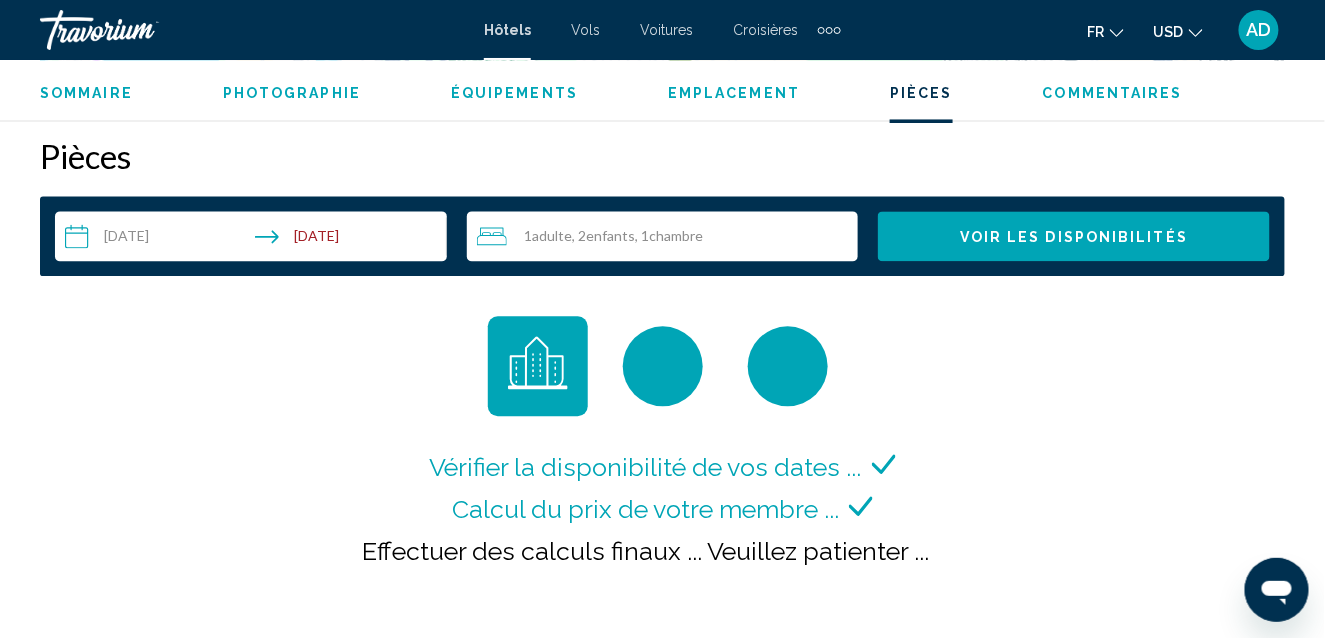 click on "Sommaire Catégorie Hotel Adresse [GEOGRAPHIC_DATA] La description Aperçu Situation Le hôtel 4 étoiles n'est qu'à une courte distance de Parc aquatique [GEOGRAPHIC_DATA] et [GEOGRAPHIC_DATA]. Les aéroports les plus proches du [PERSON_NAME][GEOGRAPHIC_DATA] and Hotel Apartments sont [GEOGRAPHIC_DATA]. Extérieur L'hôtel occupe un bâtiment moderne de grande hauteur. Loisirs Équipements Des installations d'affaires sont disponibles au [PERSON_NAME][GEOGRAPHIC_DATA] and Hotel Apartments, avec notamment centre d’affaires, centre d'affaires ouvert 24h/24, centre de congrès et plusieurs grandes salles de conférence. Piscine pour enfants et piscine extérieure font partie de l'espace piscine du [PERSON_NAME][GEOGRAPHIC_DATA] and Hotel Apartments. Les installations de bien-être proposées incluent équipements de fitness, sauna, services de spa sur place et salle de vapeur. Chambres Restaurants Et Bars Autres Informations Lire moins
Photographie Équipements
+" at bounding box center [662, -267] 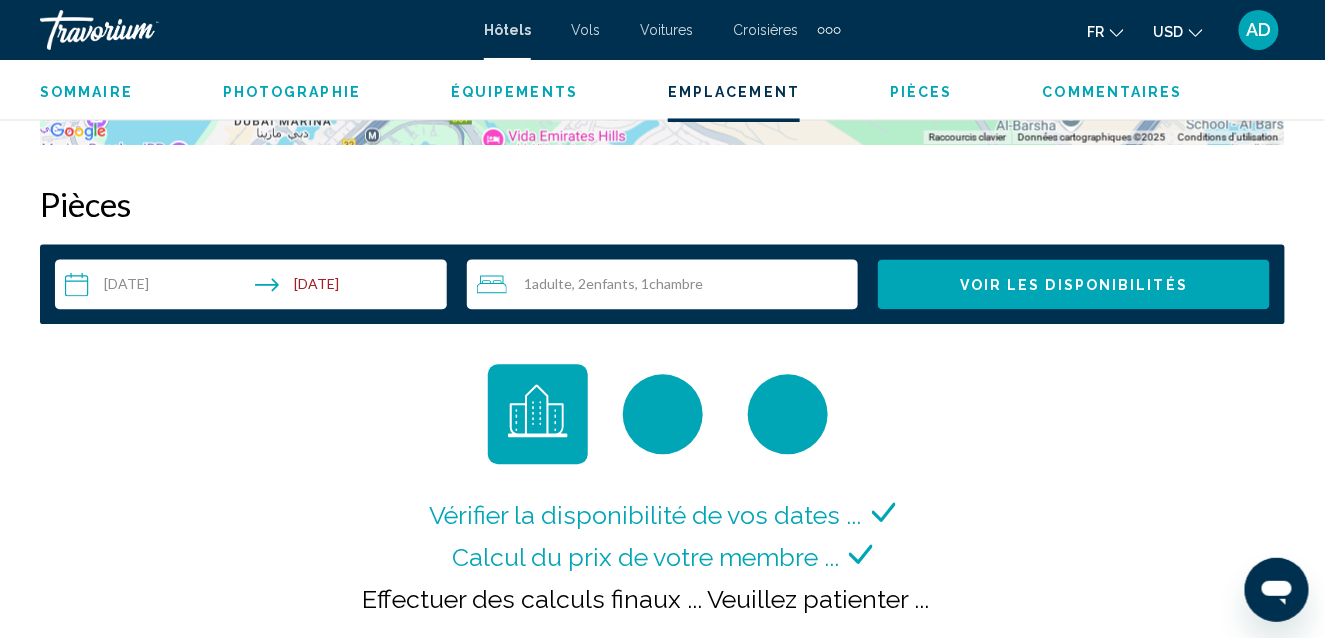 scroll, scrollTop: 3197, scrollLeft: 0, axis: vertical 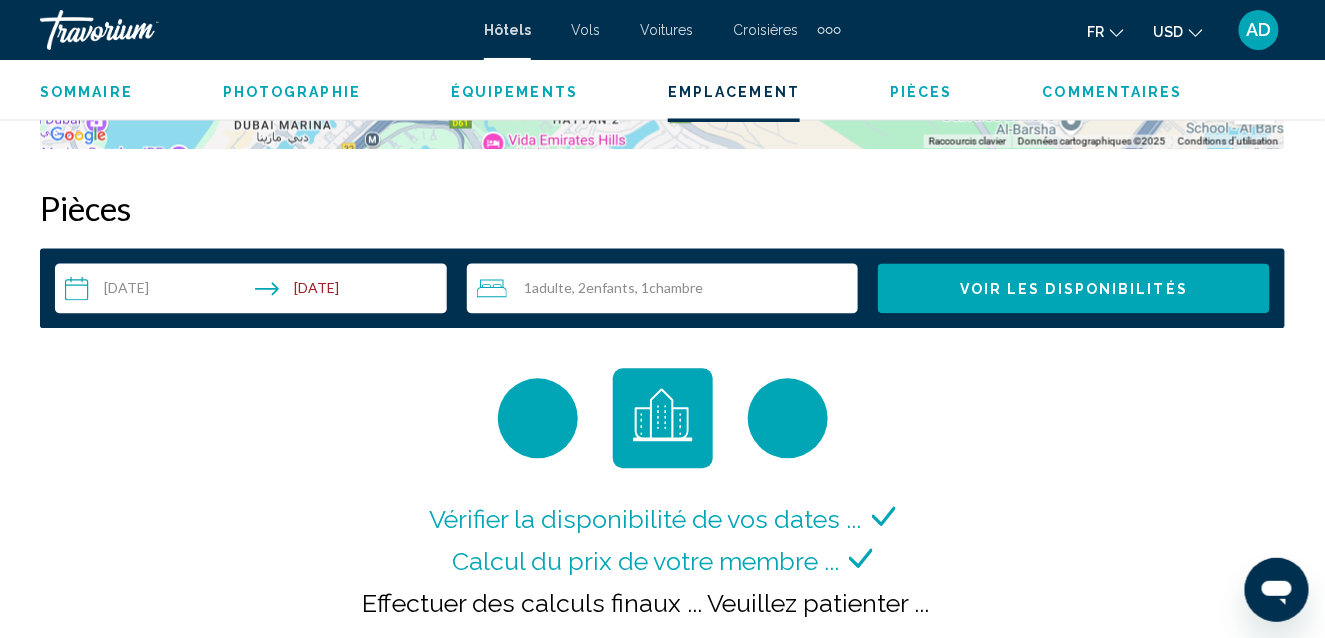 drag, startPoint x: 1319, startPoint y: 493, endPoint x: 297, endPoint y: 528, distance: 1022.5991 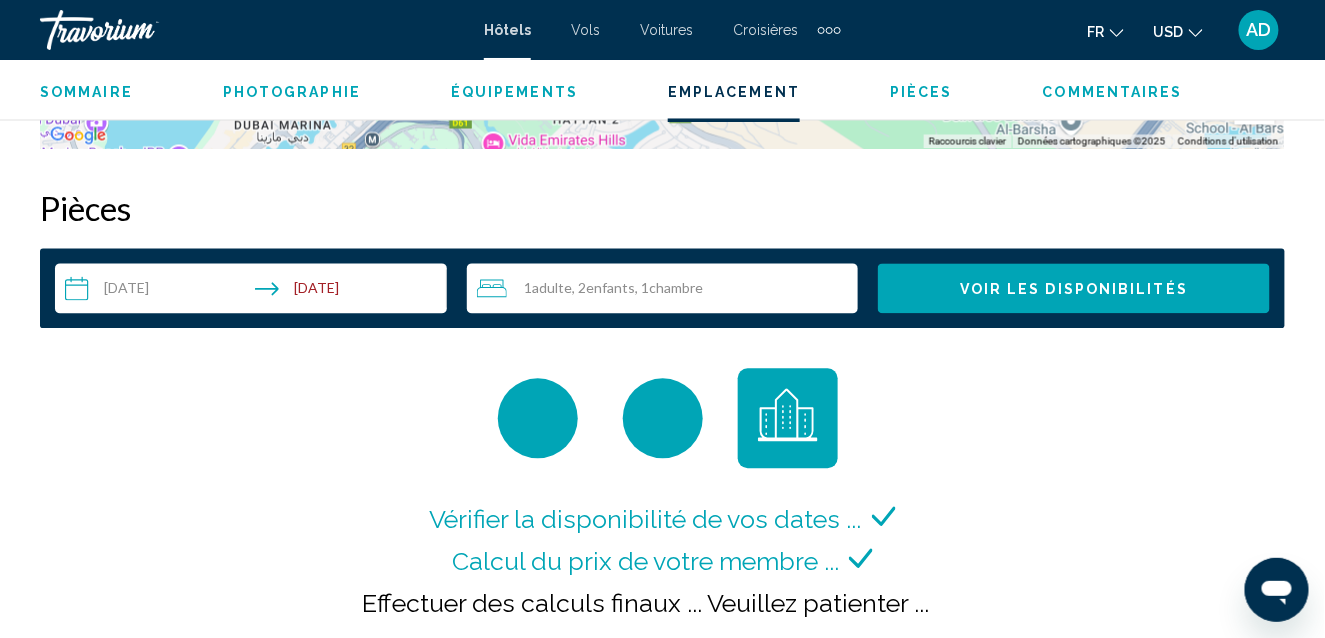 click on "Vérifier la disponibilité de vos dates ...
Calcul du prix de votre membre ...
Effectuer des calculs finaux ... Veuillez patienter ..." at bounding box center [662, 512] 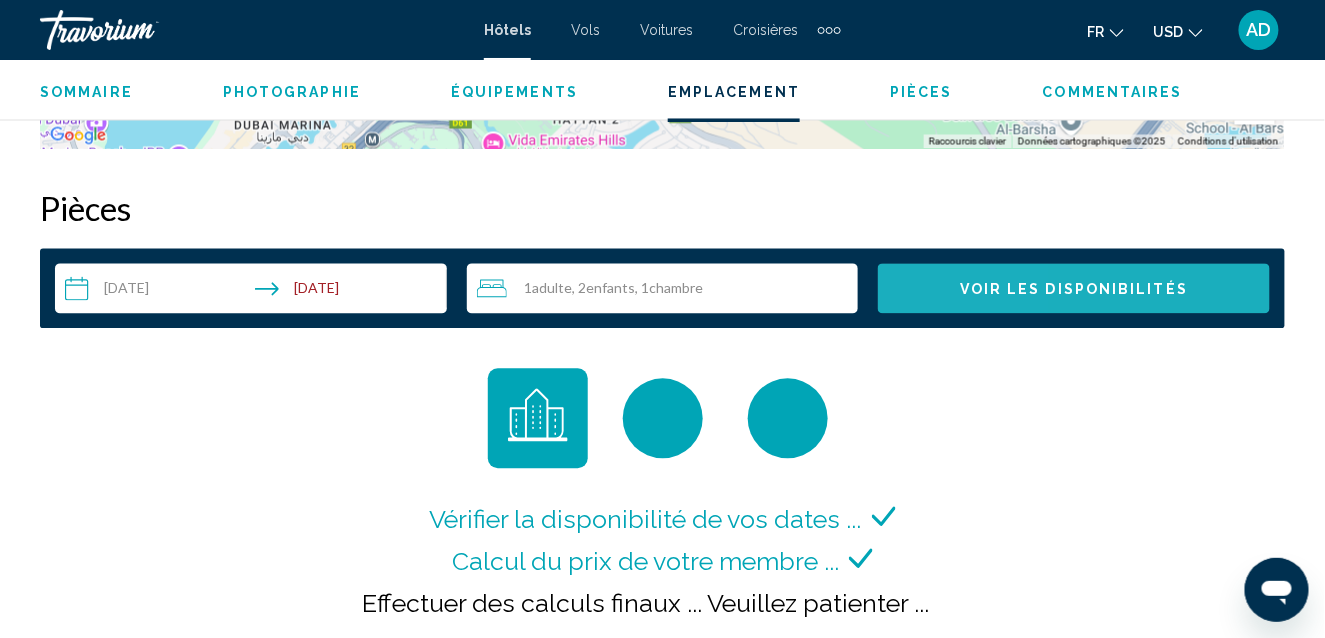 click on "Voir les disponibilités" at bounding box center [1074, 289] 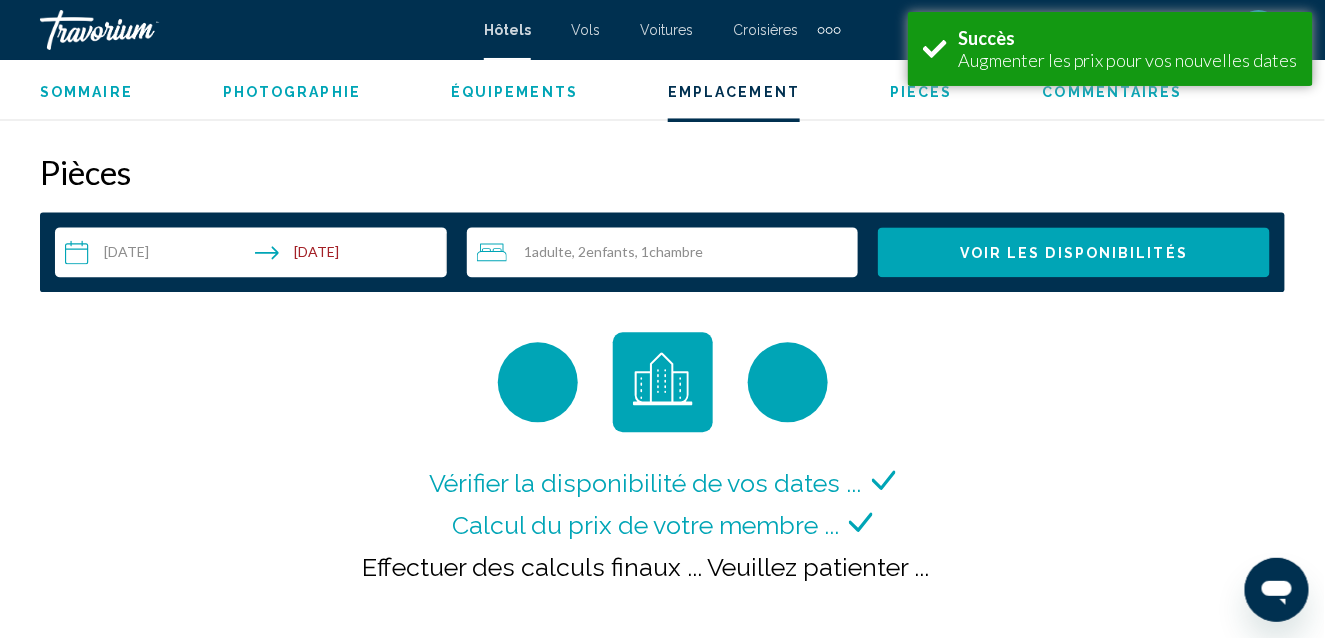 scroll, scrollTop: 3249, scrollLeft: 0, axis: vertical 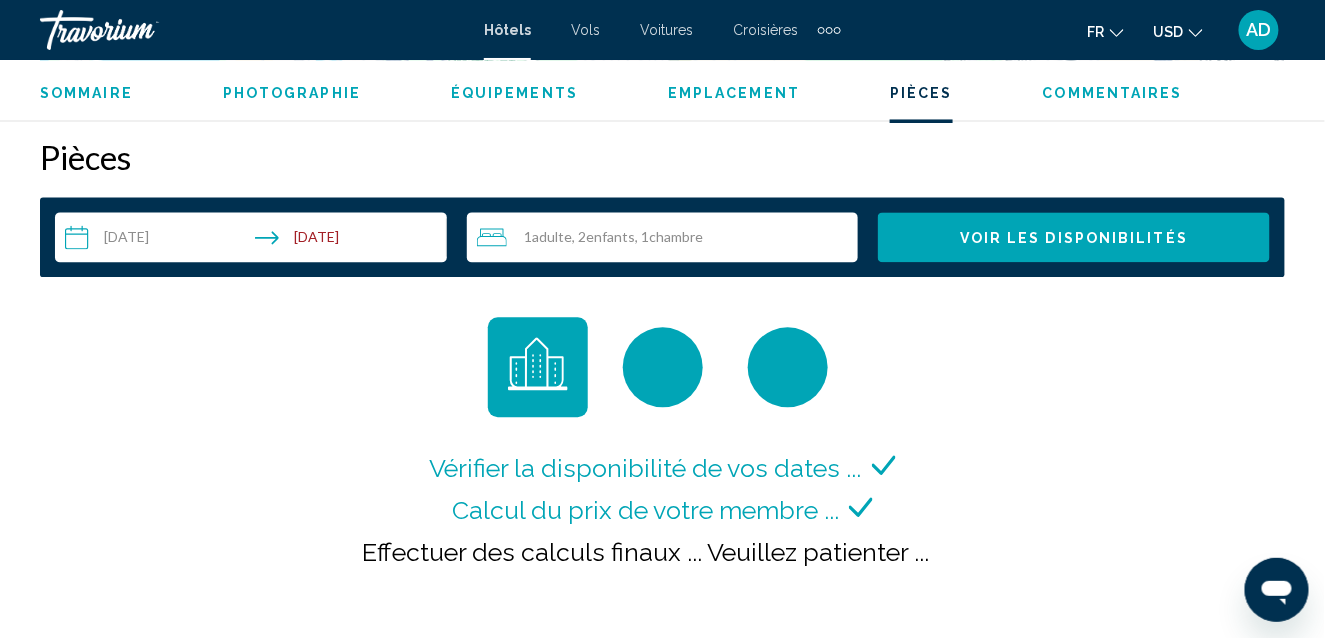 click on "**********" at bounding box center (662, 370) 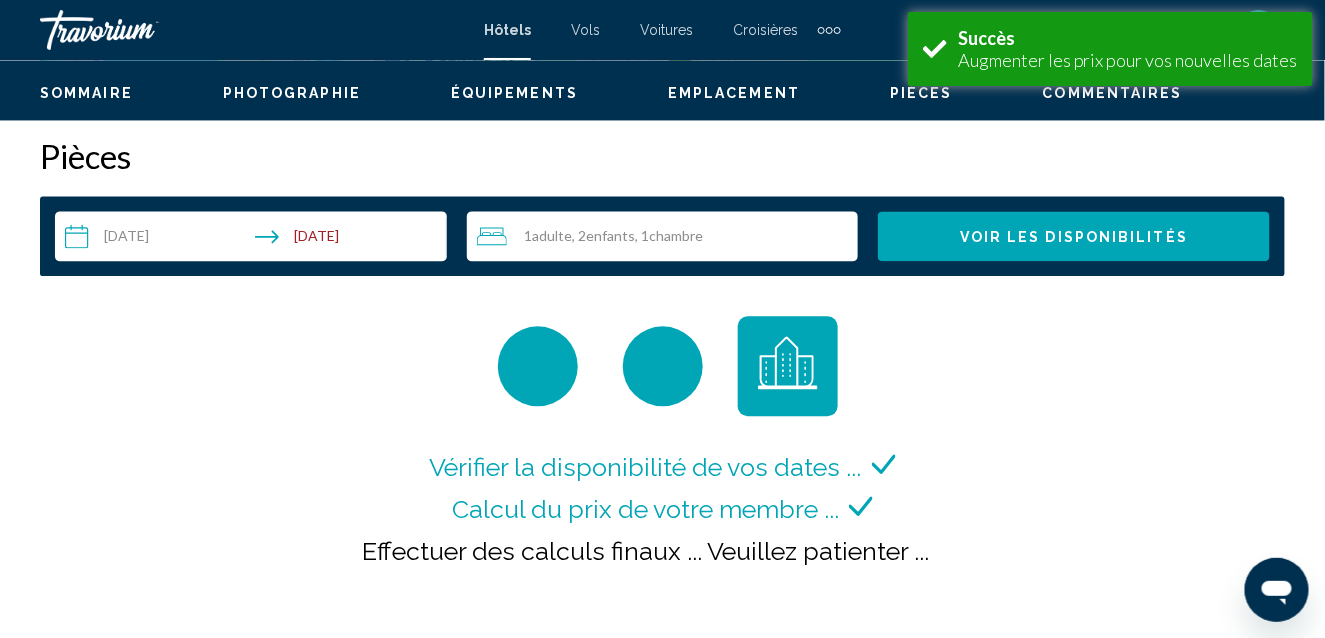 scroll, scrollTop: 0, scrollLeft: 0, axis: both 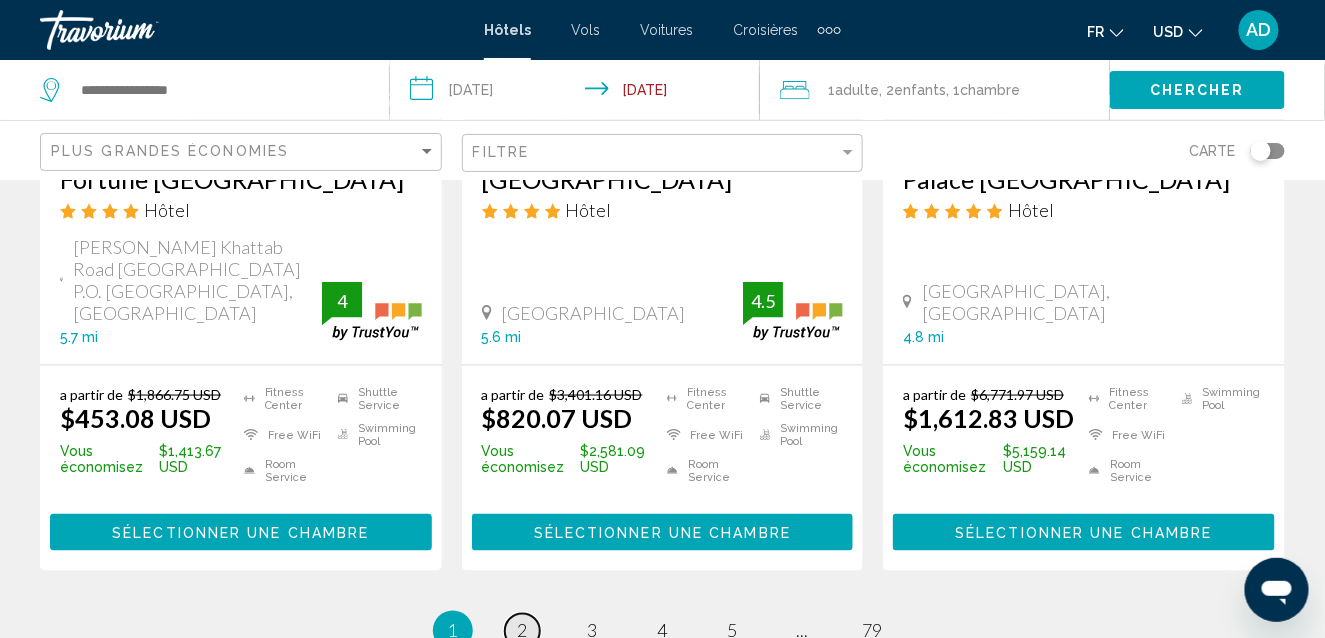 click on "2" at bounding box center (523, 631) 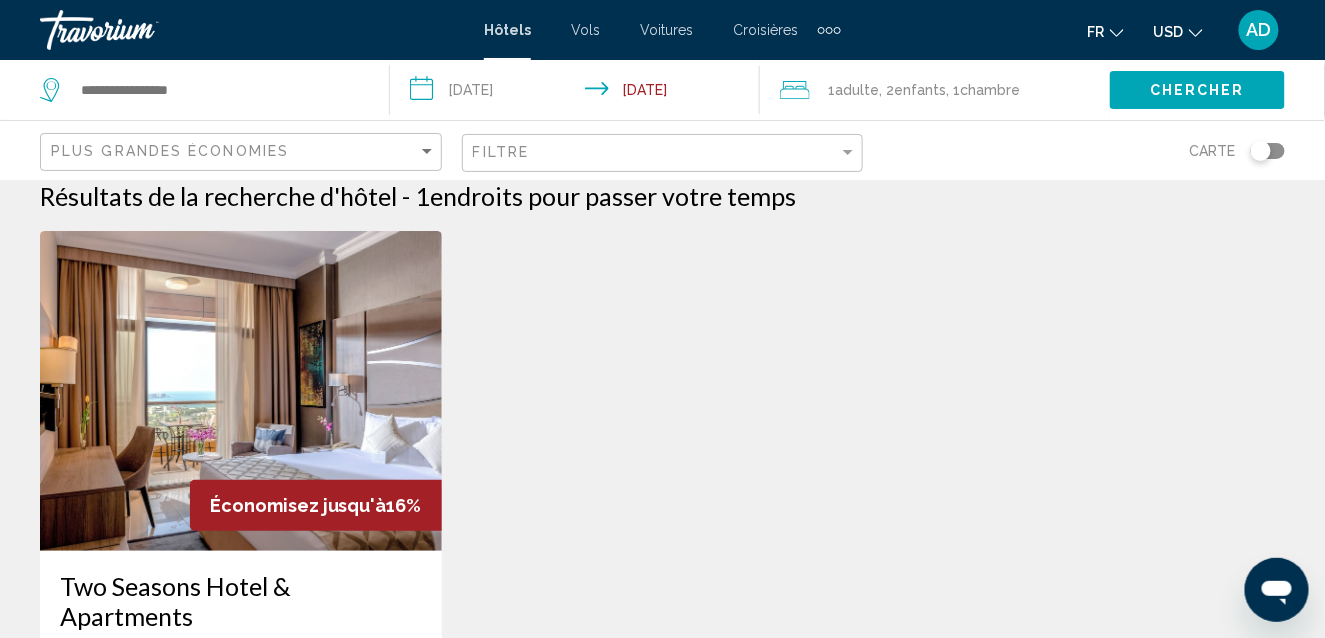 scroll, scrollTop: 0, scrollLeft: 0, axis: both 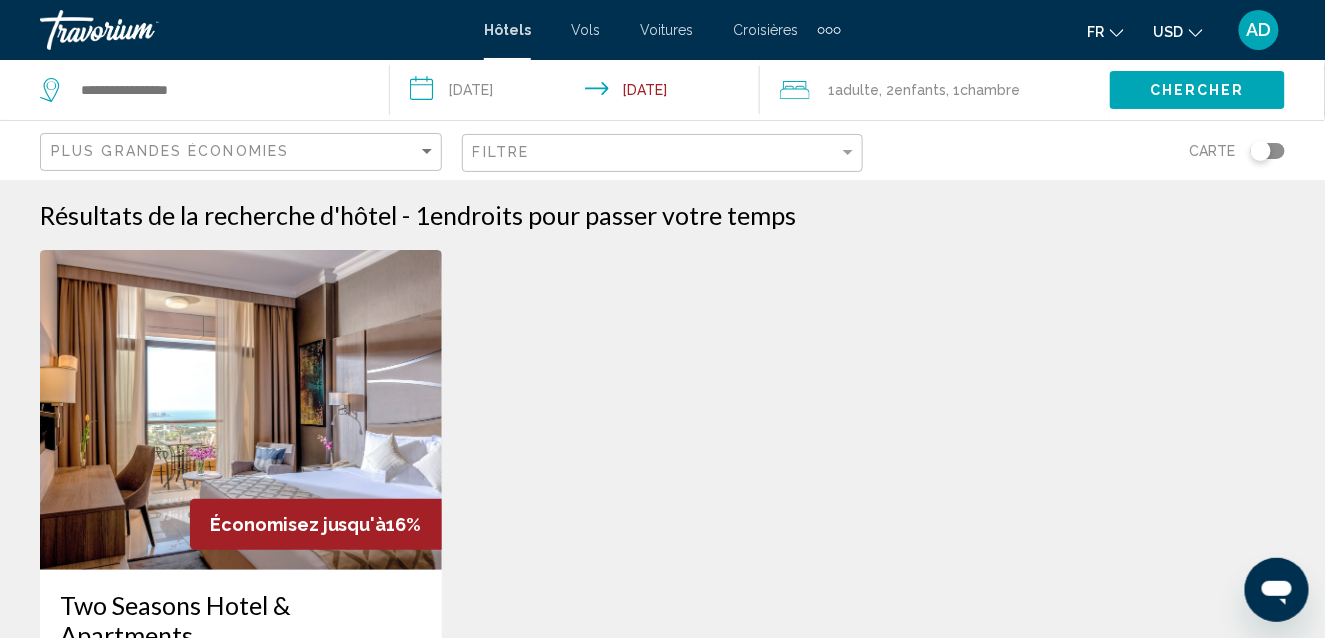 click on "**********" at bounding box center [579, 93] 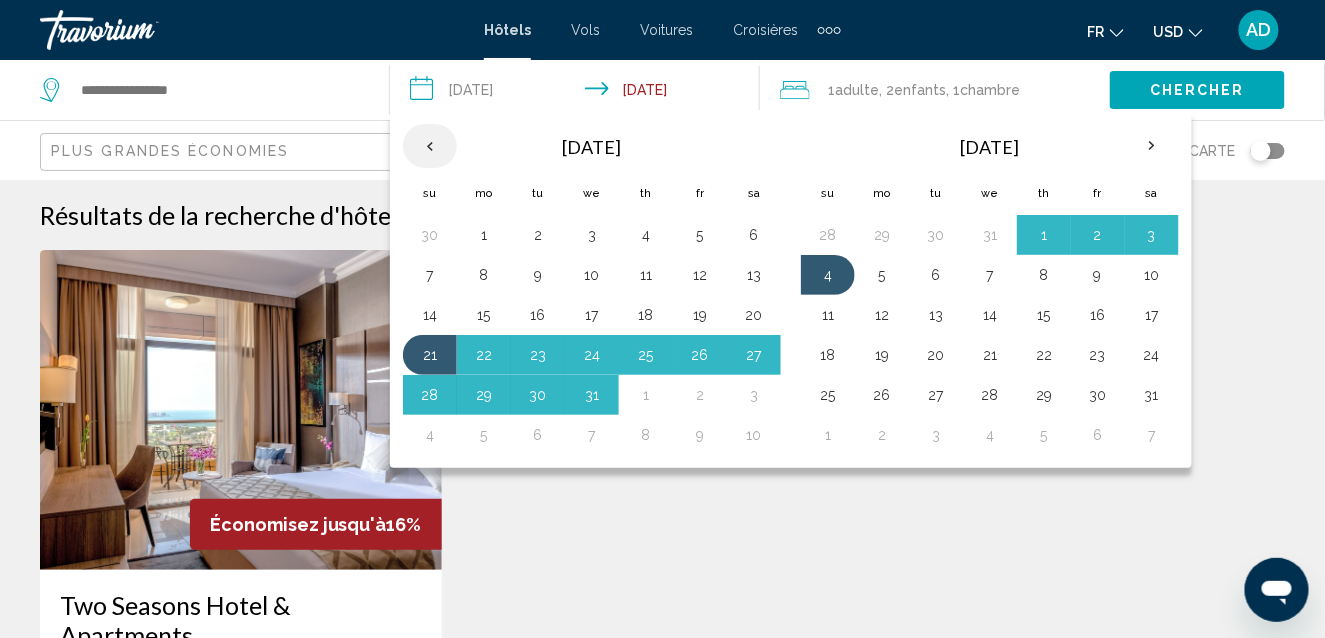 click at bounding box center [430, 146] 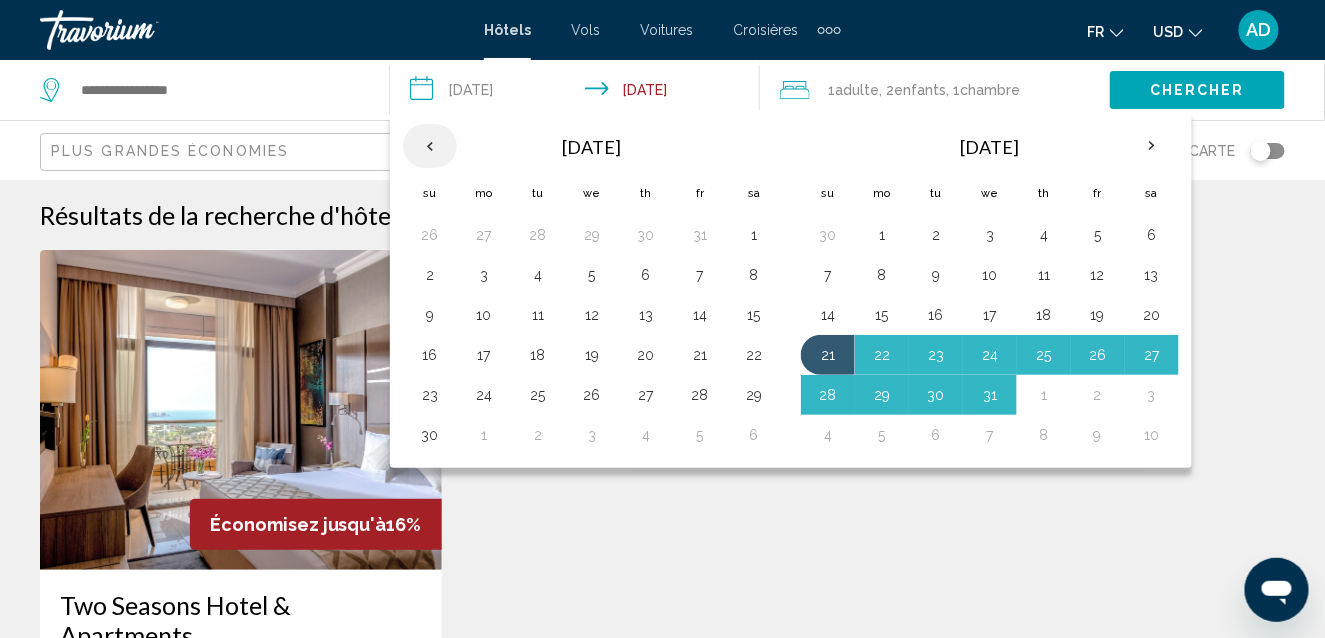 click at bounding box center (430, 146) 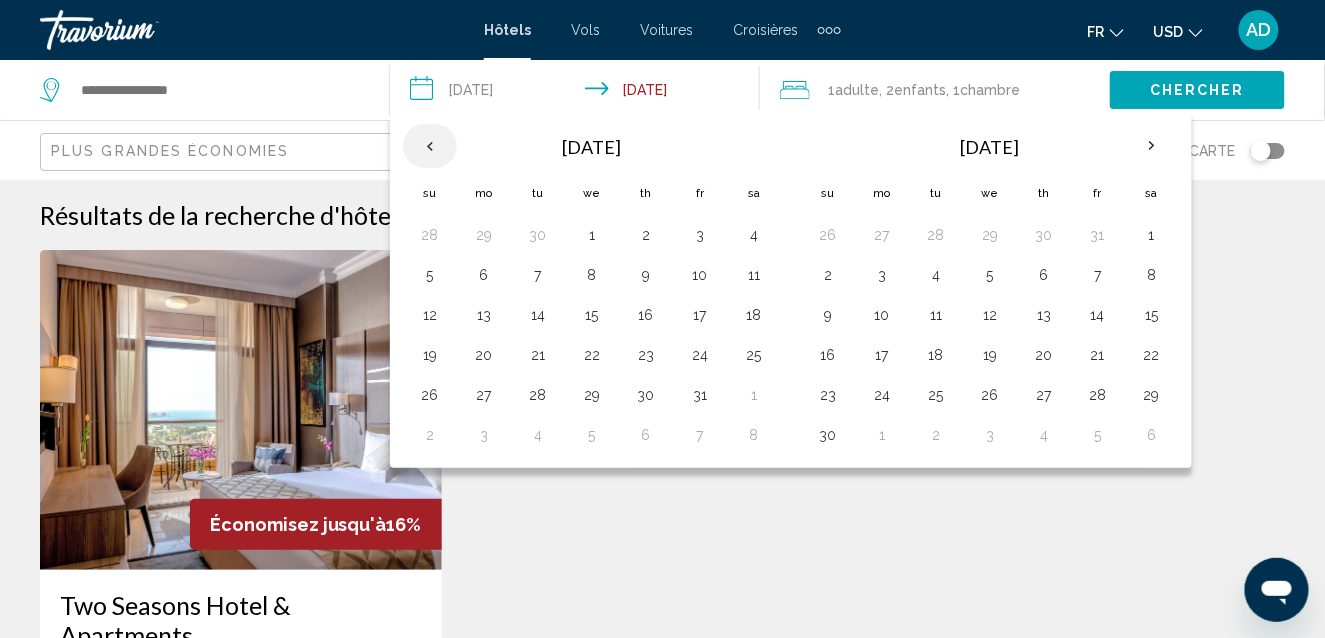 click at bounding box center (430, 146) 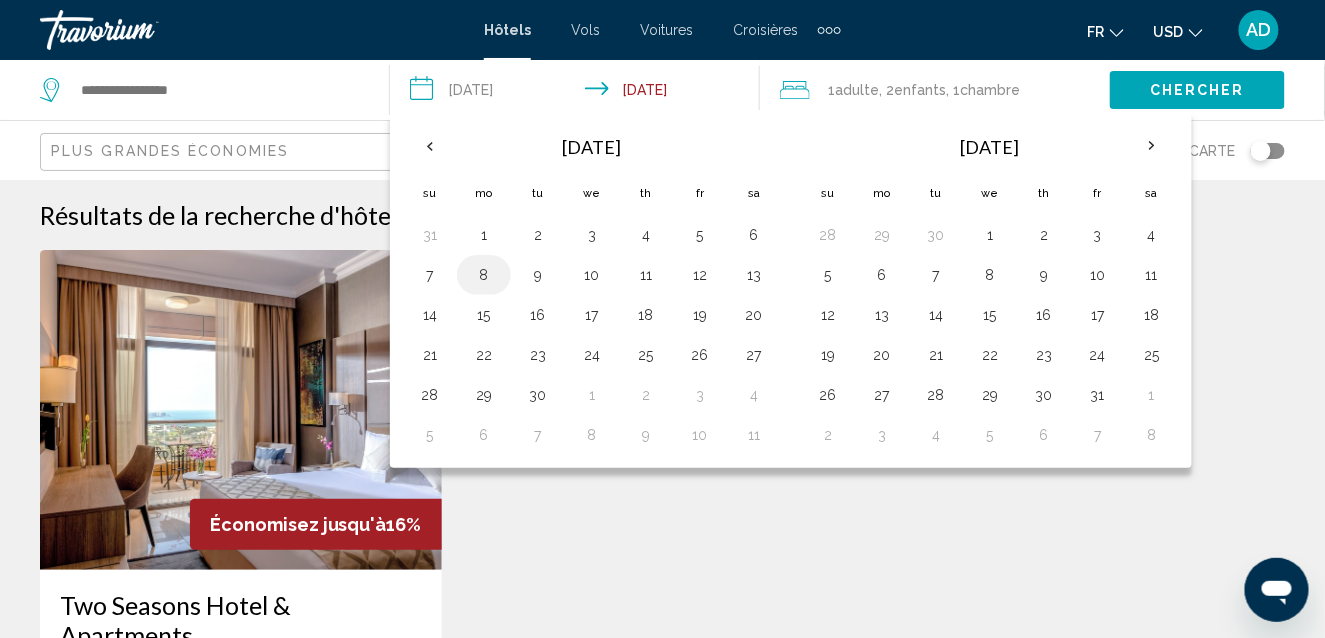 click on "8" at bounding box center (484, 275) 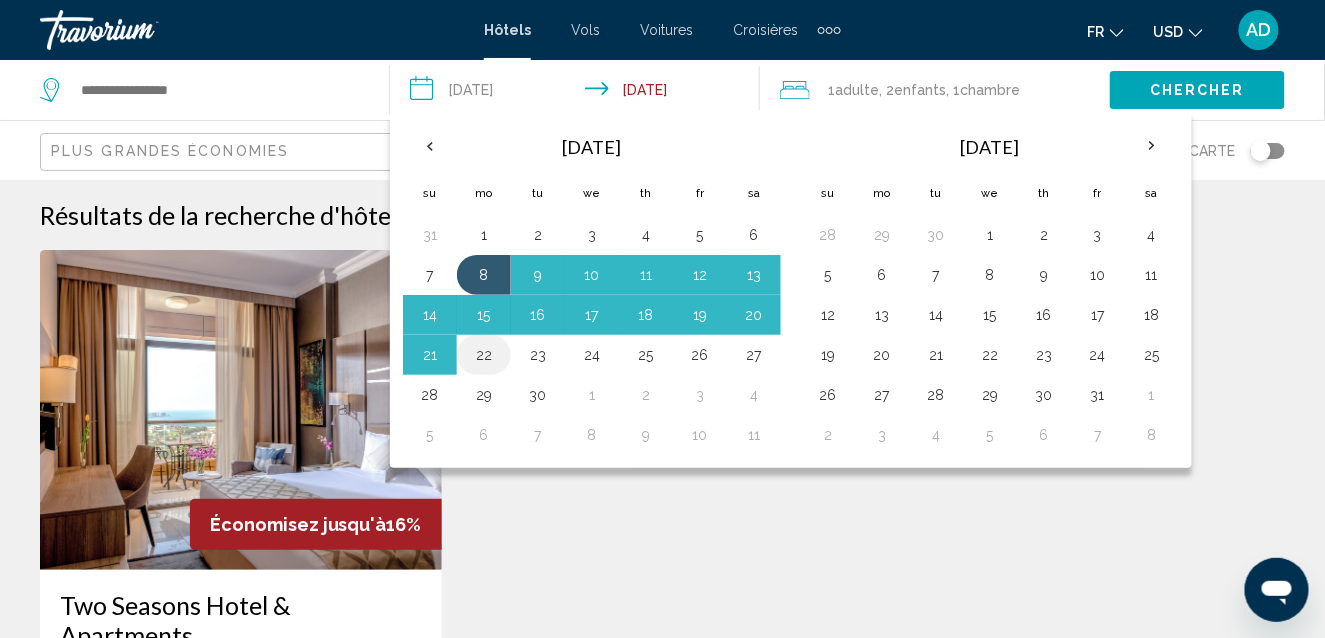 click on "22" at bounding box center (484, 355) 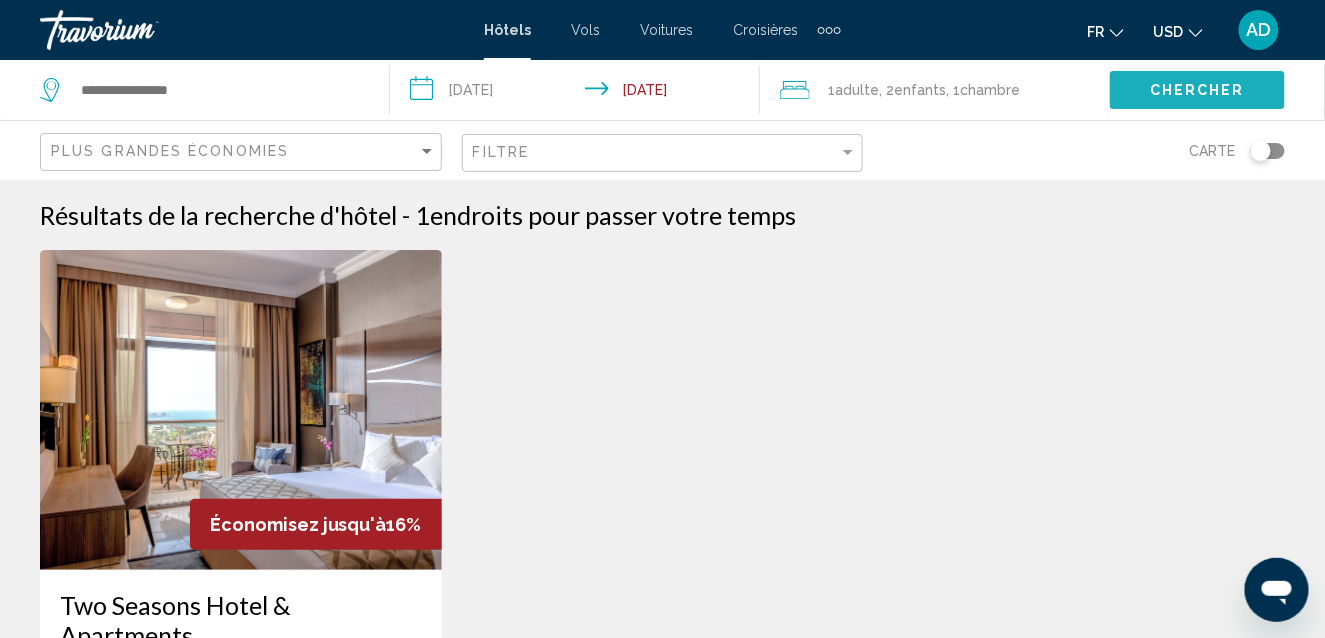 click on "Chercher" 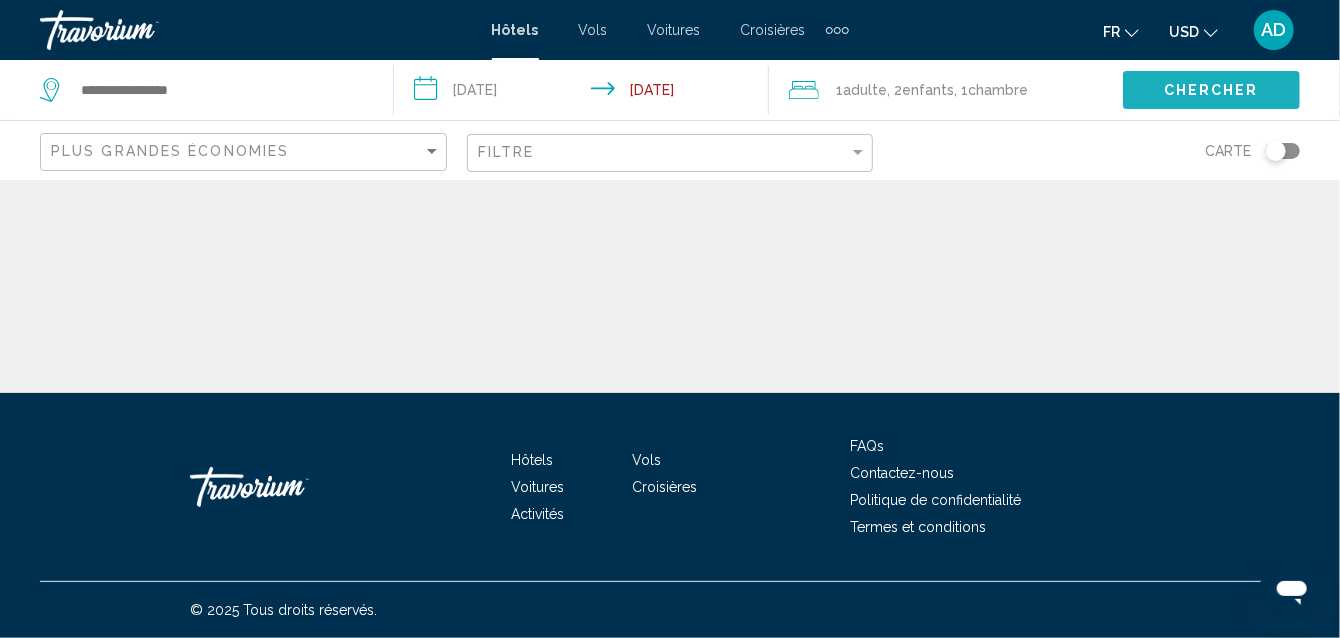 click on "Chercher" 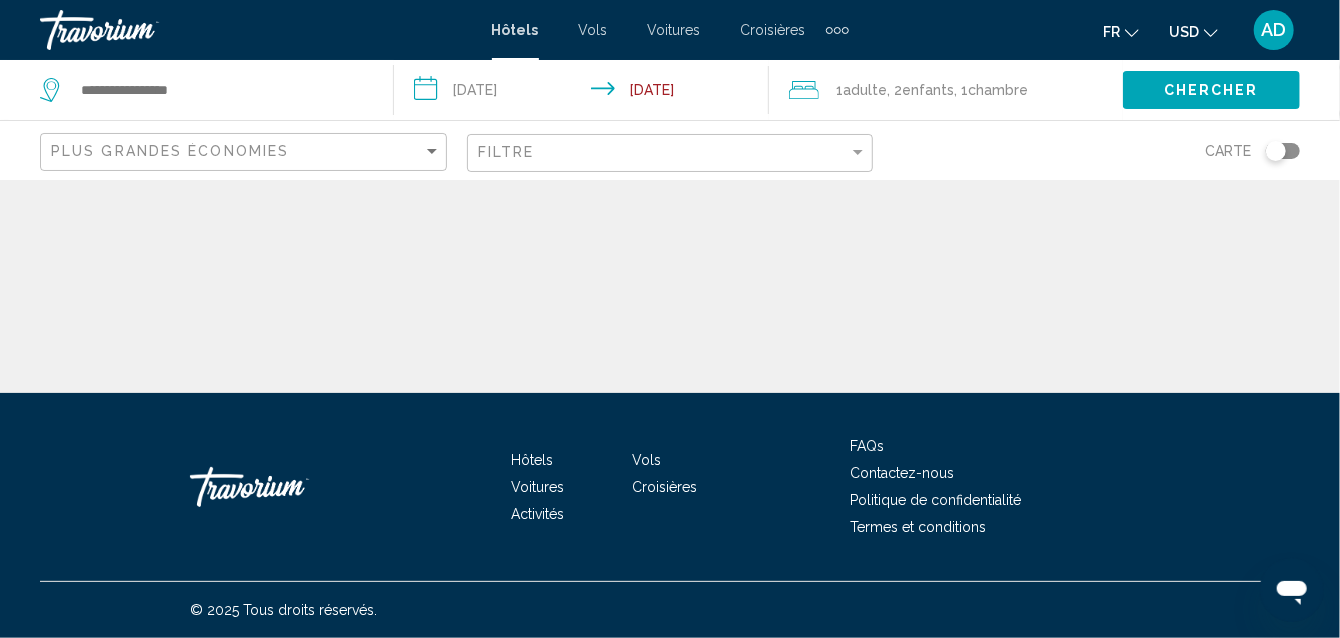 drag, startPoint x: 1291, startPoint y: 375, endPoint x: 1243, endPoint y: 391, distance: 50.596443 